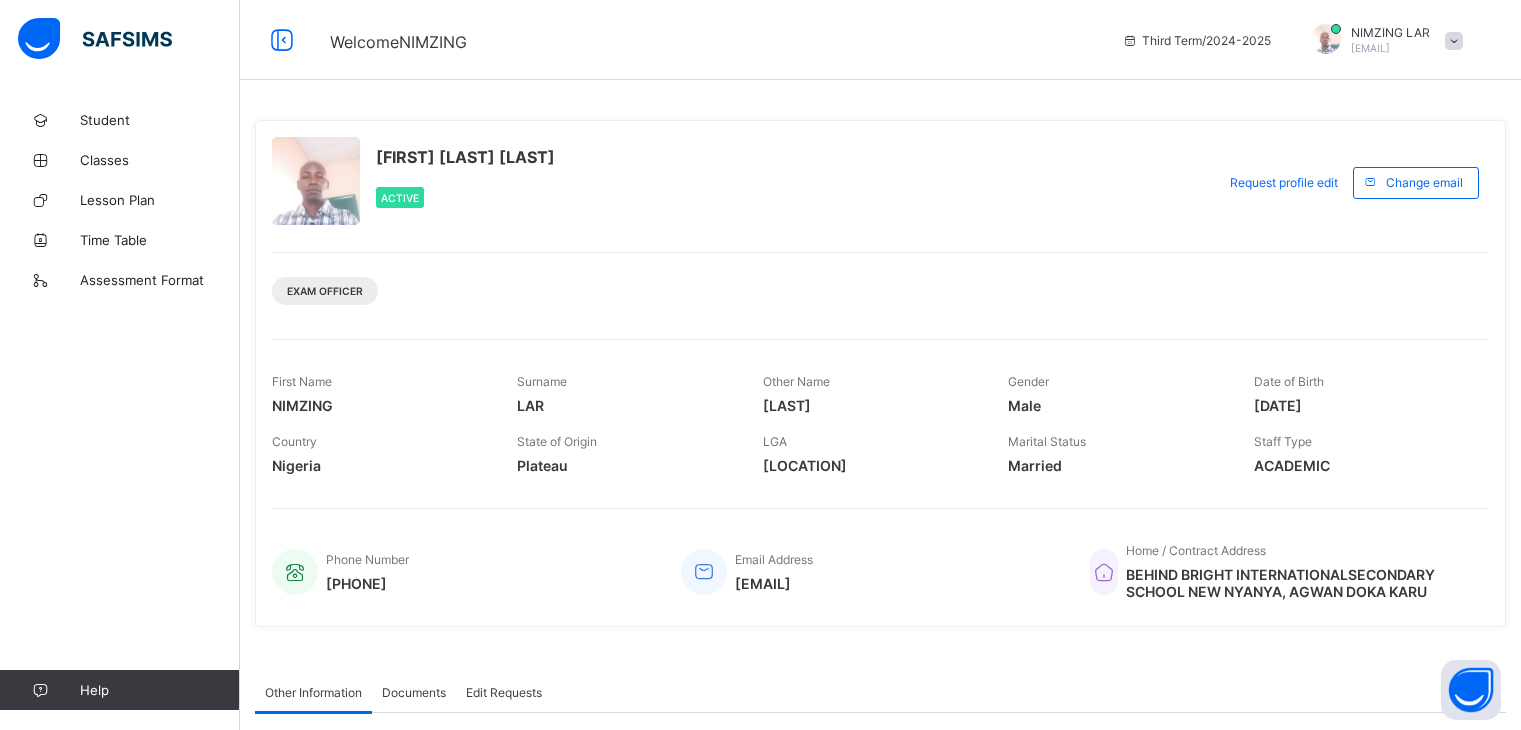 scroll, scrollTop: 0, scrollLeft: 0, axis: both 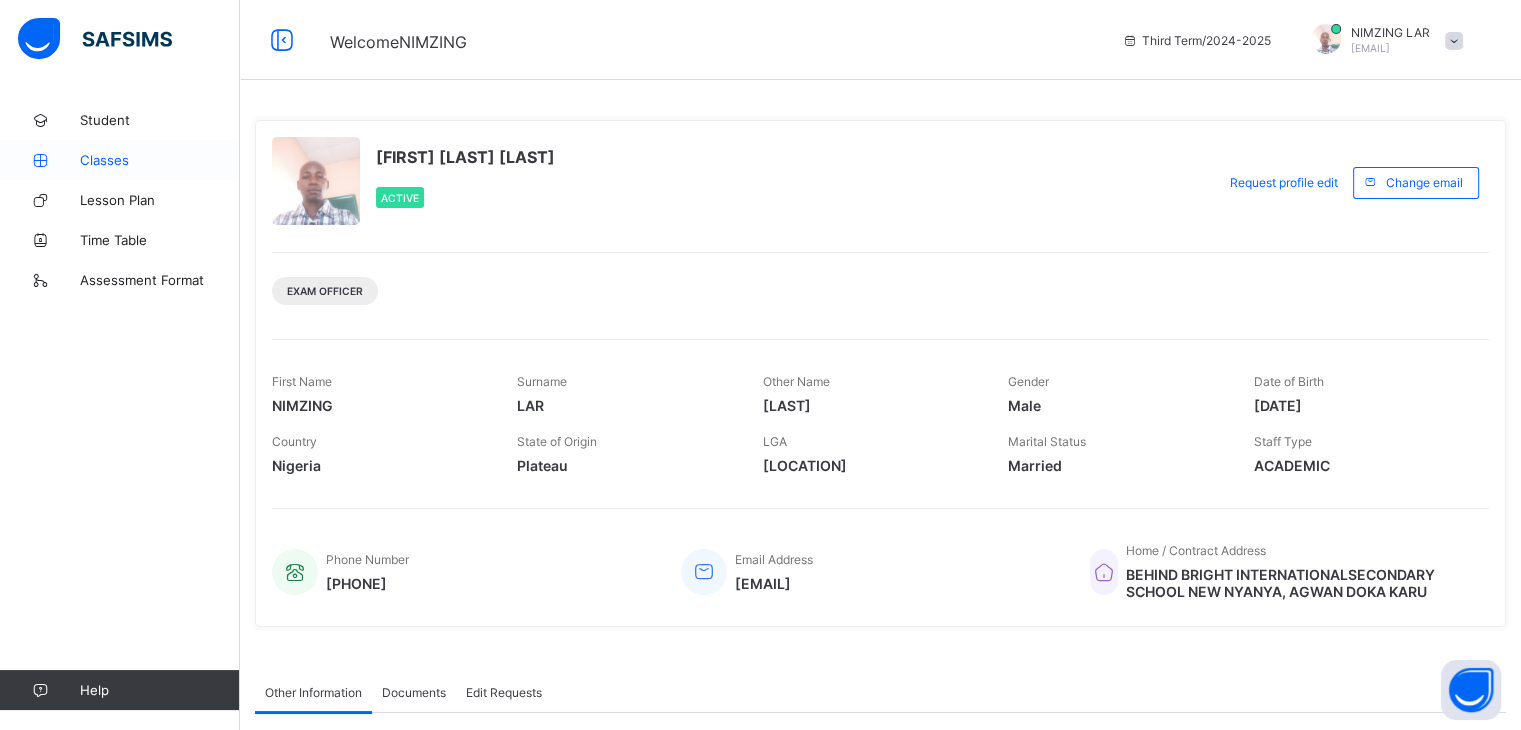 click on "Classes" at bounding box center [160, 160] 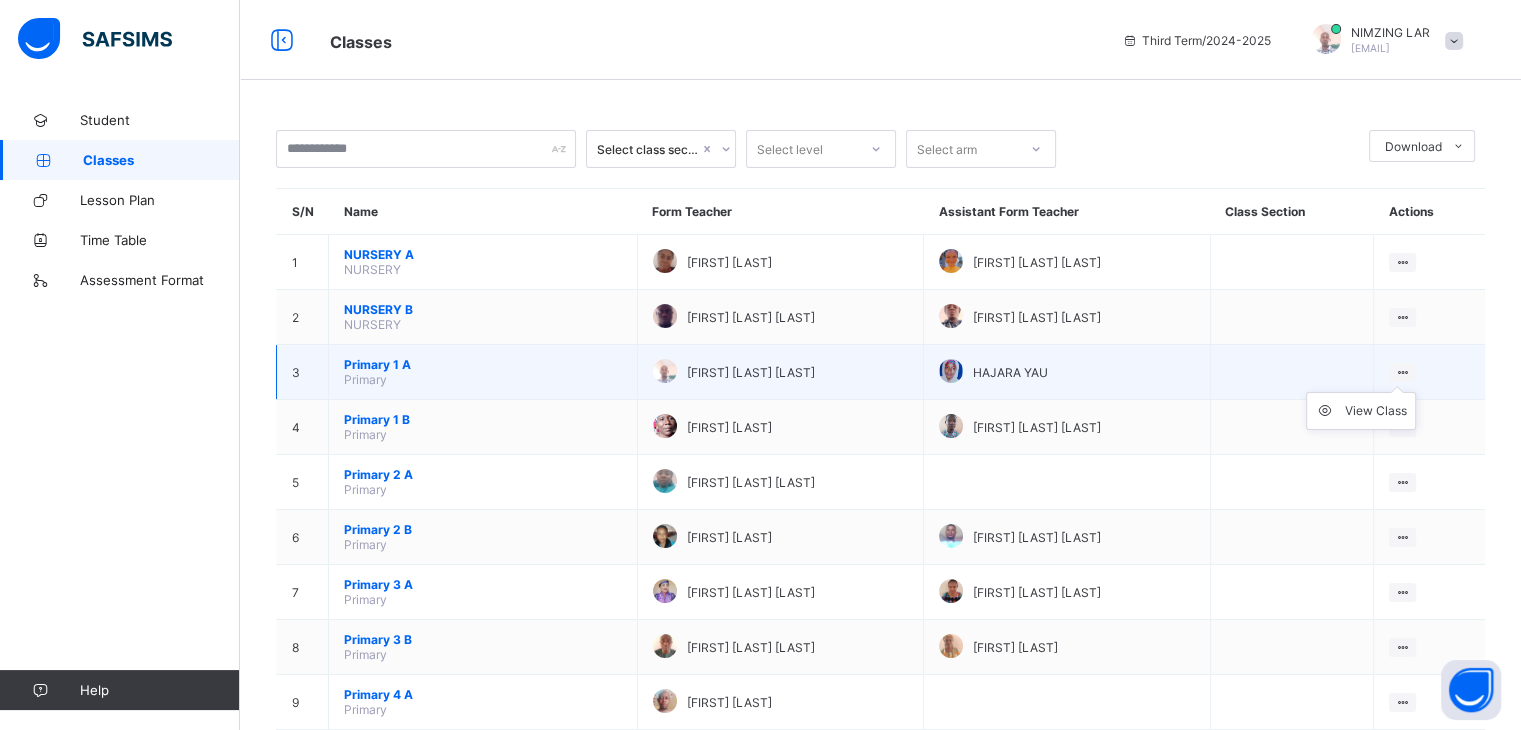 click at bounding box center [1402, 372] 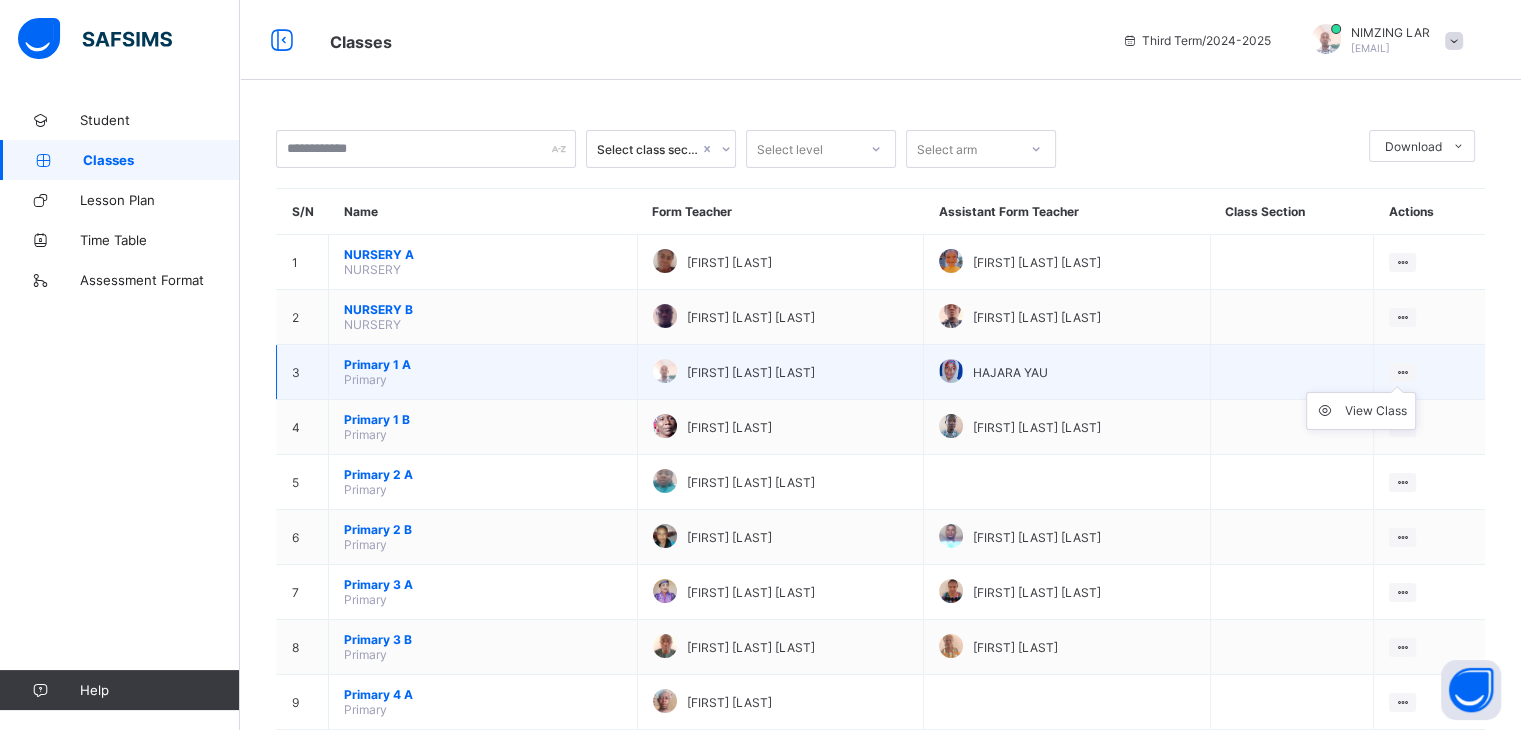 click at bounding box center (1402, 372) 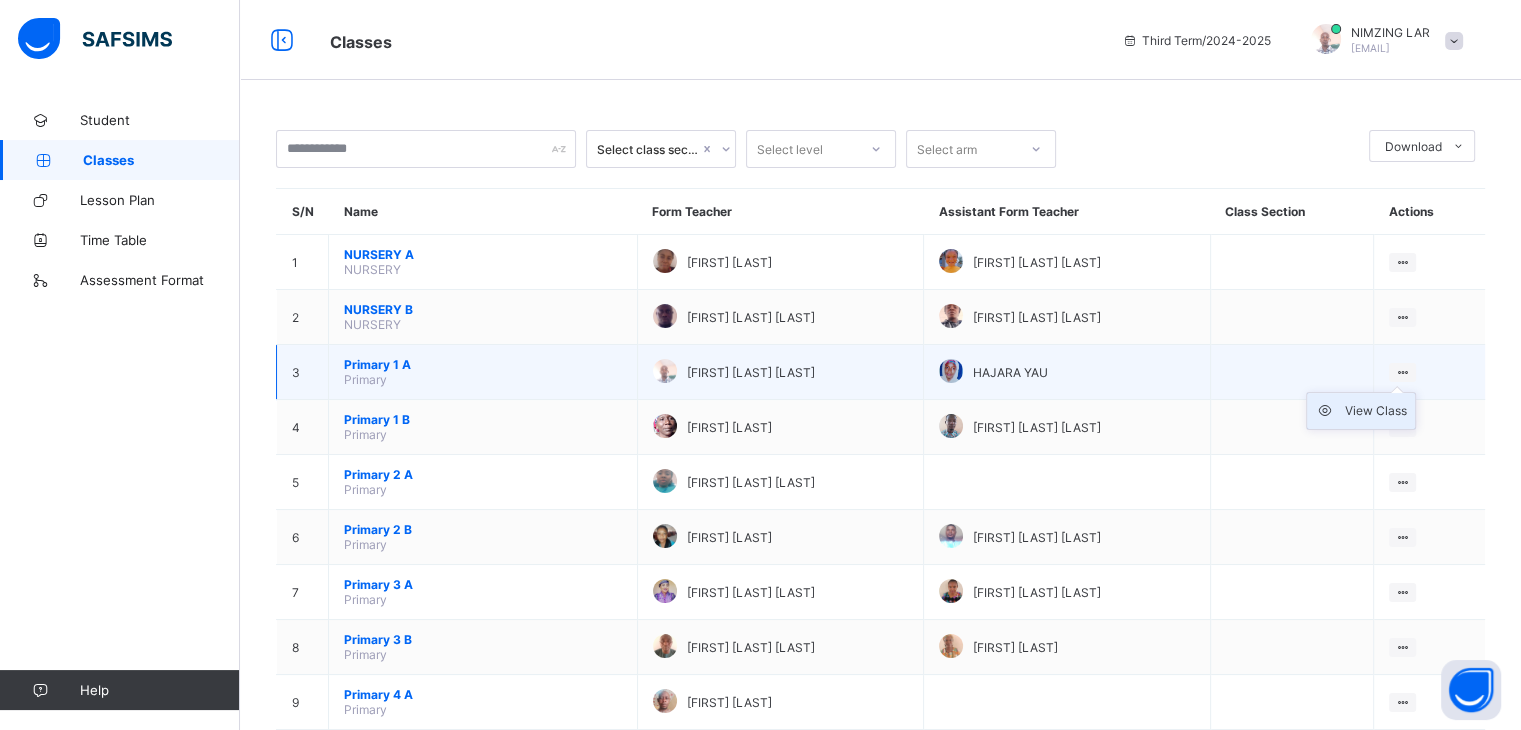 click on "View Class" at bounding box center [1376, 411] 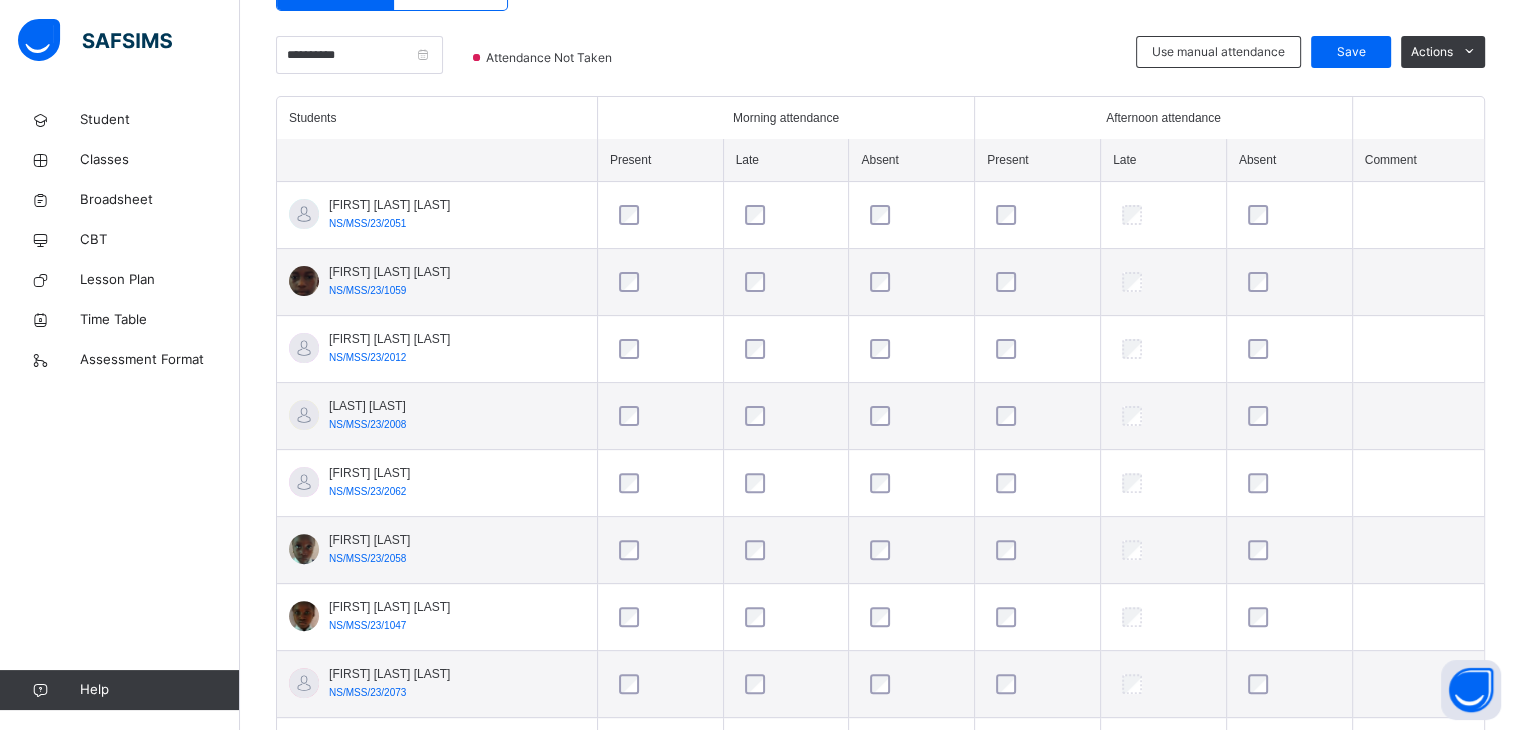scroll, scrollTop: 480, scrollLeft: 0, axis: vertical 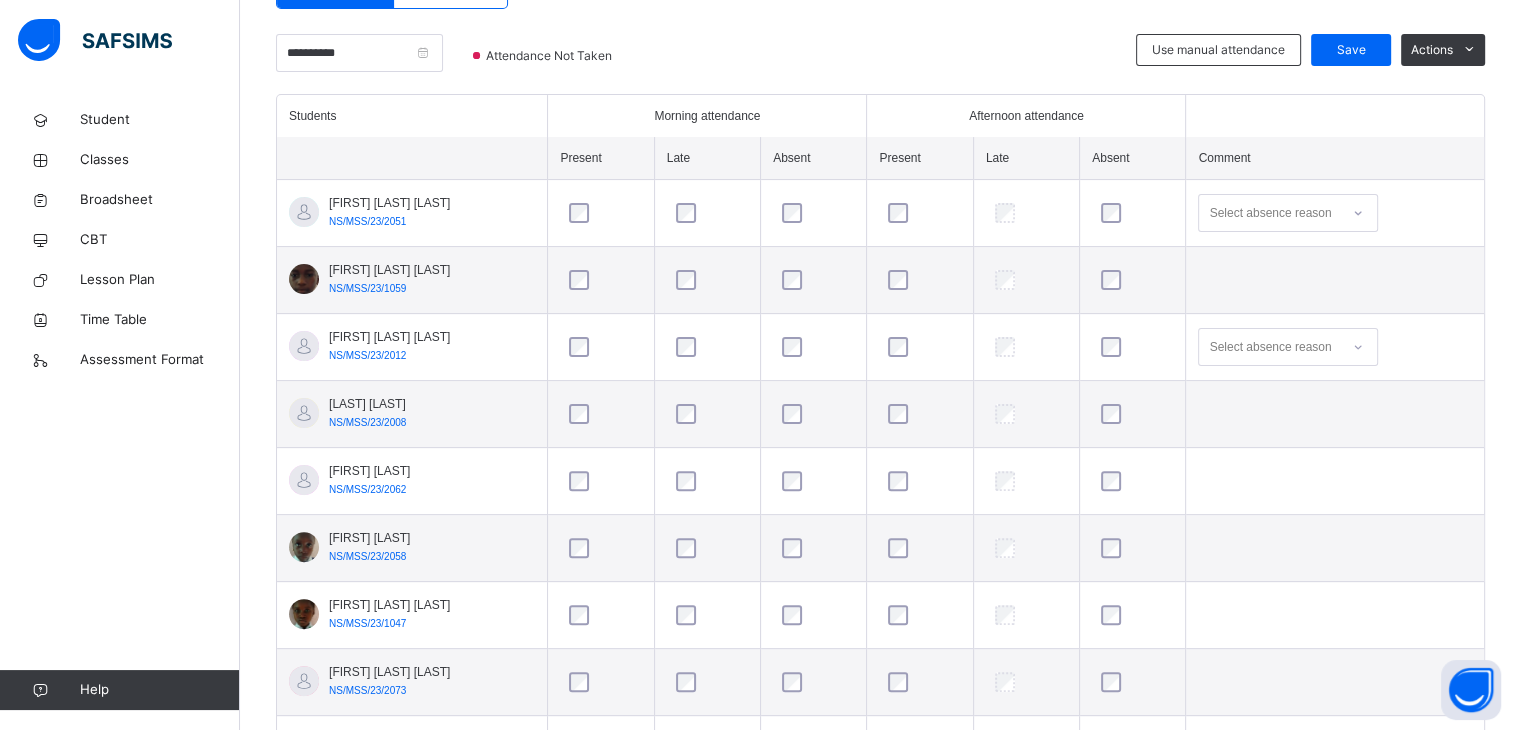 click at bounding box center (1132, 414) 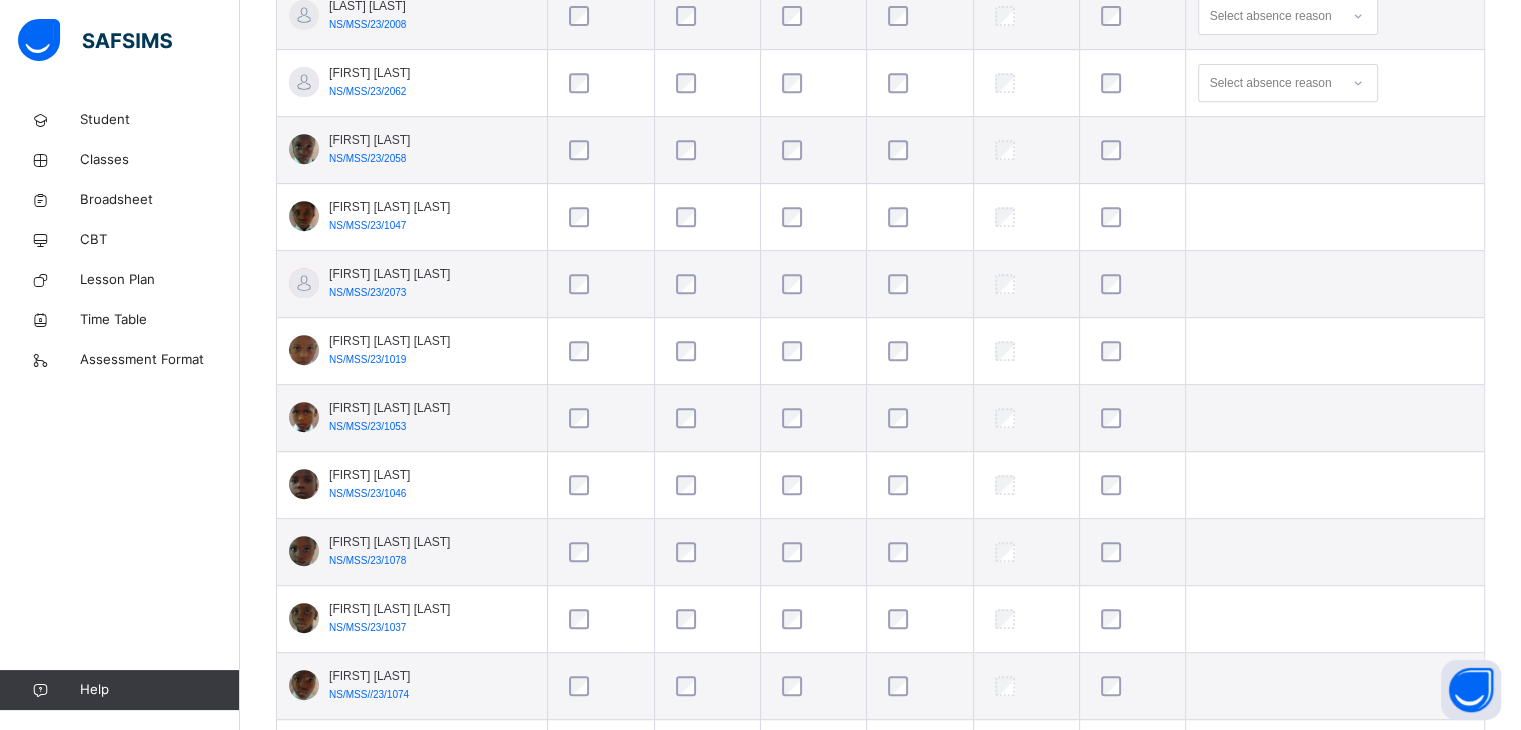 scroll, scrollTop: 880, scrollLeft: 0, axis: vertical 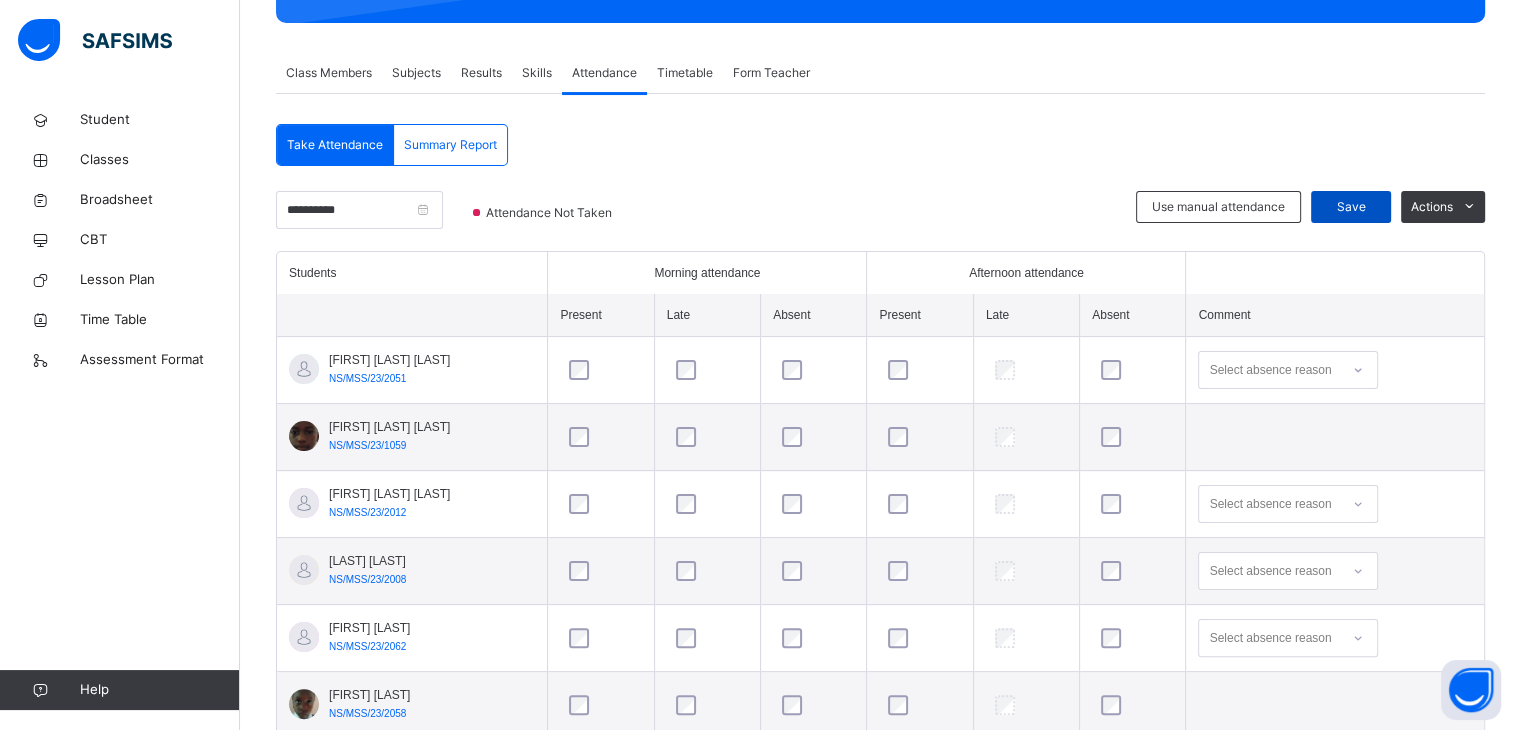click on "Save" at bounding box center [1351, 207] 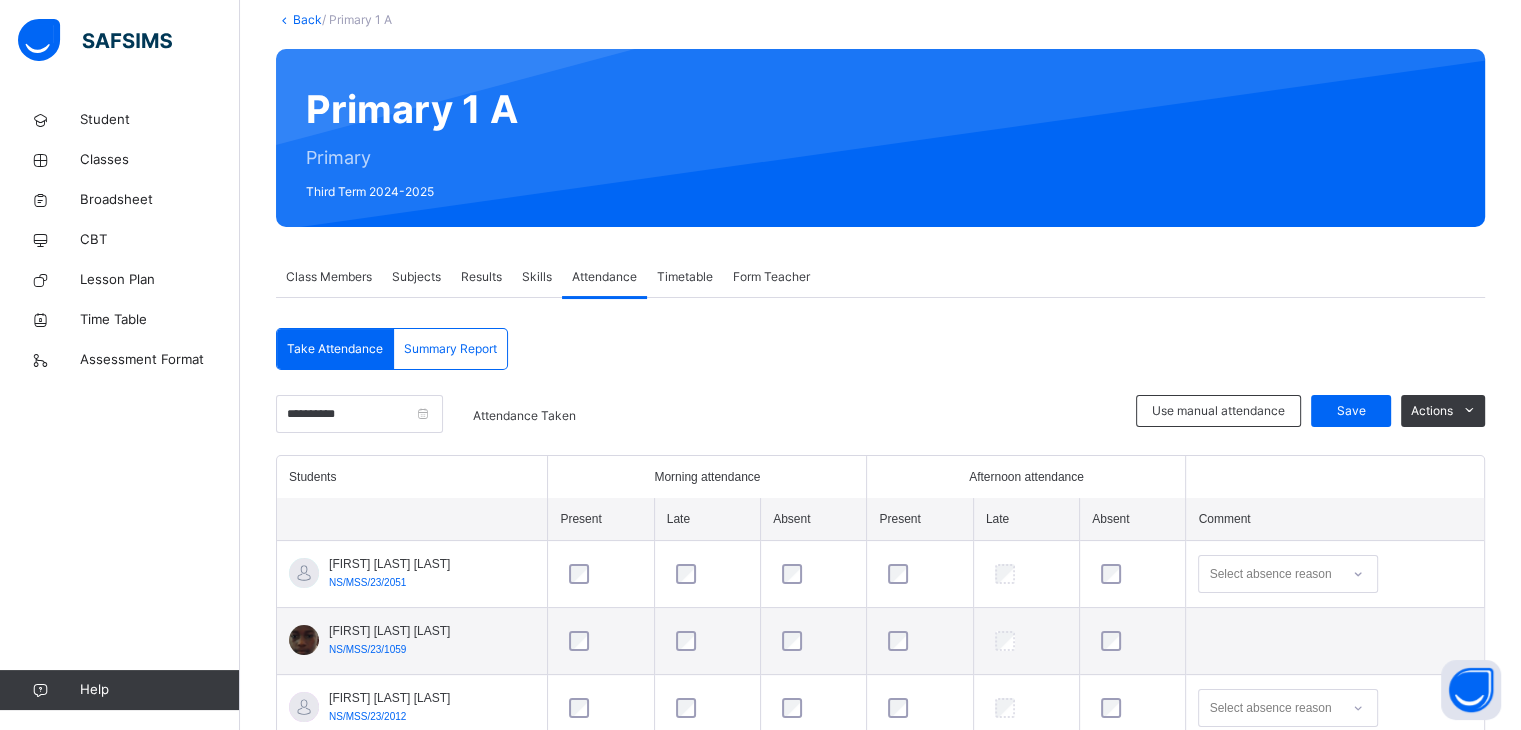 scroll, scrollTop: 323, scrollLeft: 0, axis: vertical 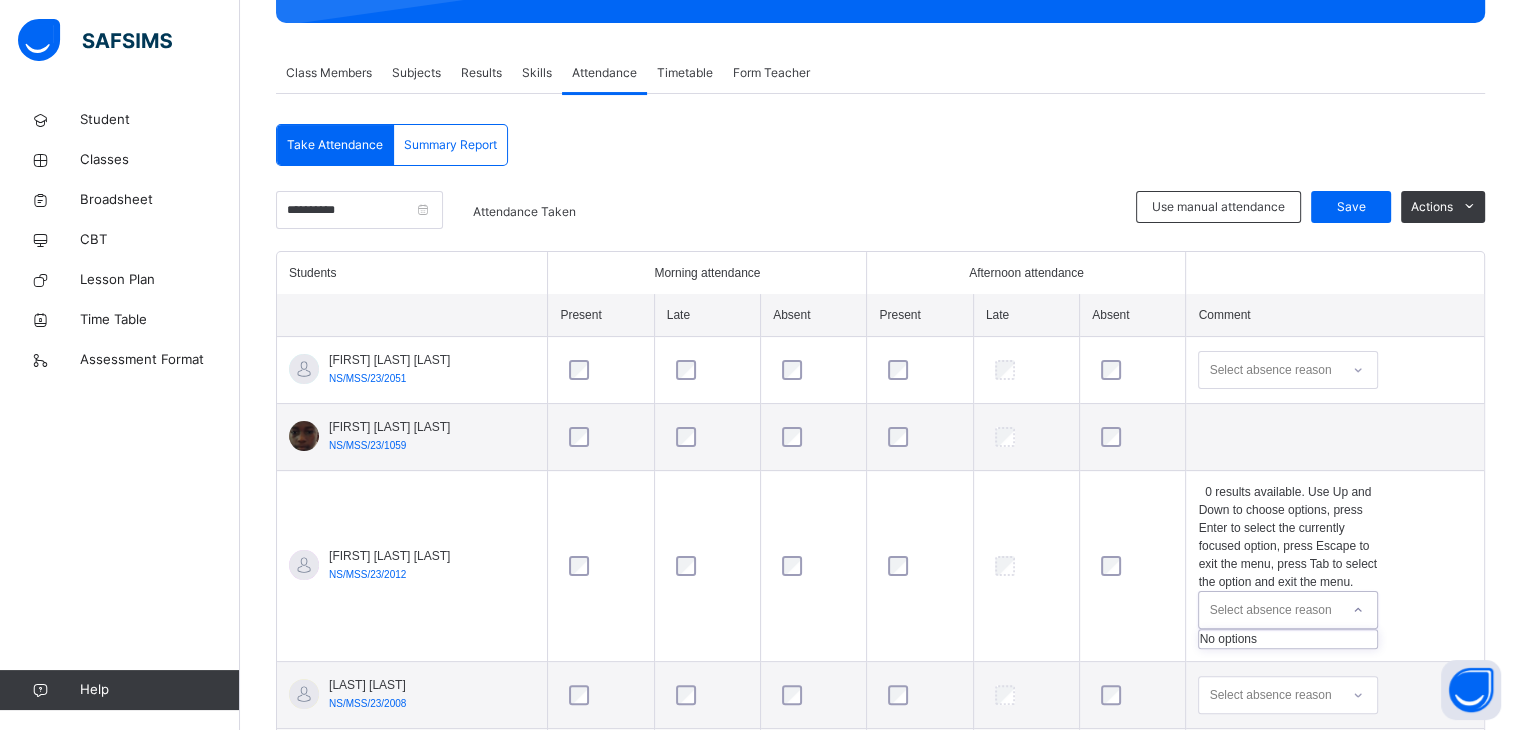 click 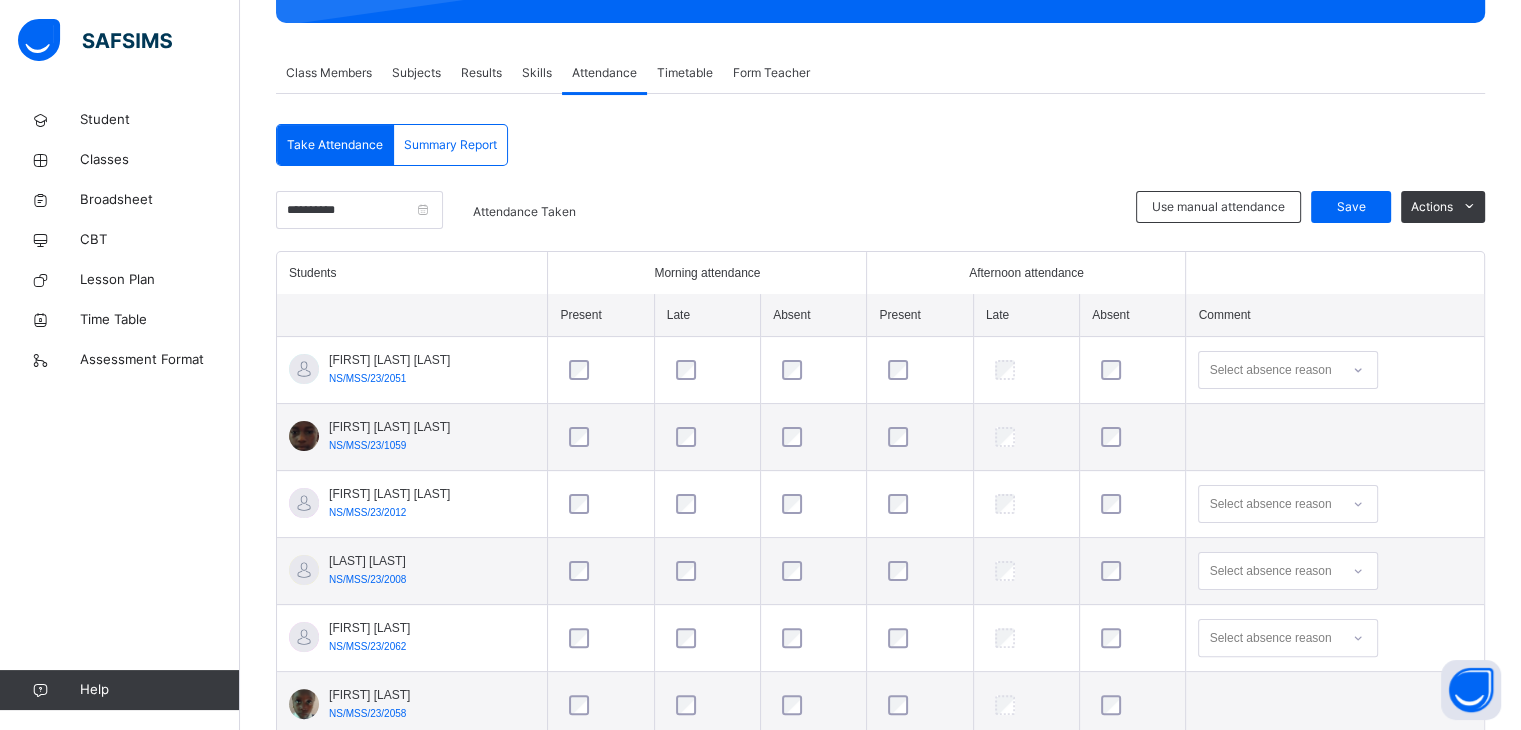 click at bounding box center (1335, 437) 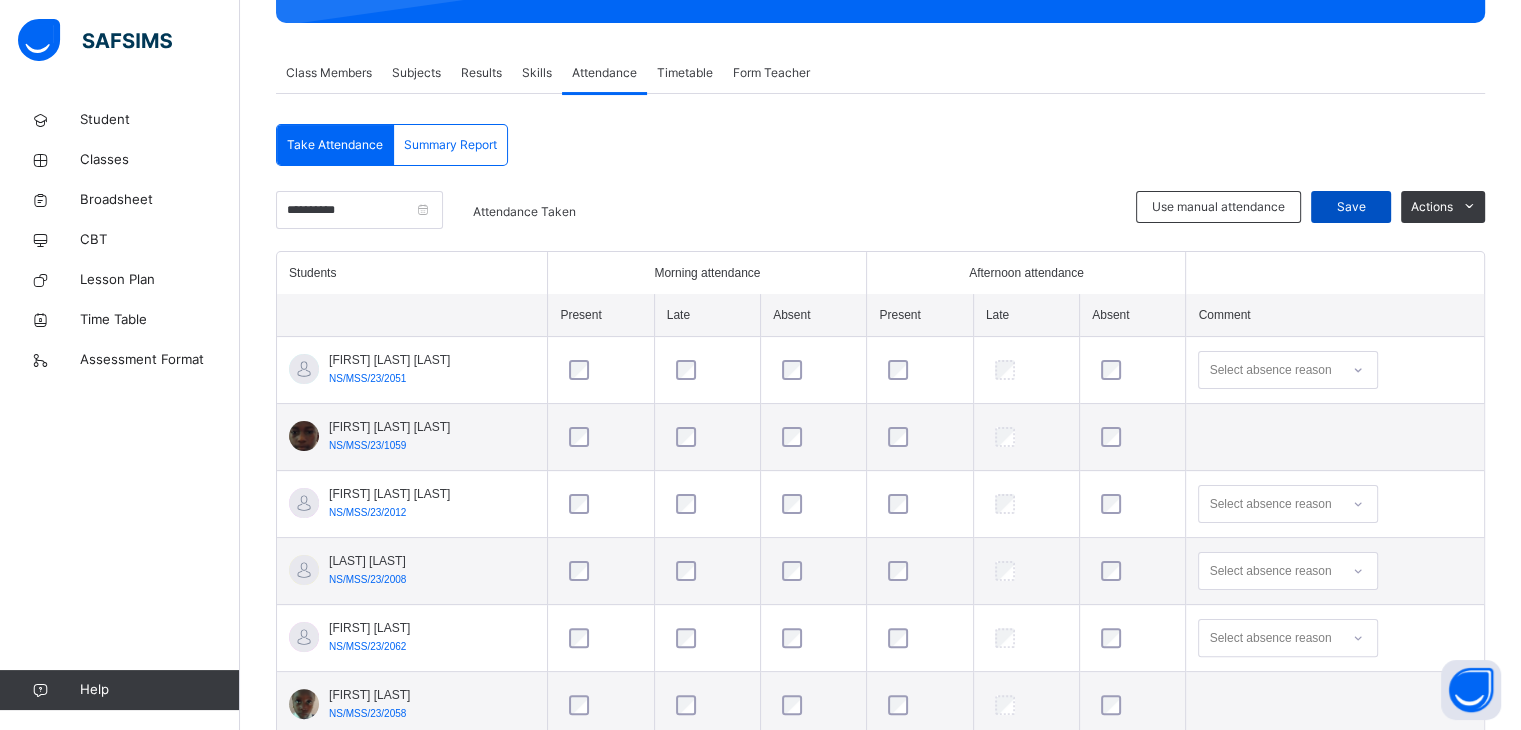 click on "Save" at bounding box center [1351, 207] 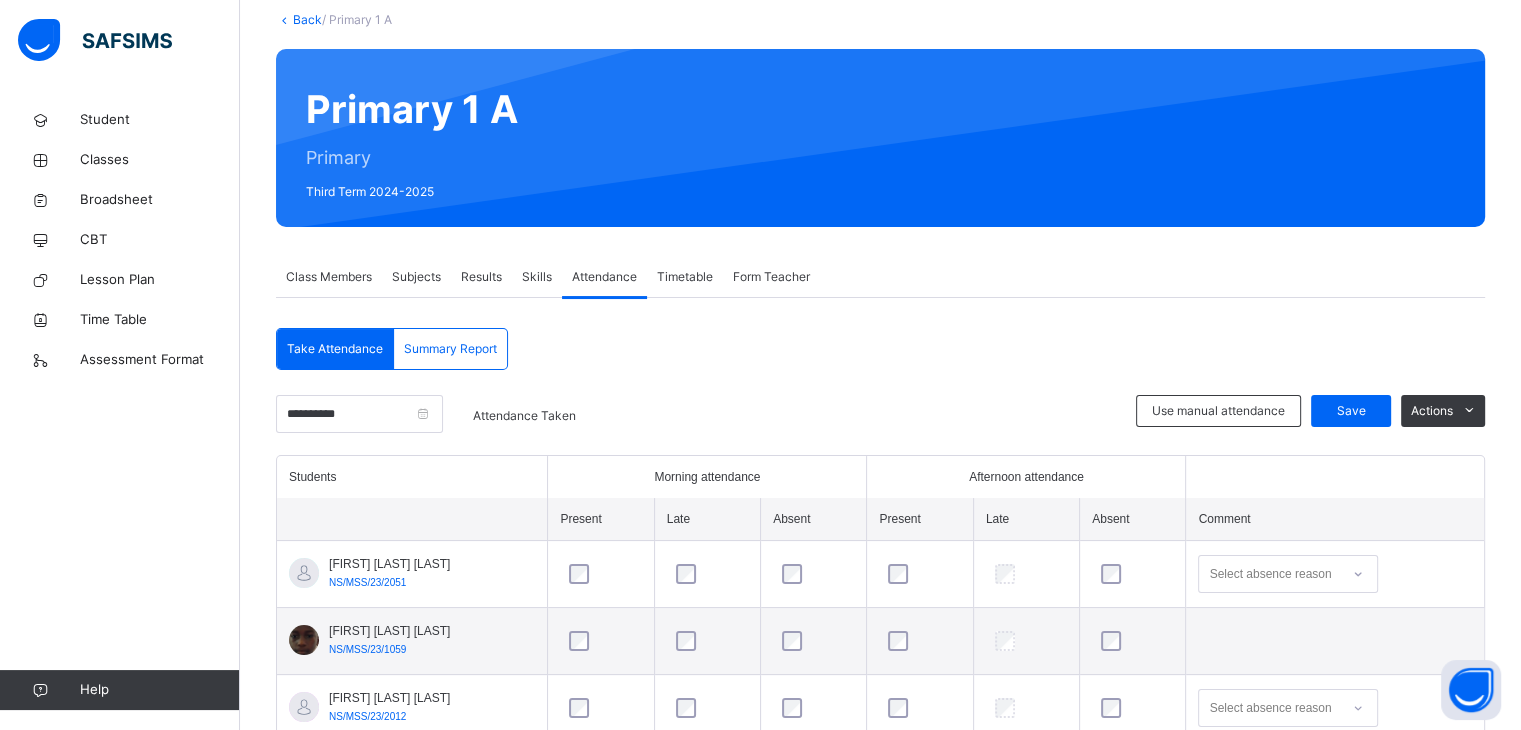 scroll, scrollTop: 323, scrollLeft: 0, axis: vertical 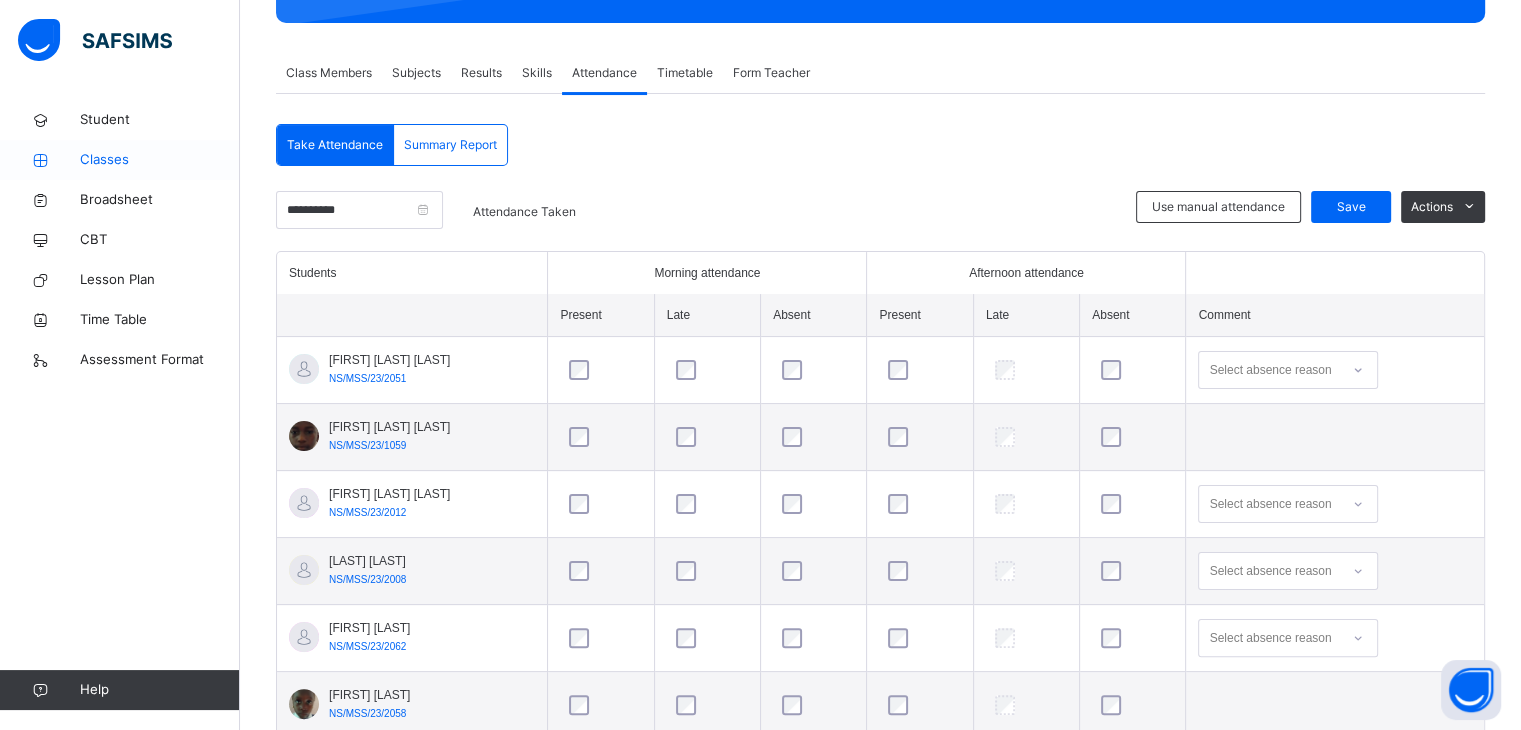 click on "Classes" at bounding box center [120, 160] 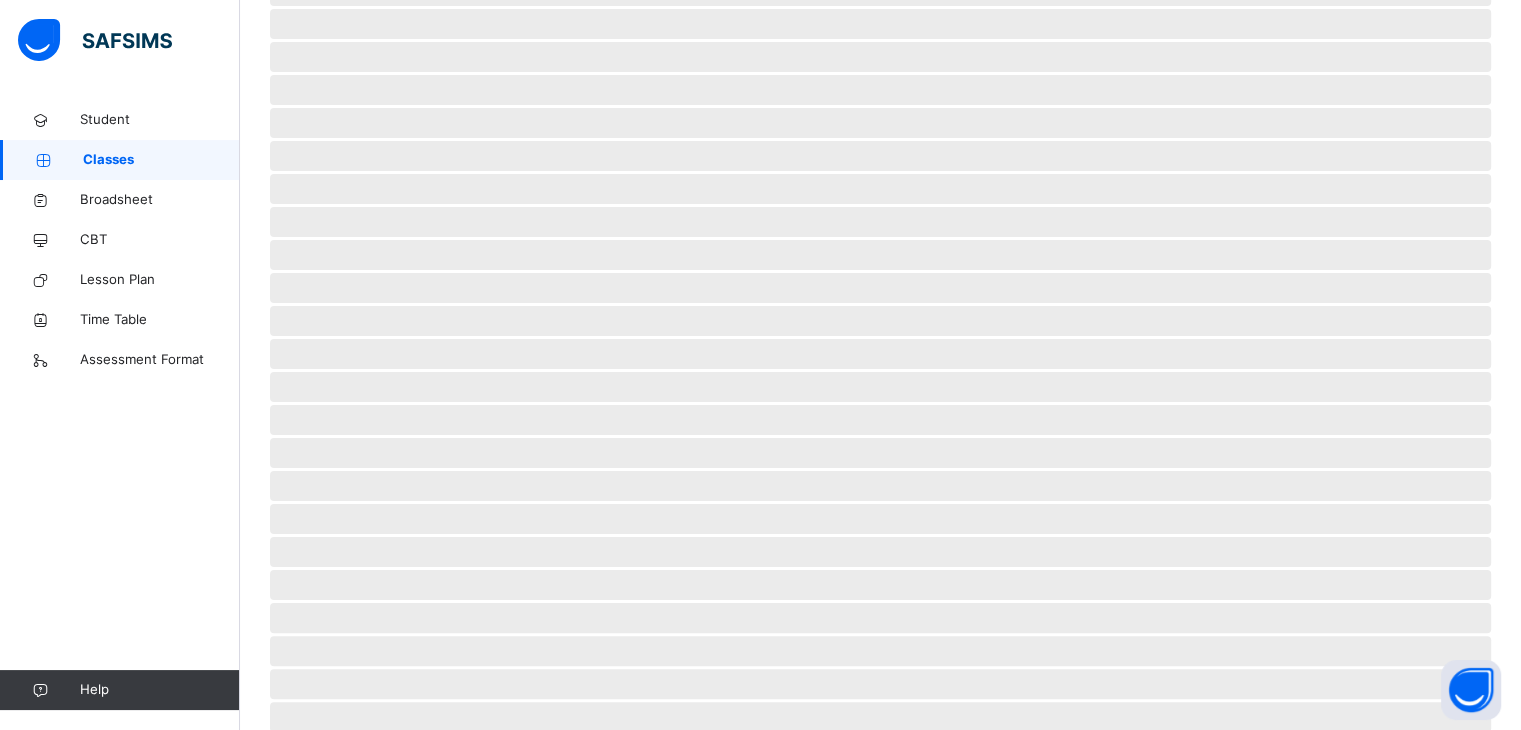 scroll, scrollTop: 0, scrollLeft: 0, axis: both 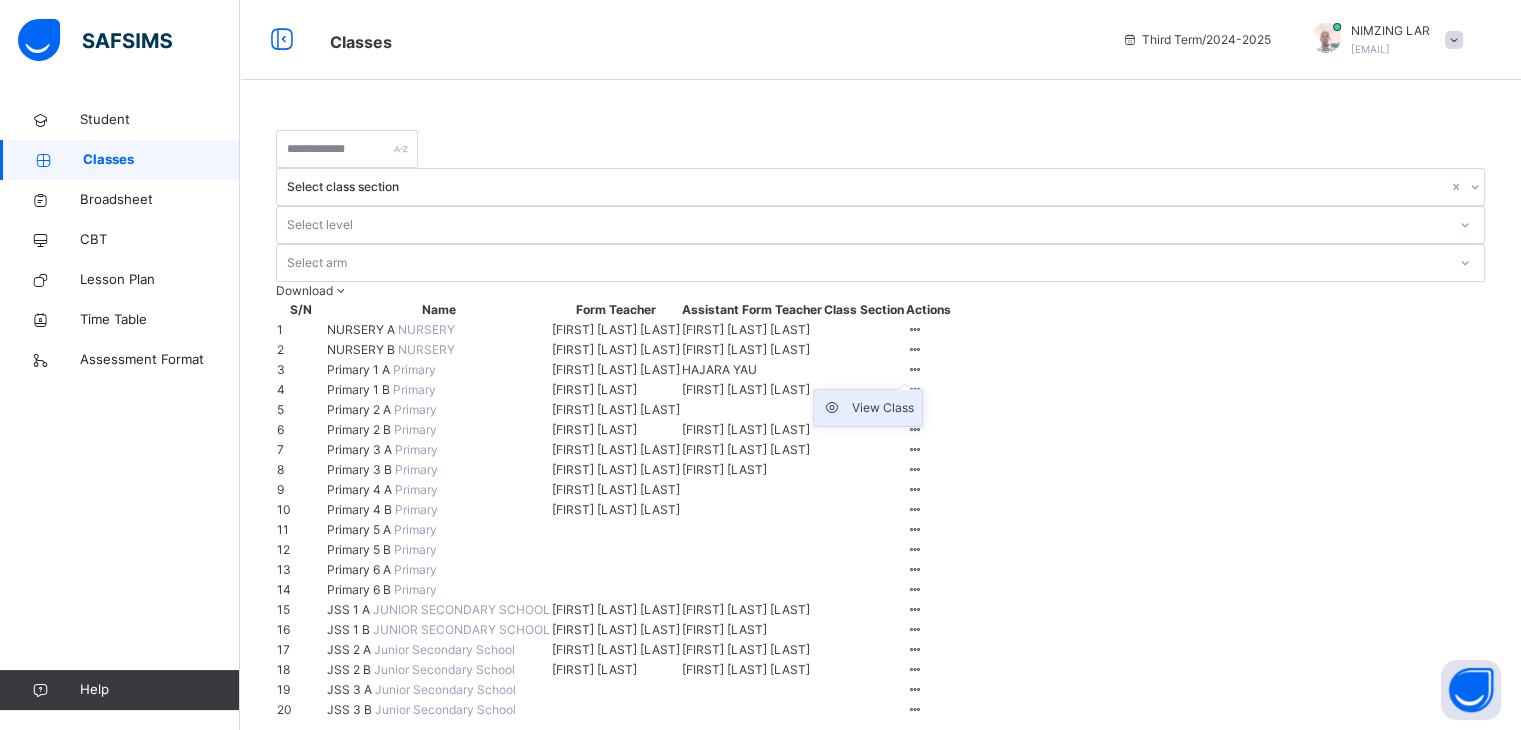 click on "View Class" at bounding box center [883, 408] 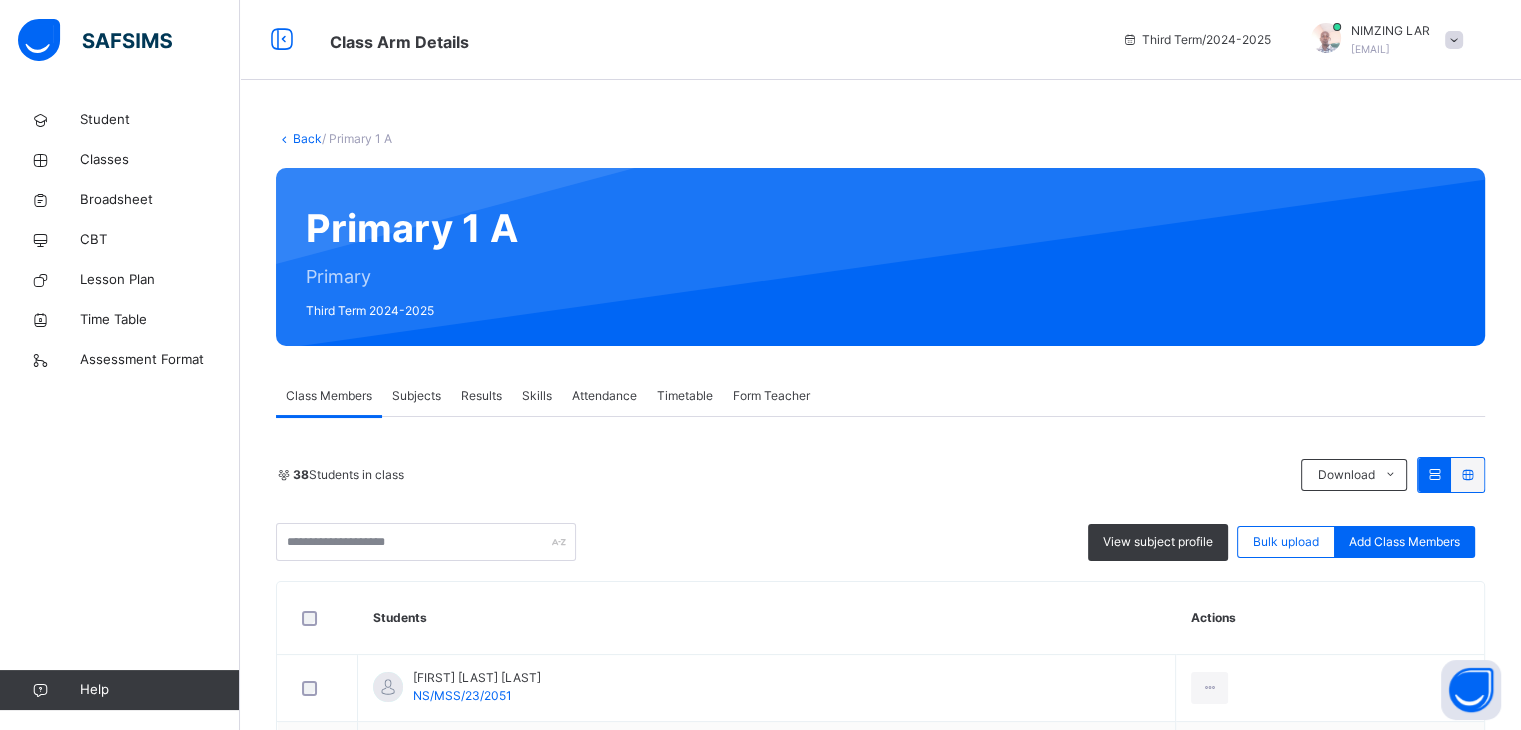click on "Results" at bounding box center [481, 396] 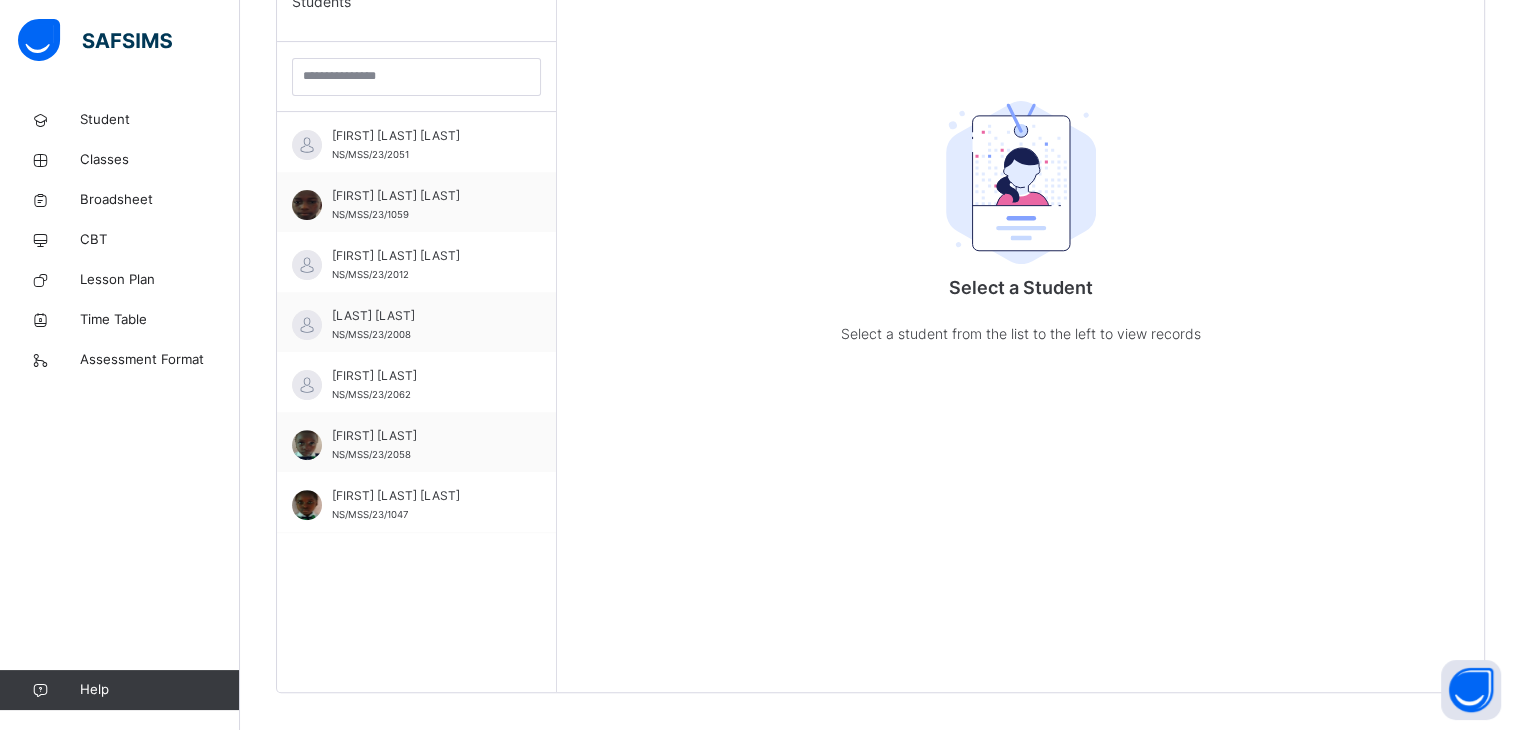 scroll, scrollTop: 560, scrollLeft: 0, axis: vertical 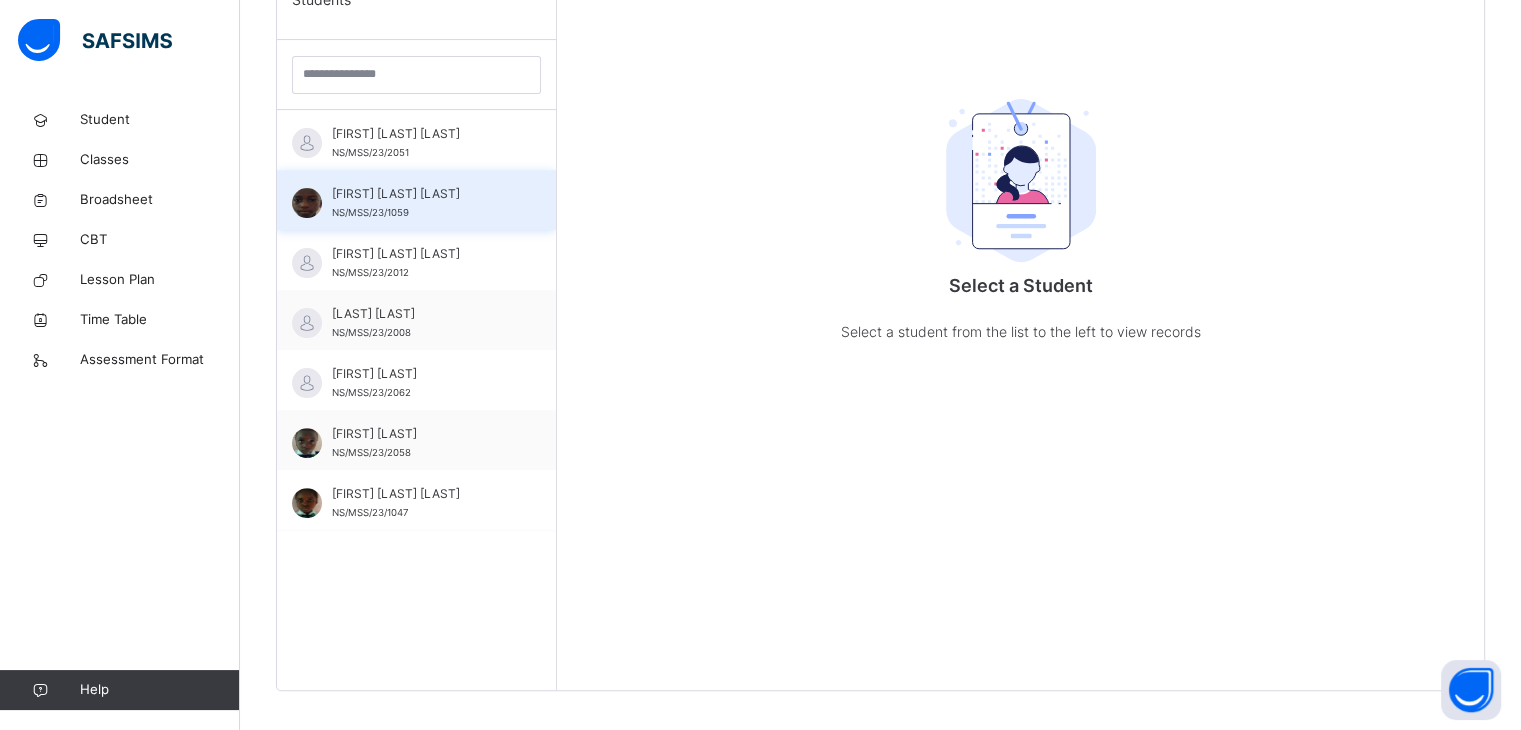click on "[FIRST] [LAST] [LAST]" at bounding box center [421, 194] 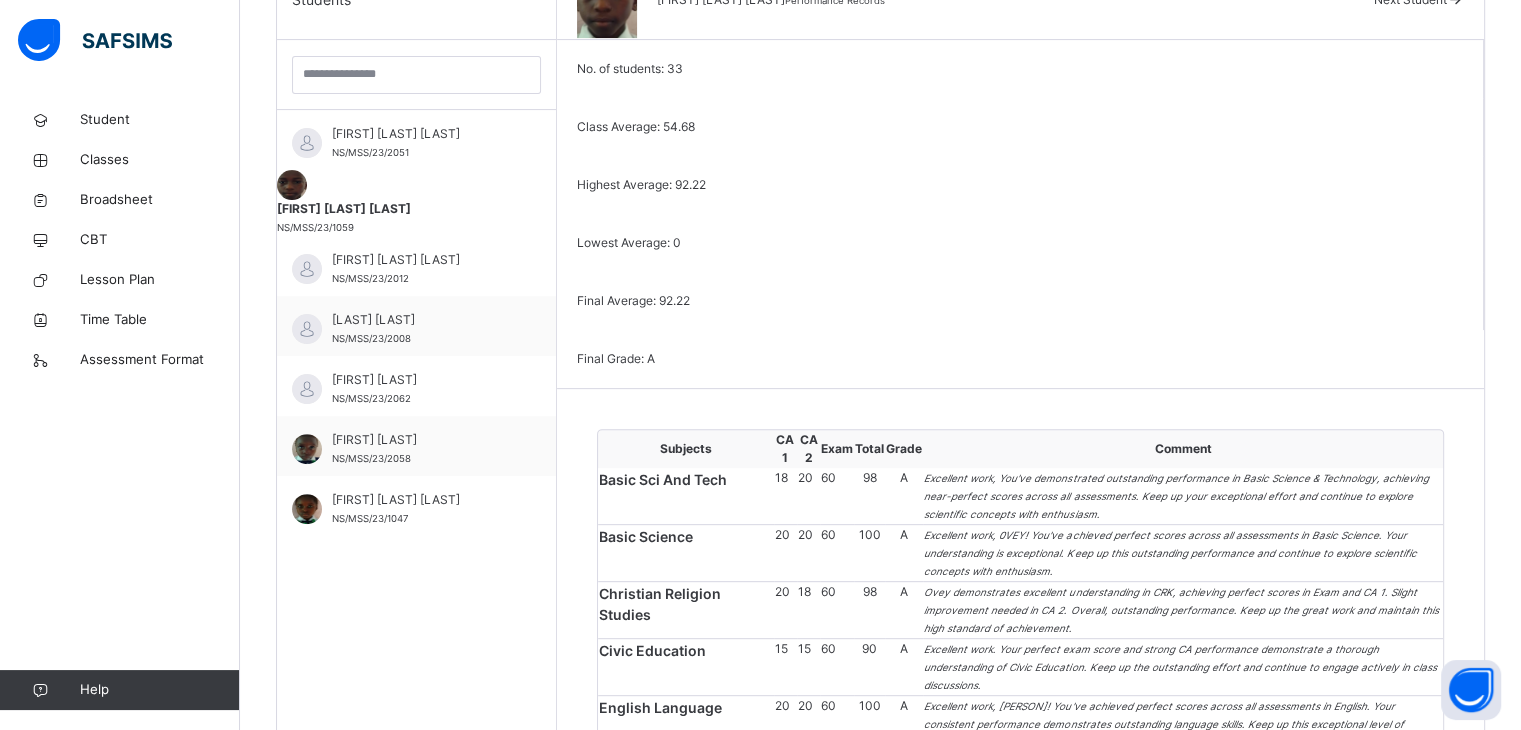 scroll, scrollTop: 40, scrollLeft: 0, axis: vertical 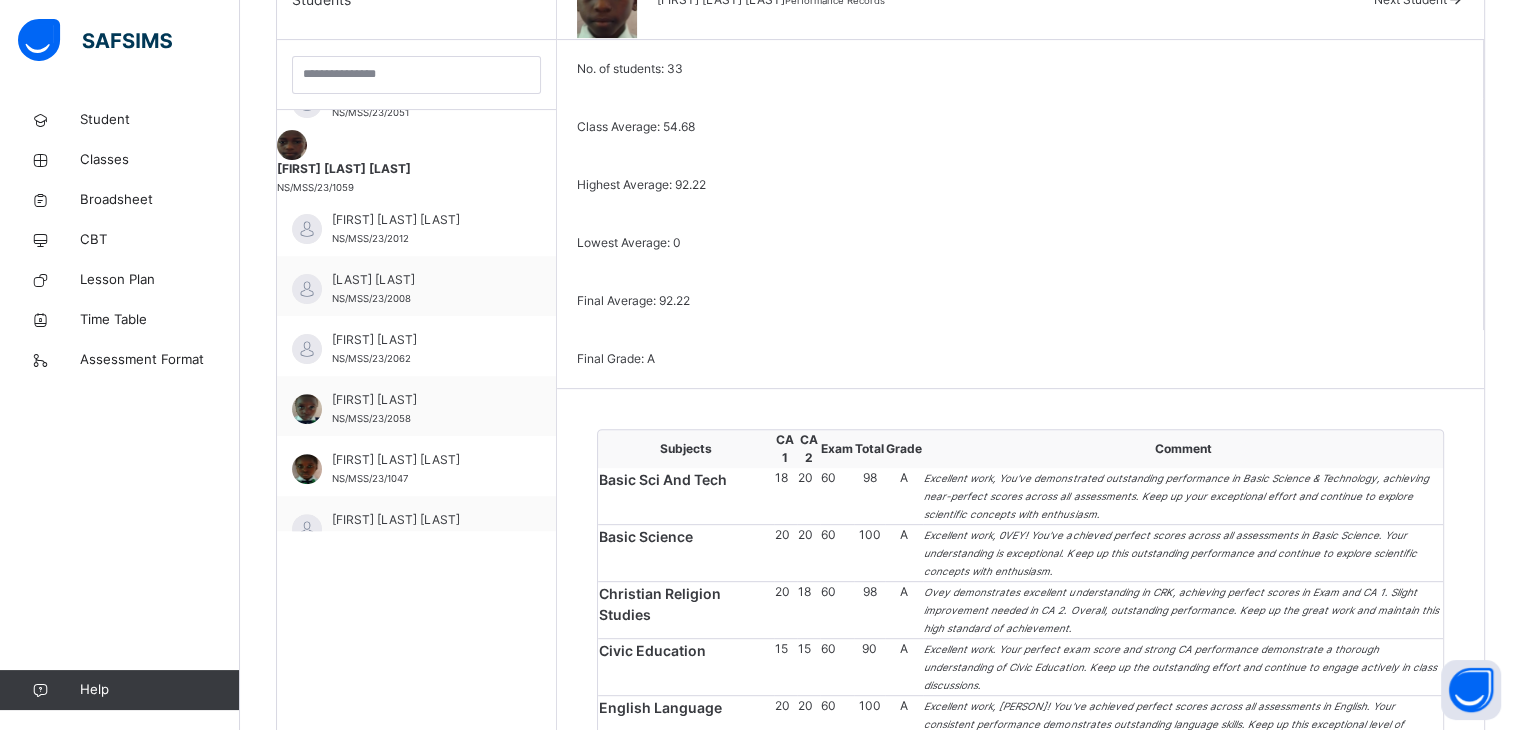 click on "Basic Sci And Tech" at bounding box center [663, 479] 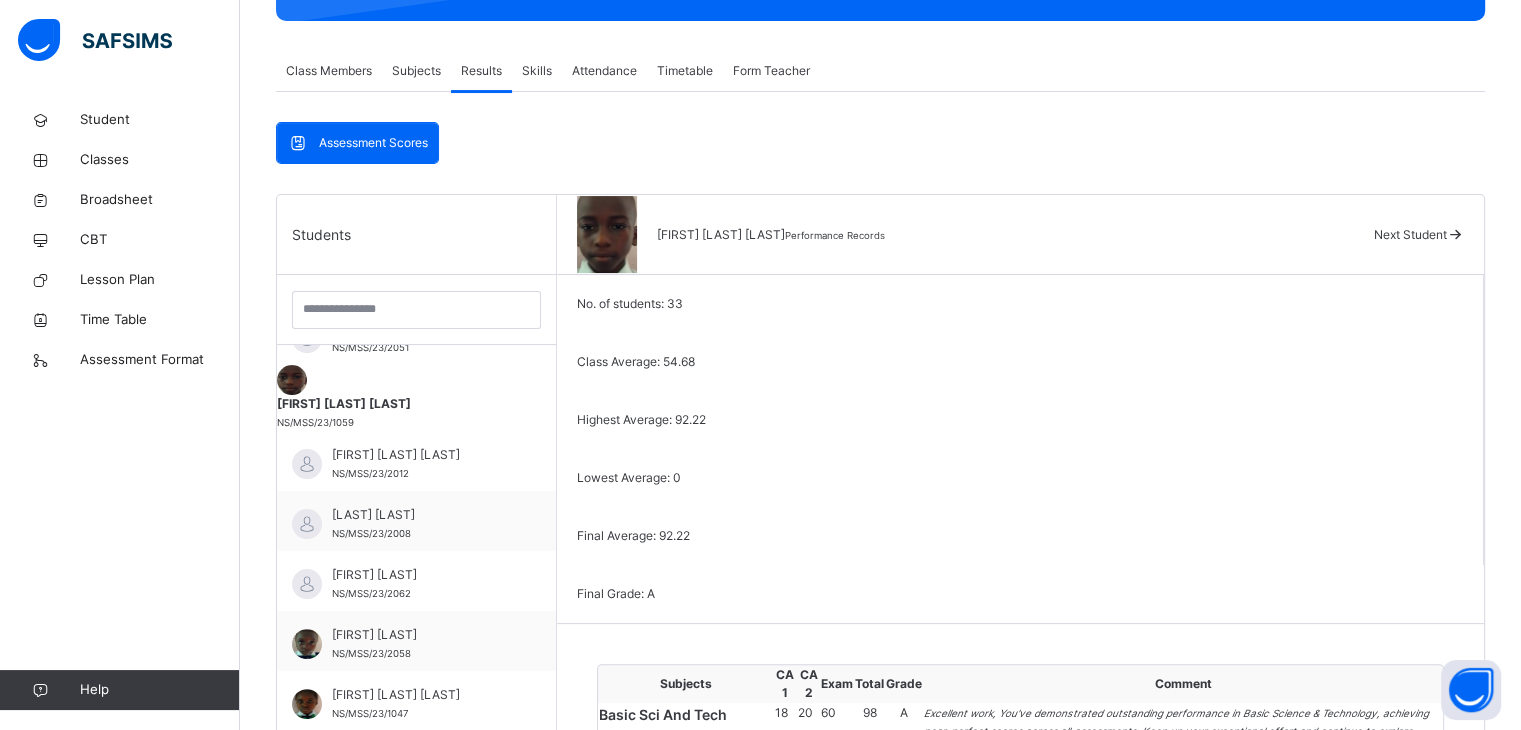 scroll, scrollTop: 160, scrollLeft: 0, axis: vertical 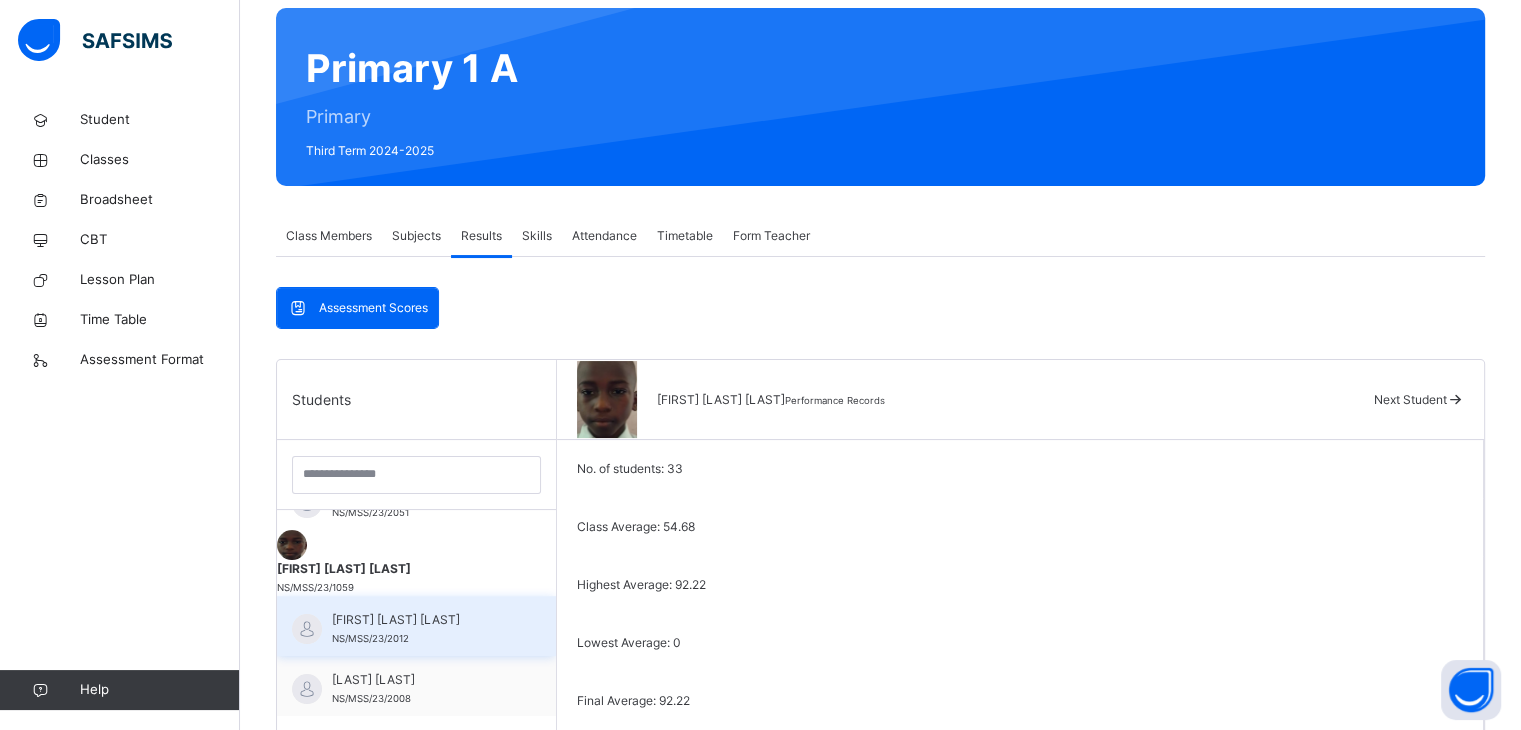 click on "[LAST] [LAST] [LAST] NS/MSS/23/2012" at bounding box center (416, 626) 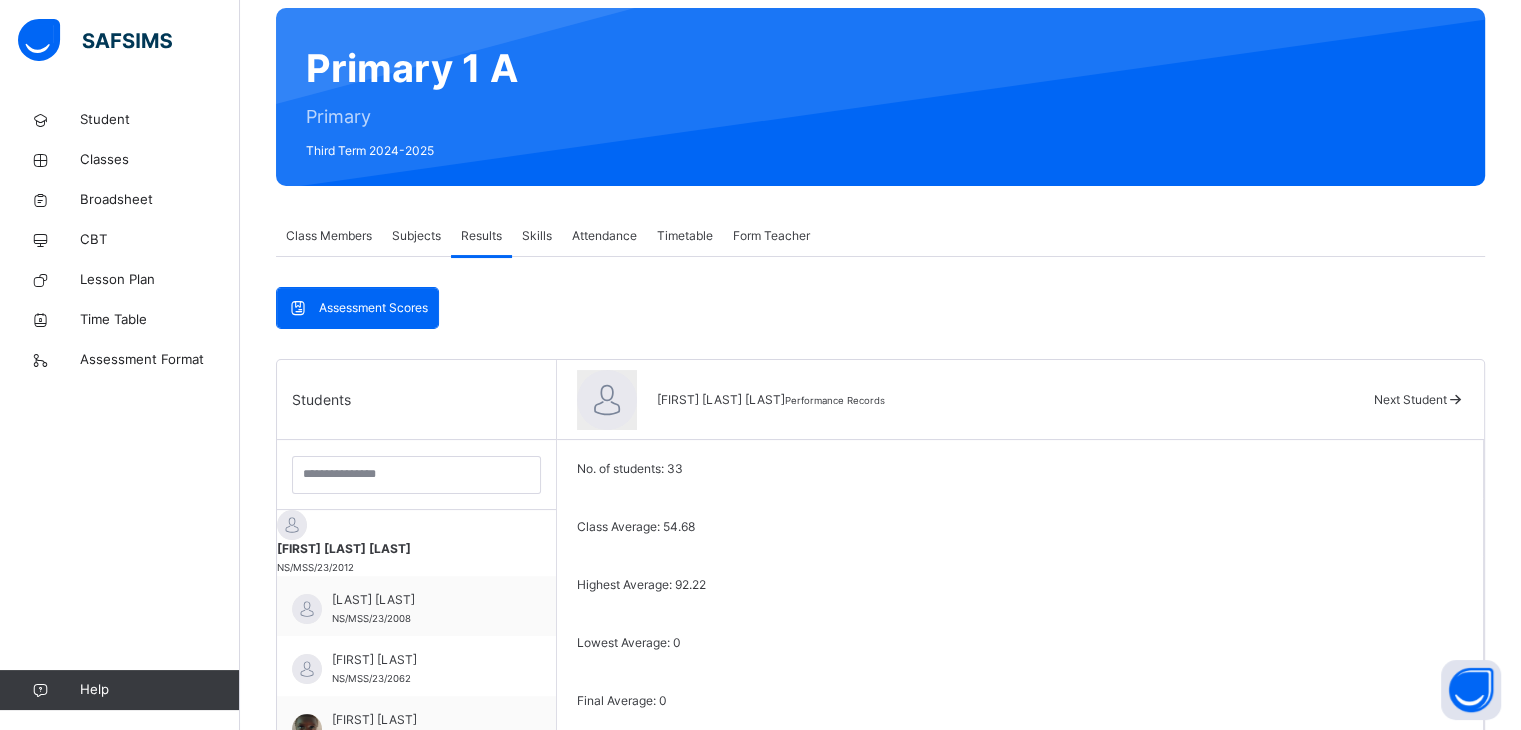 scroll, scrollTop: 280, scrollLeft: 0, axis: vertical 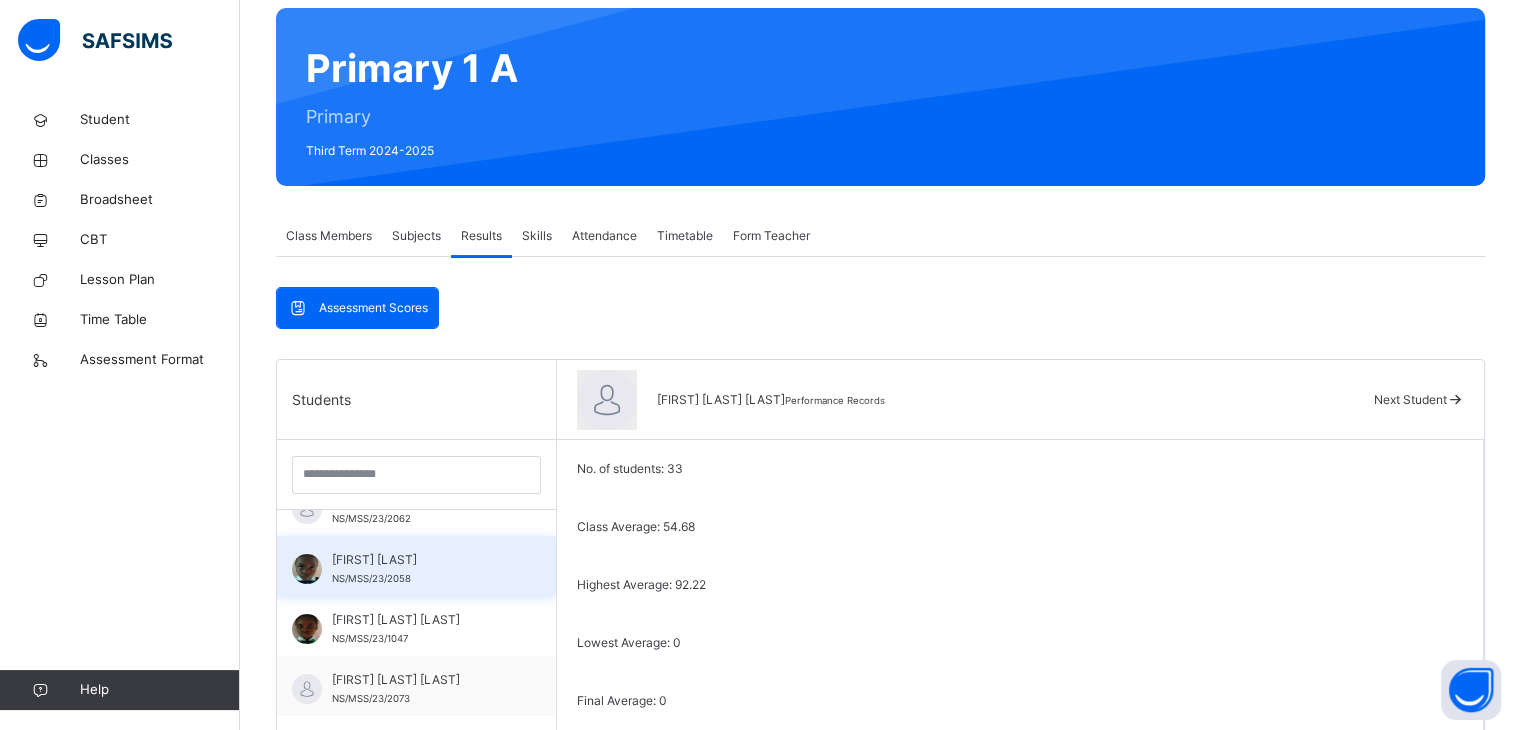 click on "[FIRST] [LAST]" at bounding box center (421, 560) 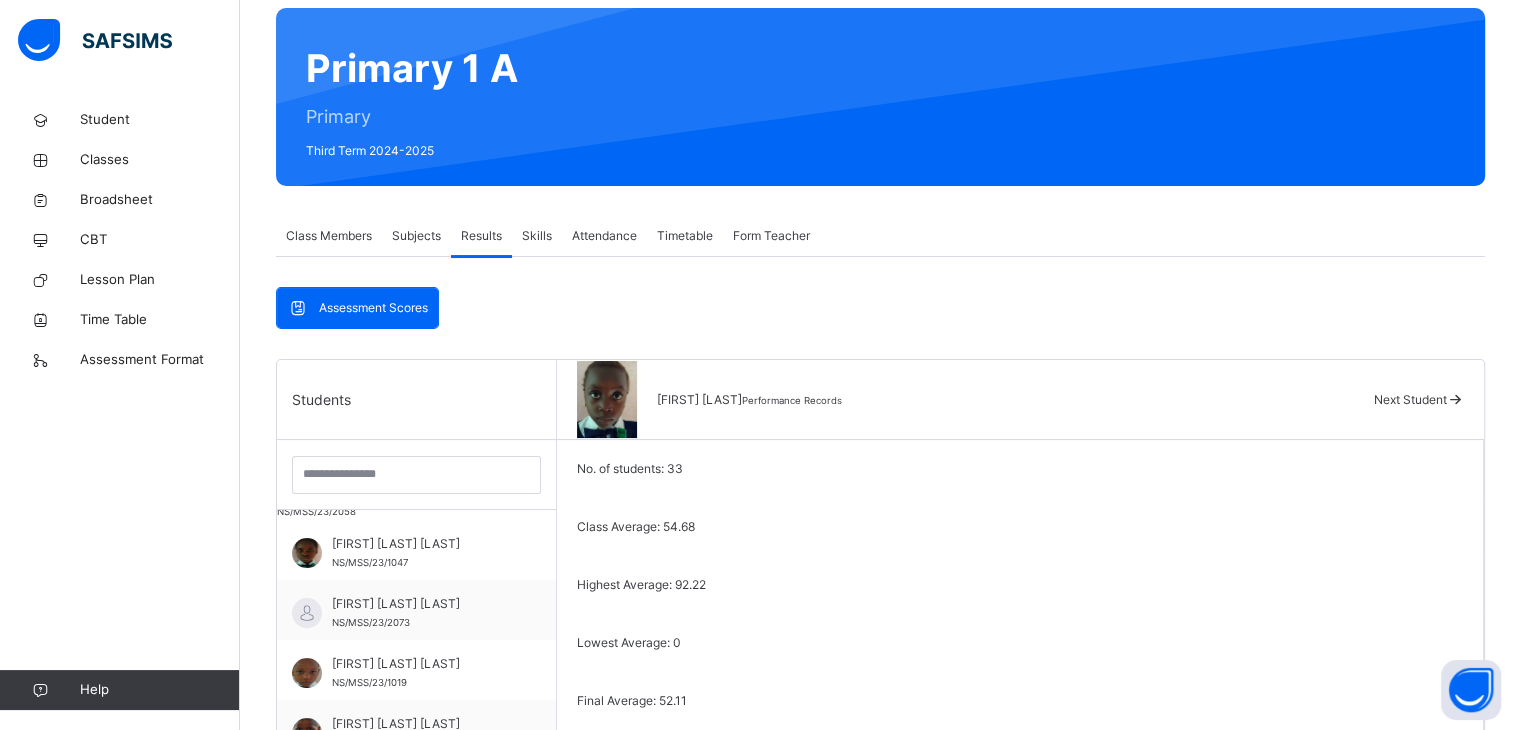 scroll, scrollTop: 360, scrollLeft: 0, axis: vertical 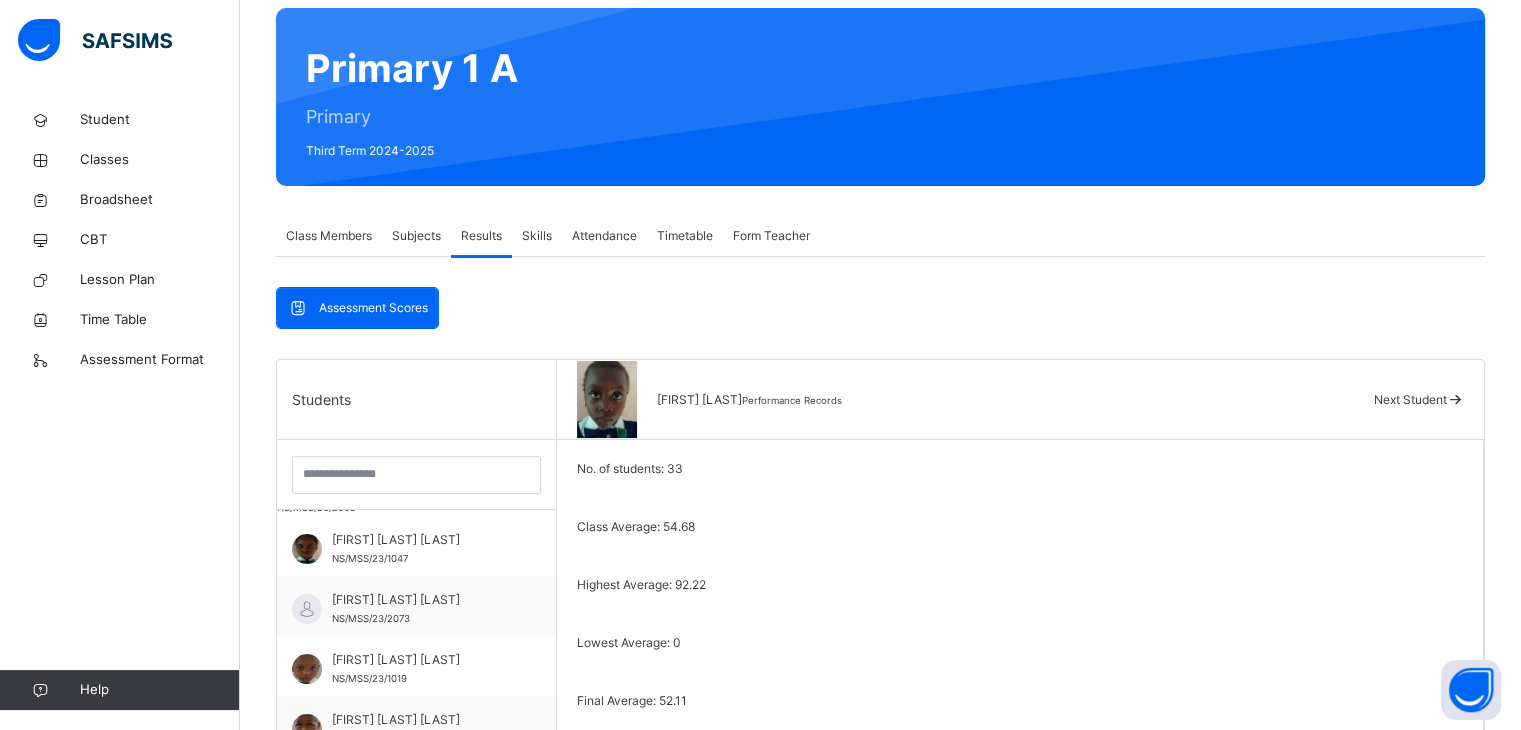 click on "No. of students:   33   Class Average:   54.68   Highest Average:   92.22   Lowest Average:   0   Final Average:   52.11   Final Grade:   C Subjects CA 1 CA 2 Exam Total Grade Comment Basic Sci And Tech 18 12 42 72 B She demonstrates strong understanding in Basic Science & Technology, particularly excelling in CA 1. To further improve, focus on exam preparation techniques. Overall, a commendable performance with potential for even greater achievement. Basic Science 10 16 10 36 E [PERSON] shows promise in Basic Science. Her CA 2 performance was strong, but there's room for improvement in exams. With focused study and exam preparation, she can enhance her overall performance. Keep up the good work! Civic Education 15 20 6 41 D She shows excellent performance in CA assessments but needs improvement in exams. Focus on exam preparation techniques and revise key concepts. Overall, a promising student with potential for even better results. English Language 16 5 30 51 C Information And Communication Technology 12 12" at bounding box center (1020, 1121) 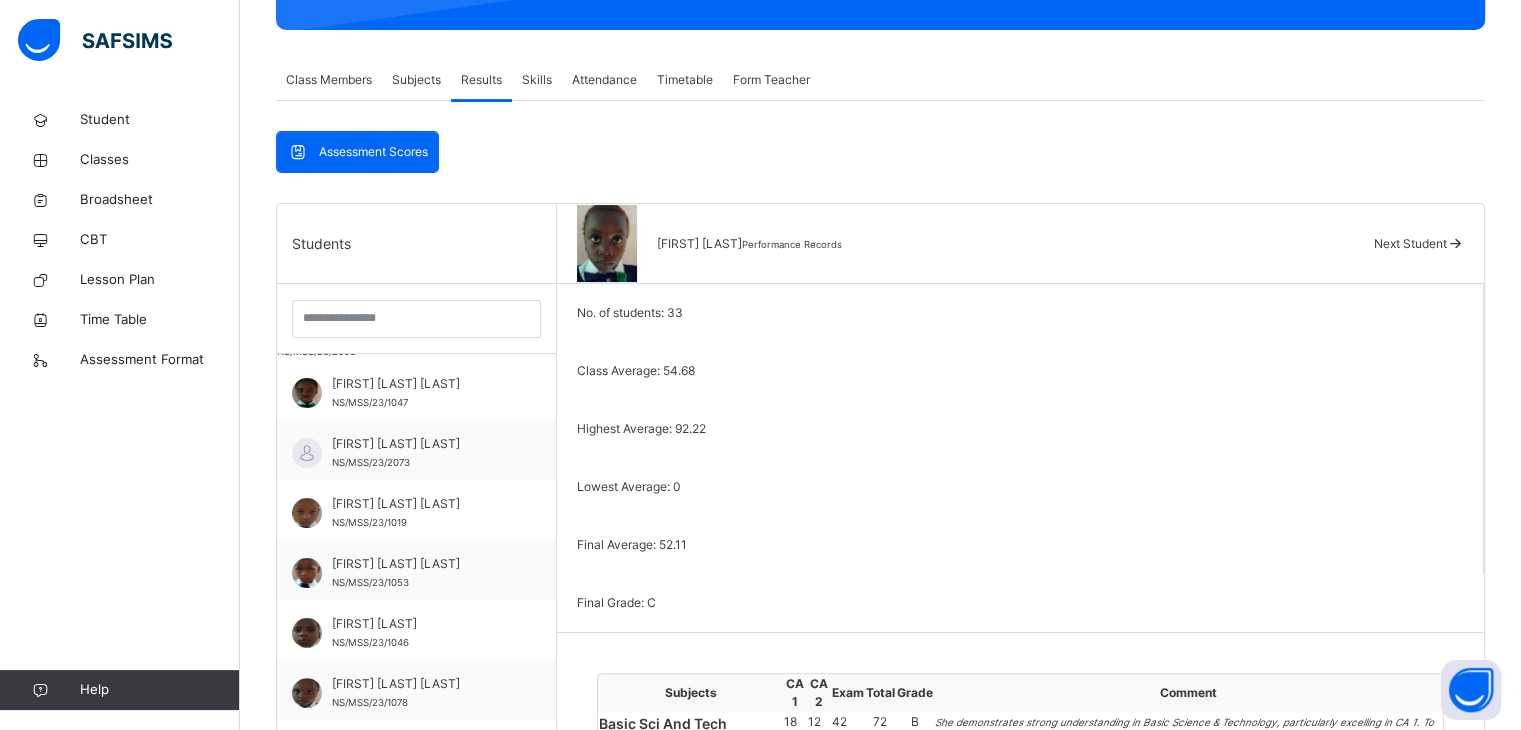 scroll, scrollTop: 280, scrollLeft: 0, axis: vertical 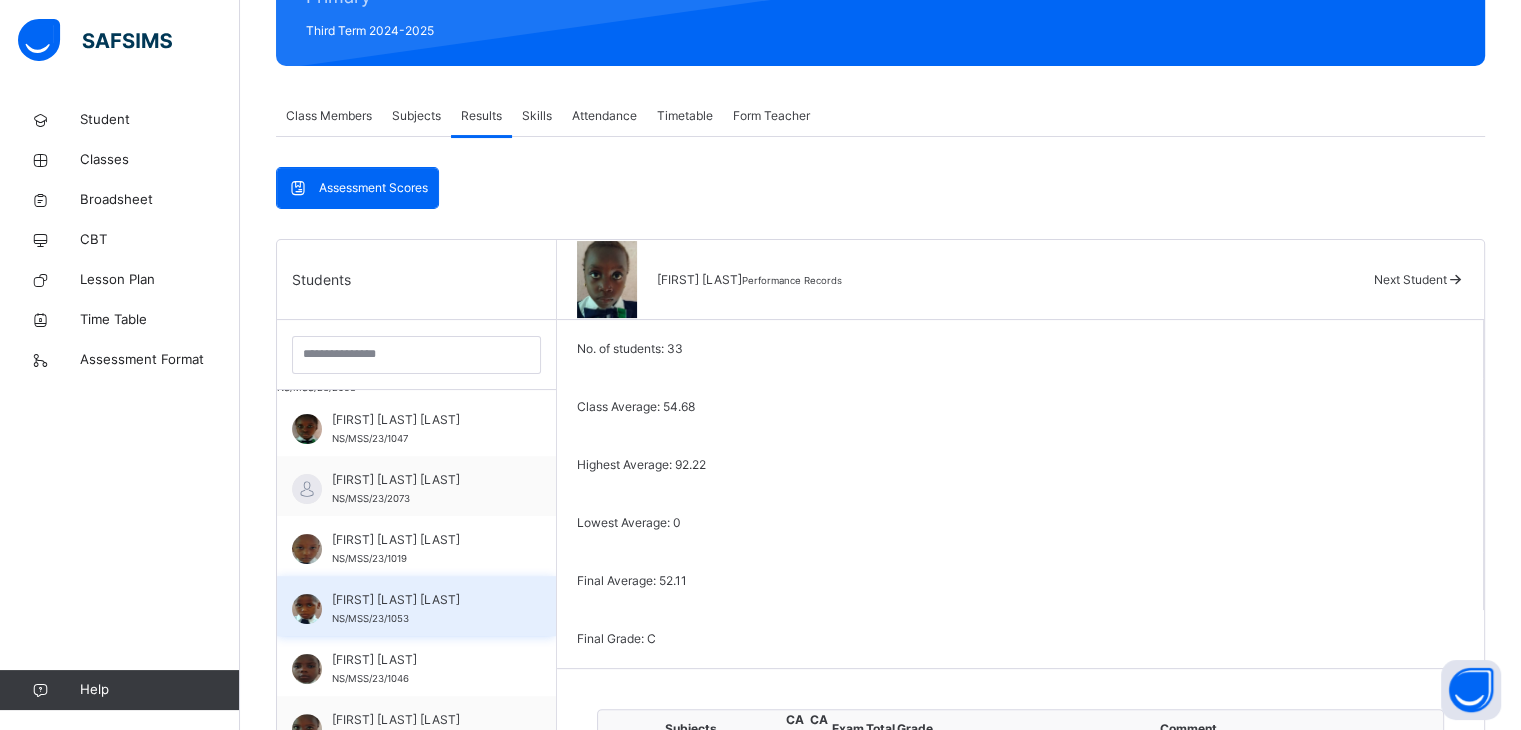 click on "[FIRST] [LAST] [LAST]" at bounding box center (421, 600) 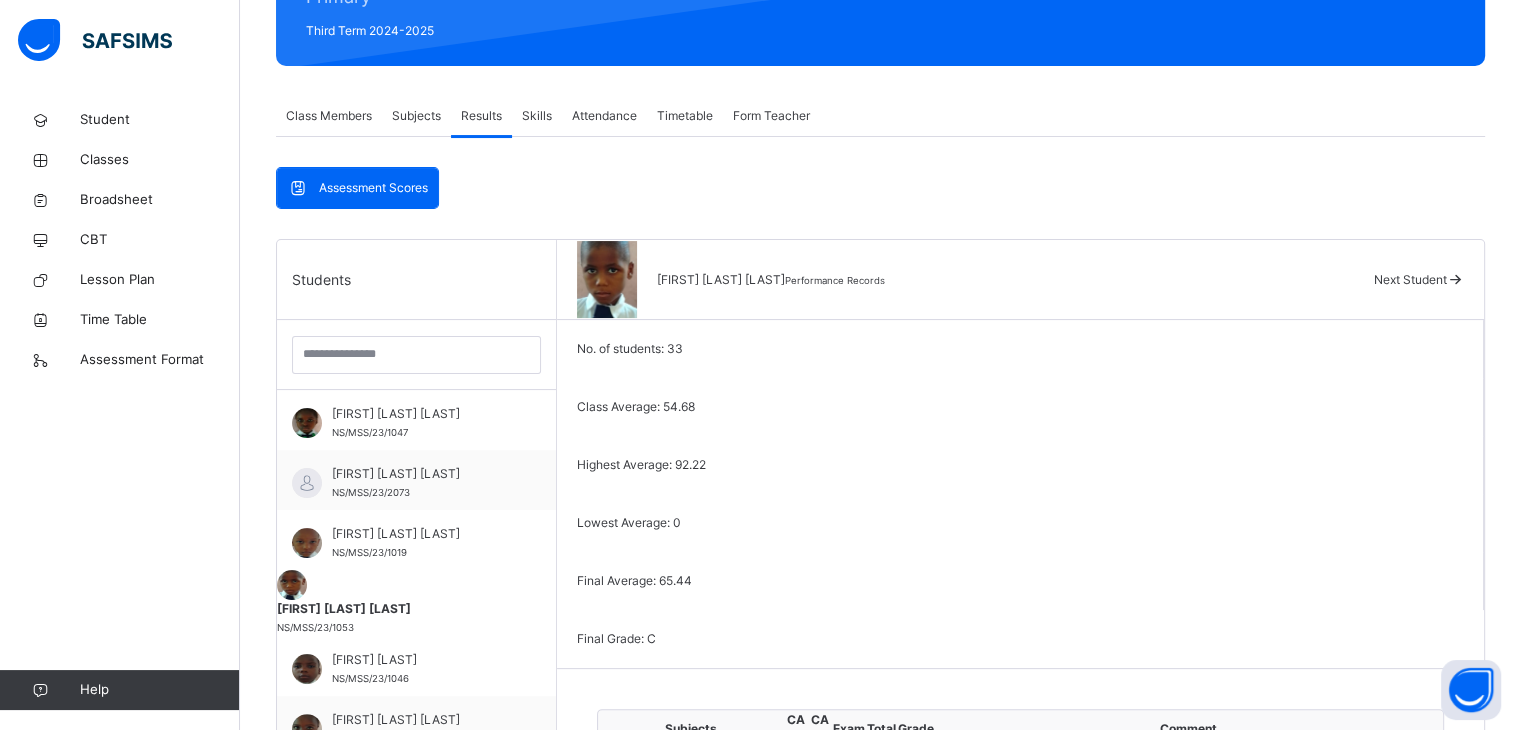 click on "Basic Sci And Tech" at bounding box center (691, 776) 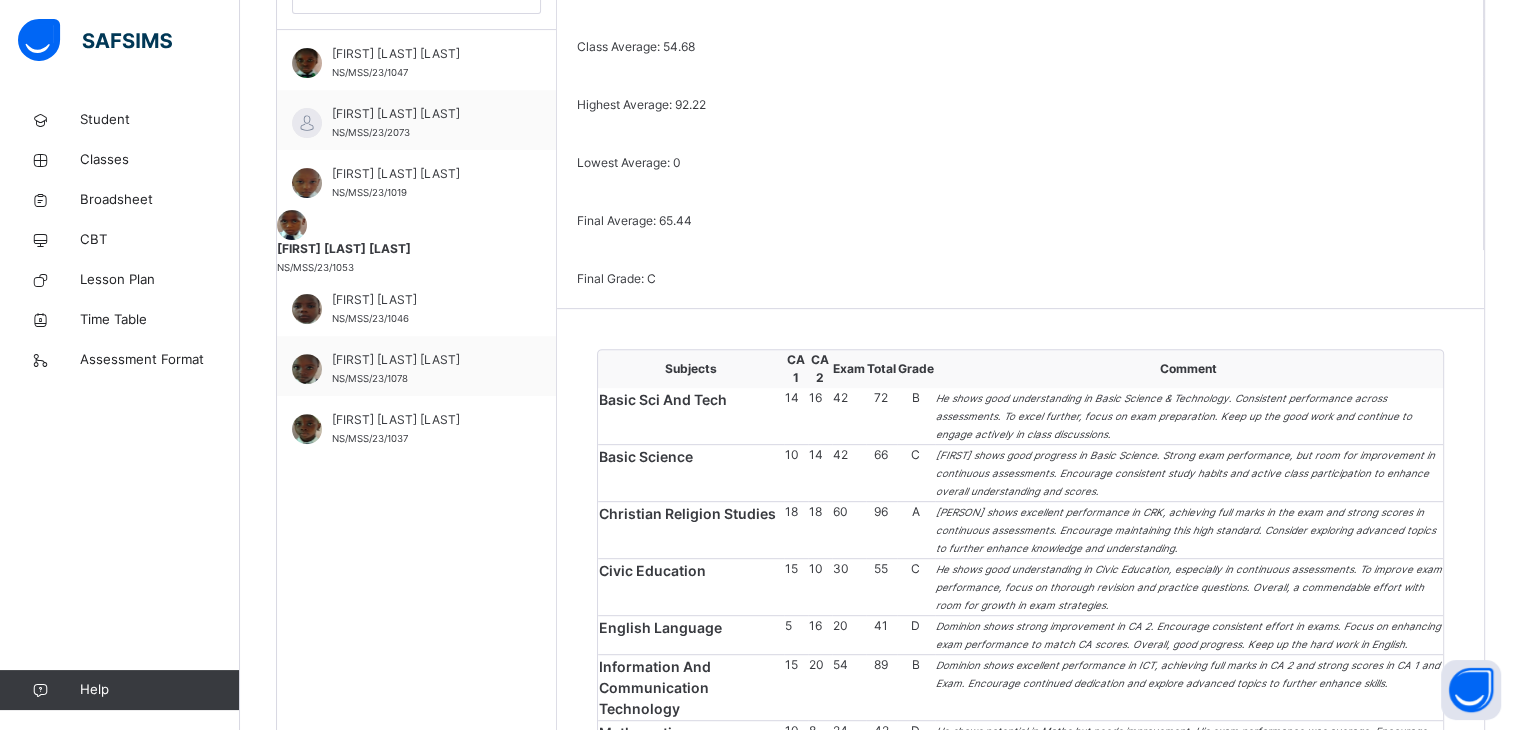 scroll, scrollTop: 600, scrollLeft: 0, axis: vertical 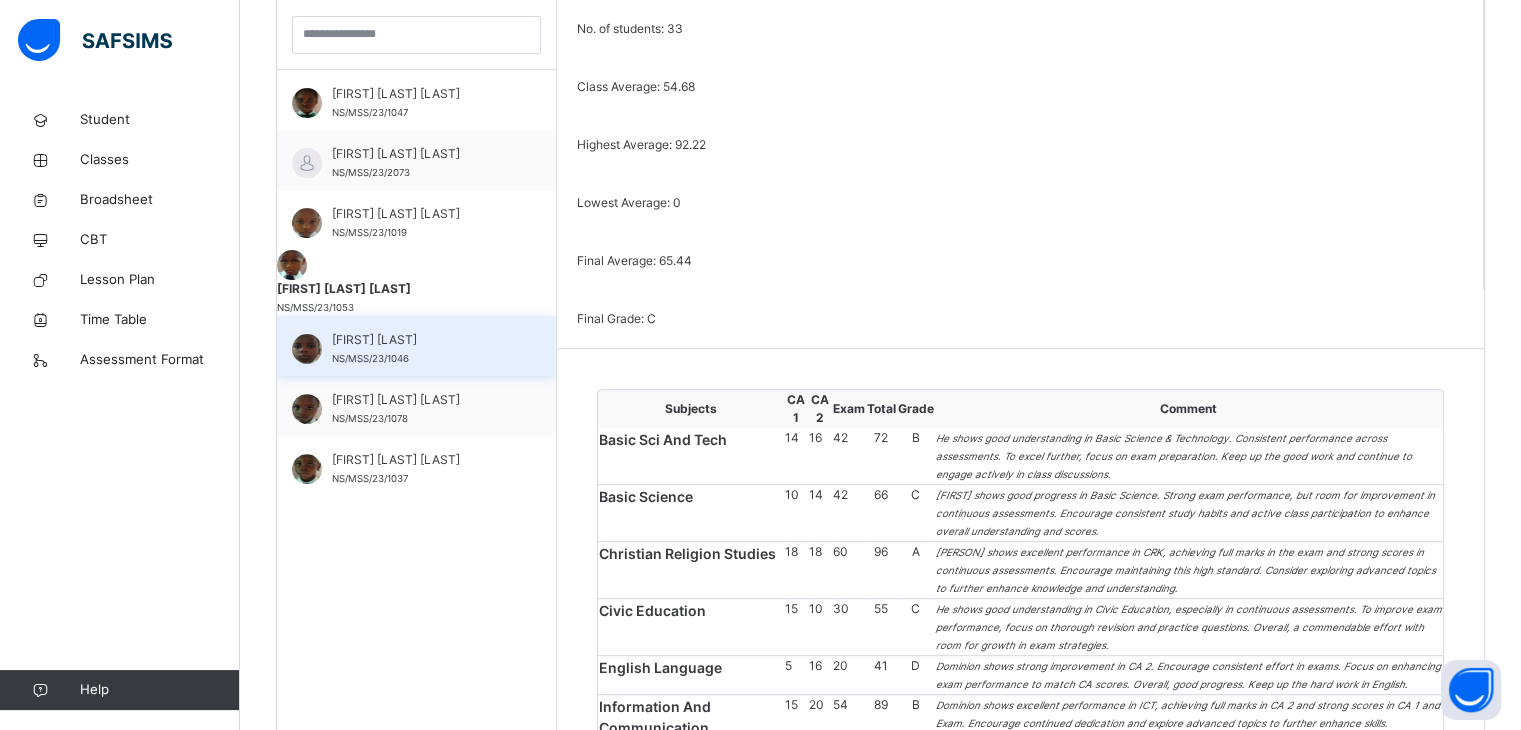 click on "[FIRST] [LAST]" at bounding box center [421, 340] 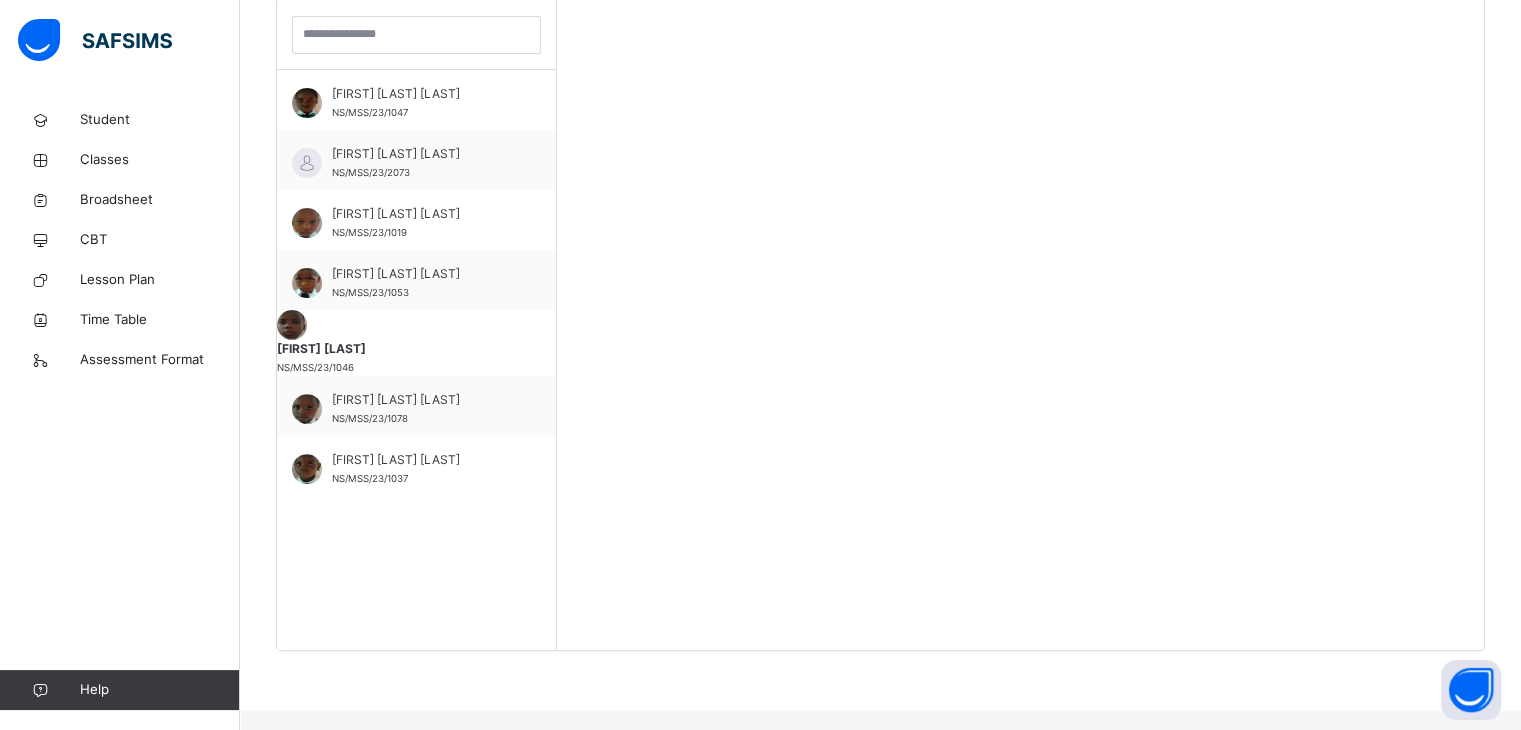scroll, scrollTop: 580, scrollLeft: 0, axis: vertical 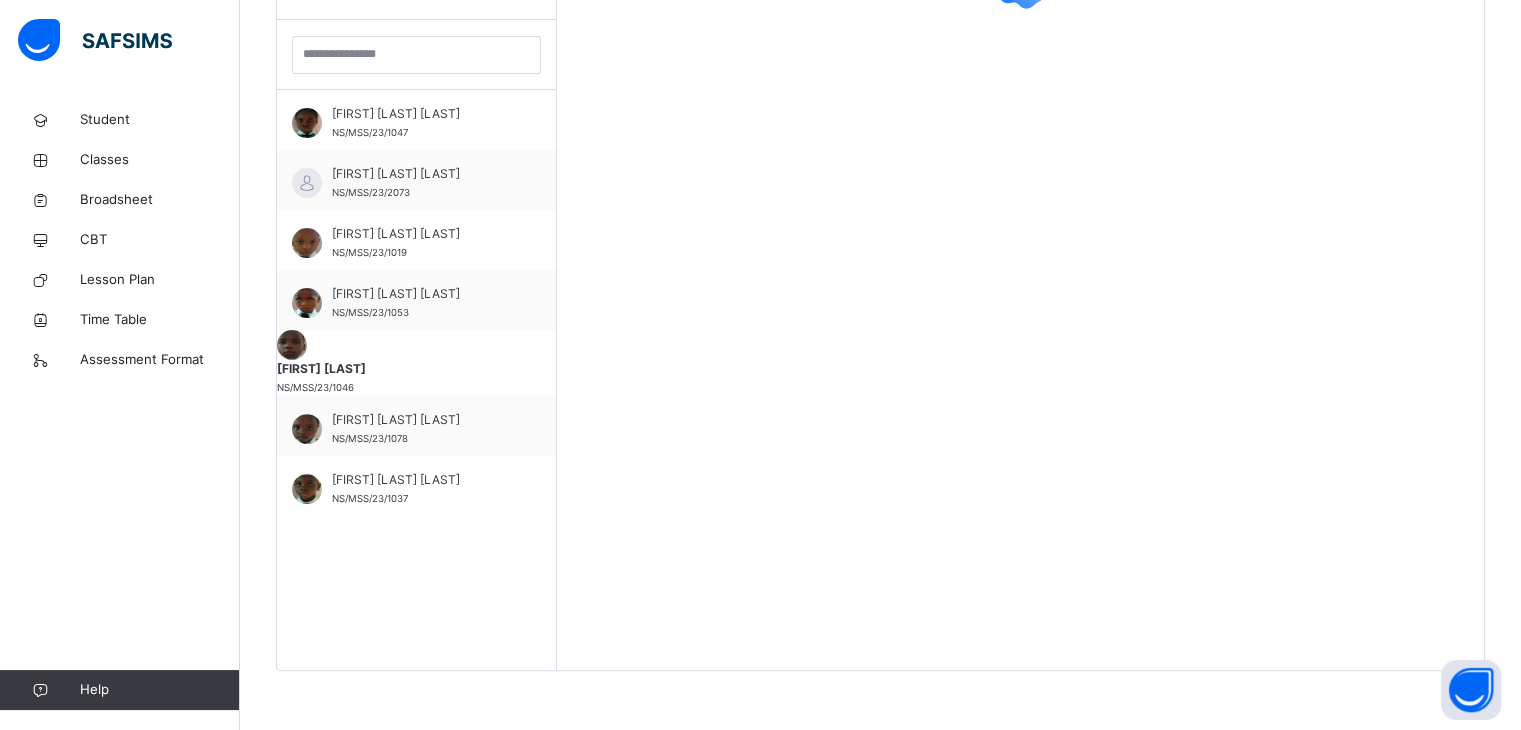 click on "[FIRST] [LAST] [ID_NUMBER]" at bounding box center (416, 363) 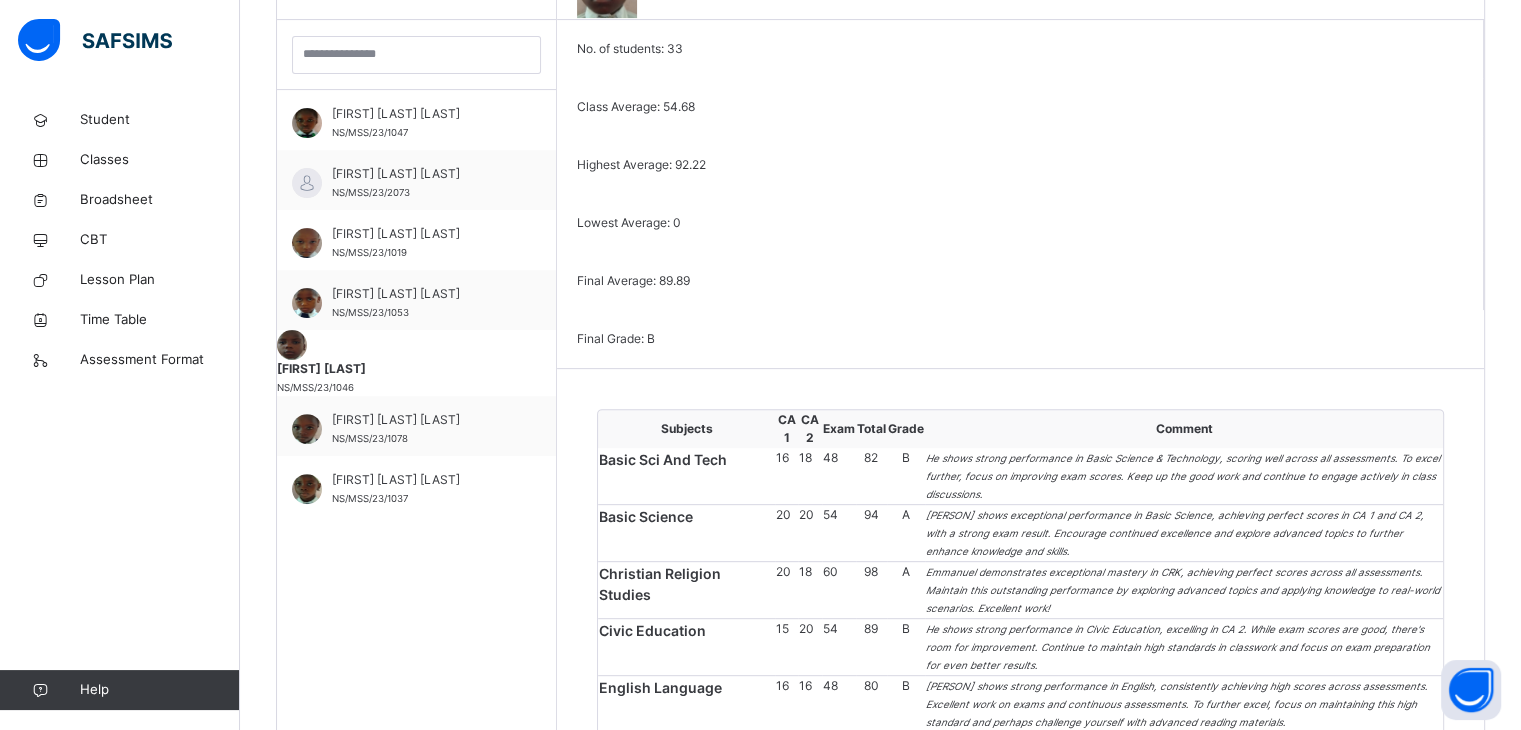 scroll, scrollTop: 600, scrollLeft: 0, axis: vertical 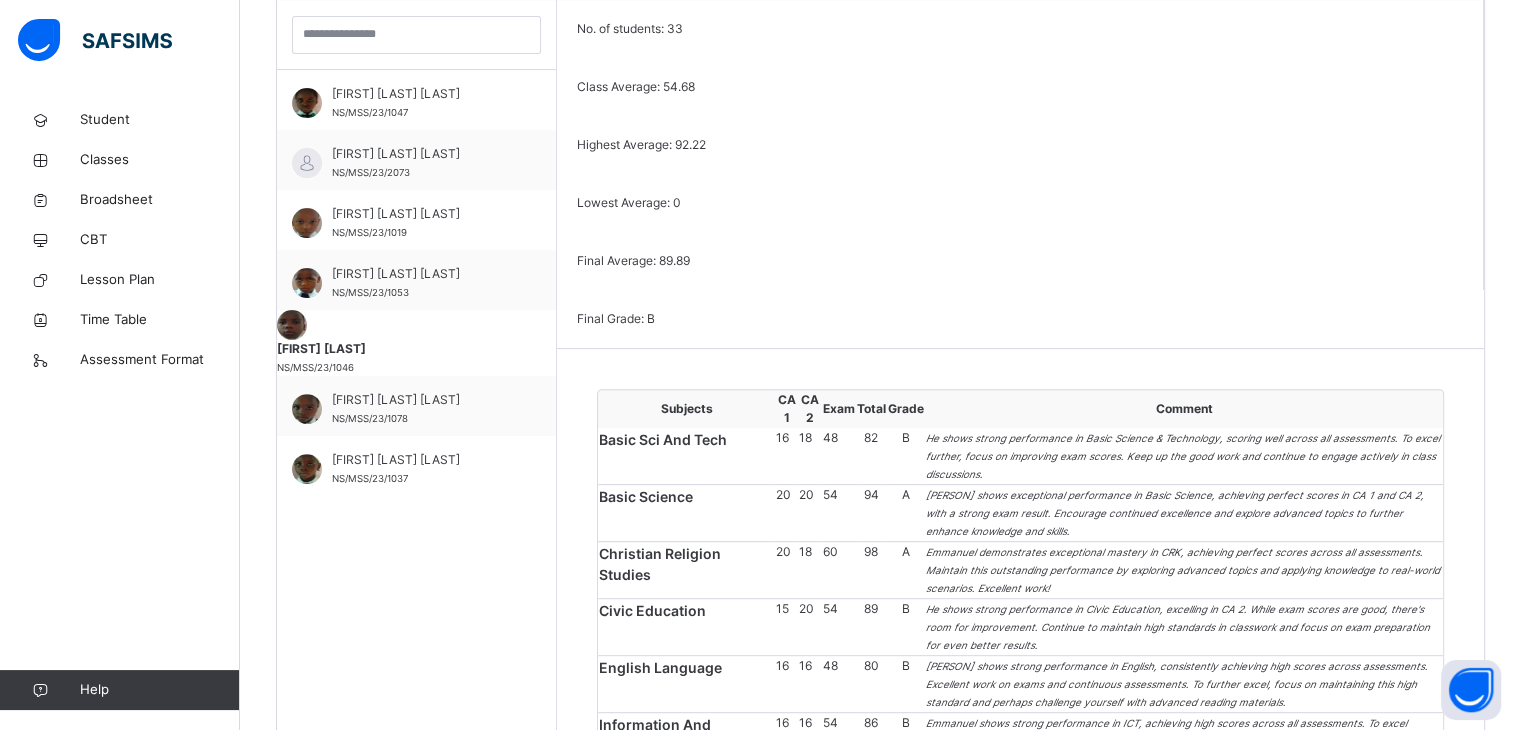 click on "Christian Religion Studies" at bounding box center (686, 570) 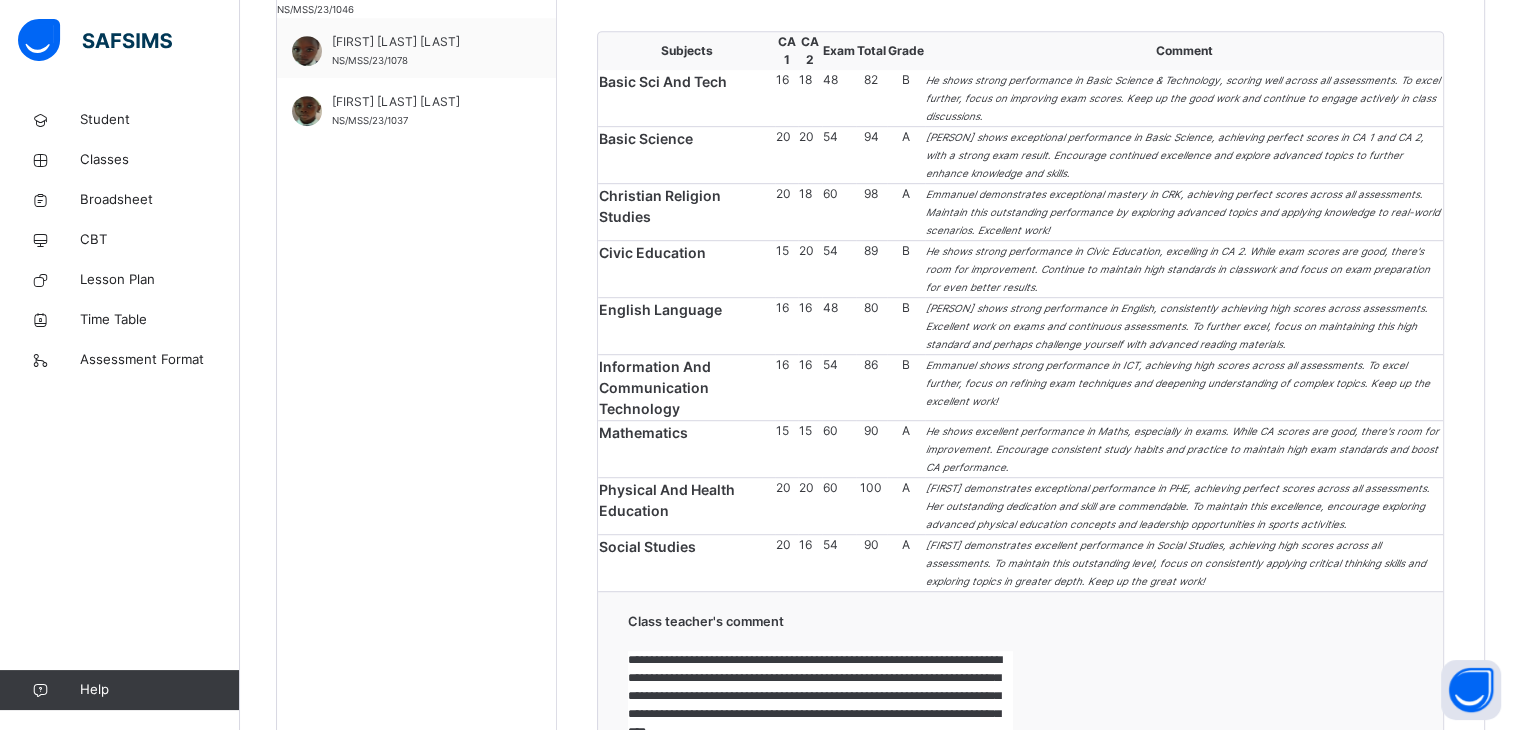scroll, scrollTop: 960, scrollLeft: 0, axis: vertical 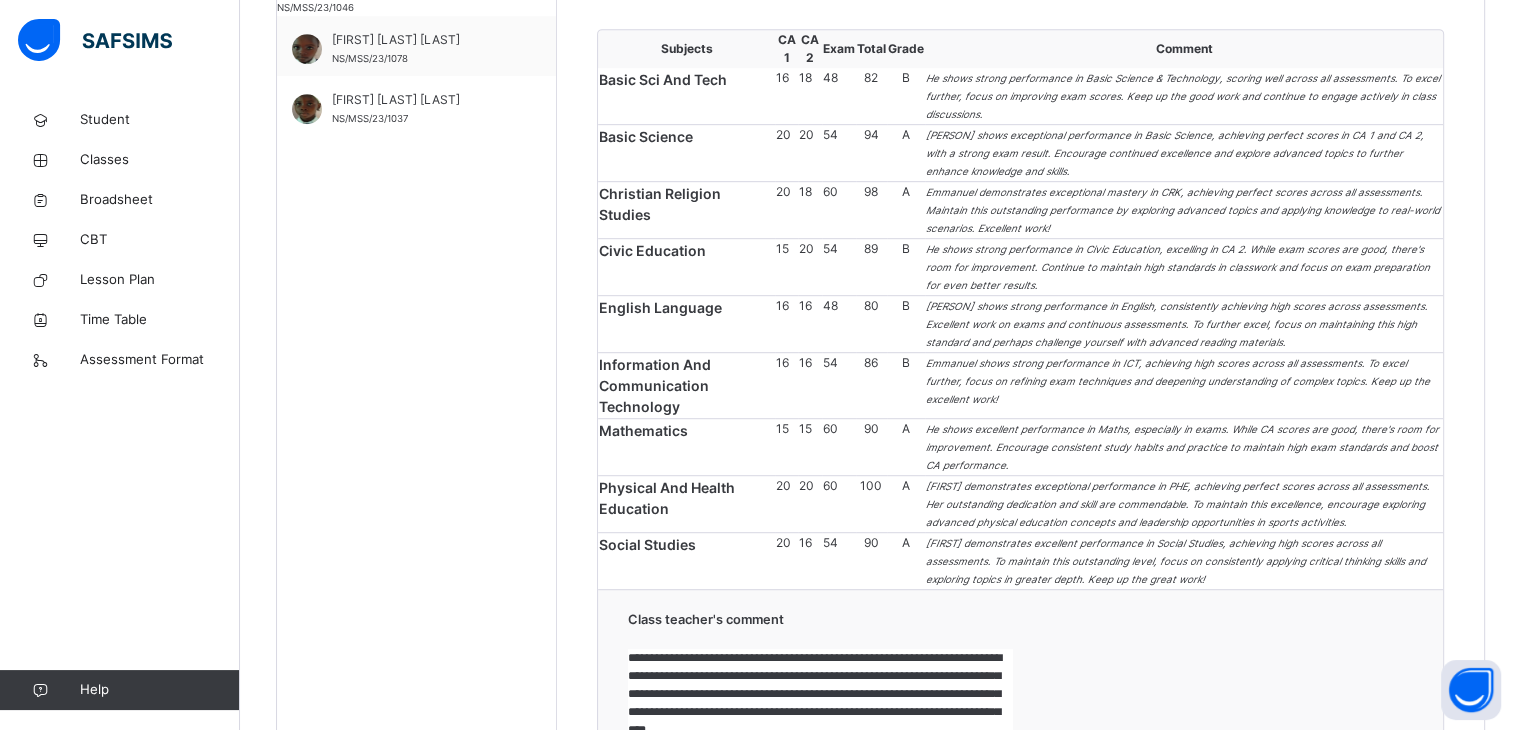click on "Students  [FIRST] [LAST] [ID_NUMBER] [FIRST] [LAST] [ID_NUMBER] [FIRST] [LAST] [LAST] [ID_NUMBER] [FIRST] [LAST] [ID_NUMBER] [FIRST] [LAST] [ID_NUMBER] [FIRST] [LAST] [ID_NUMBER] [FIRST] [LAST] [ID_NUMBER] [FIRST] [LAST] [ID_NUMBER] [FIRST] [LAST] [ID_NUMBER] [FIRST] [LAST] [ID_NUMBER] [FIRST] [LAST] [ID_NUMBER] [FIRST] [LAST] [ID_NUMBER] [FIRST] [LAST] [ID_NUMBER] [FIRST] [LAST] [ID_NUMBER] [FIRST] [LAST] [ID_NUMBER] [FIRST] [LAST] [ID_NUMBER] [FIRST] [LAST] [ID_NUMBER] [FIRST] [LAST] [ID_NUMBER] [FIRST] [LAST] [ID_NUMBER] [FIRST] [LAST] [ID_NUMBER] [FIRST] [LAST] [ID_NUMBER] [FIRST] [LAST] [ID_NUMBER] [FIRST] [LAST] [ID_NUMBER] [FIRST] [LAST] [ID_NUMBER] [FIRST] [LAST] [ID_NUMBER] [FIRST] [LAST] [ID_NUMBER] [FIRST] [LAST] [ID_NUMBER] [FIRST] [LAST] [ID_NUMBER] [FIRST] [LAST] [ID_NUMBER] [FIRST] [LAST] [ID_NUMBER]" at bounding box center (417, 281) 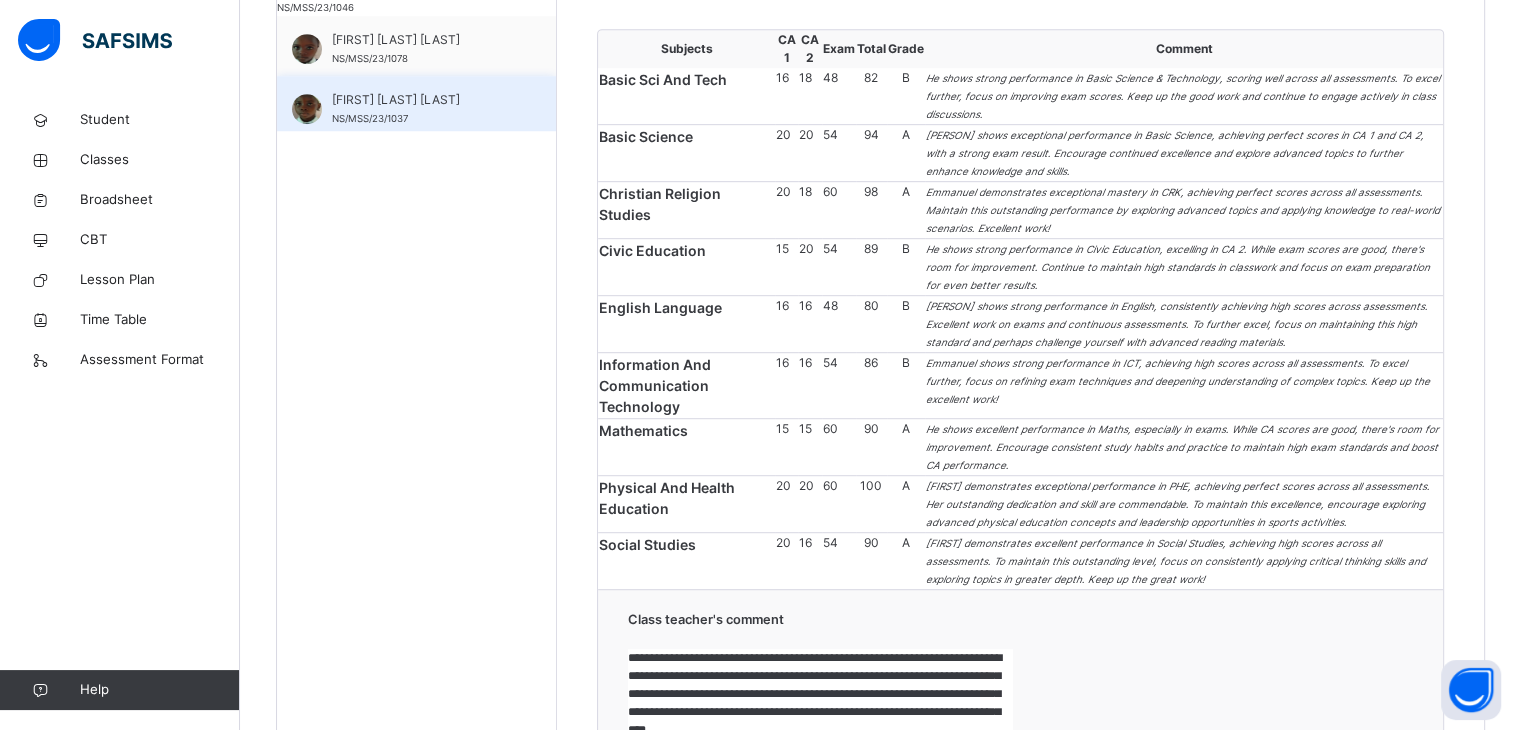 click on "[FIRST] [LAST] [LAST] NS/MSS/23/1037" at bounding box center (416, 106) 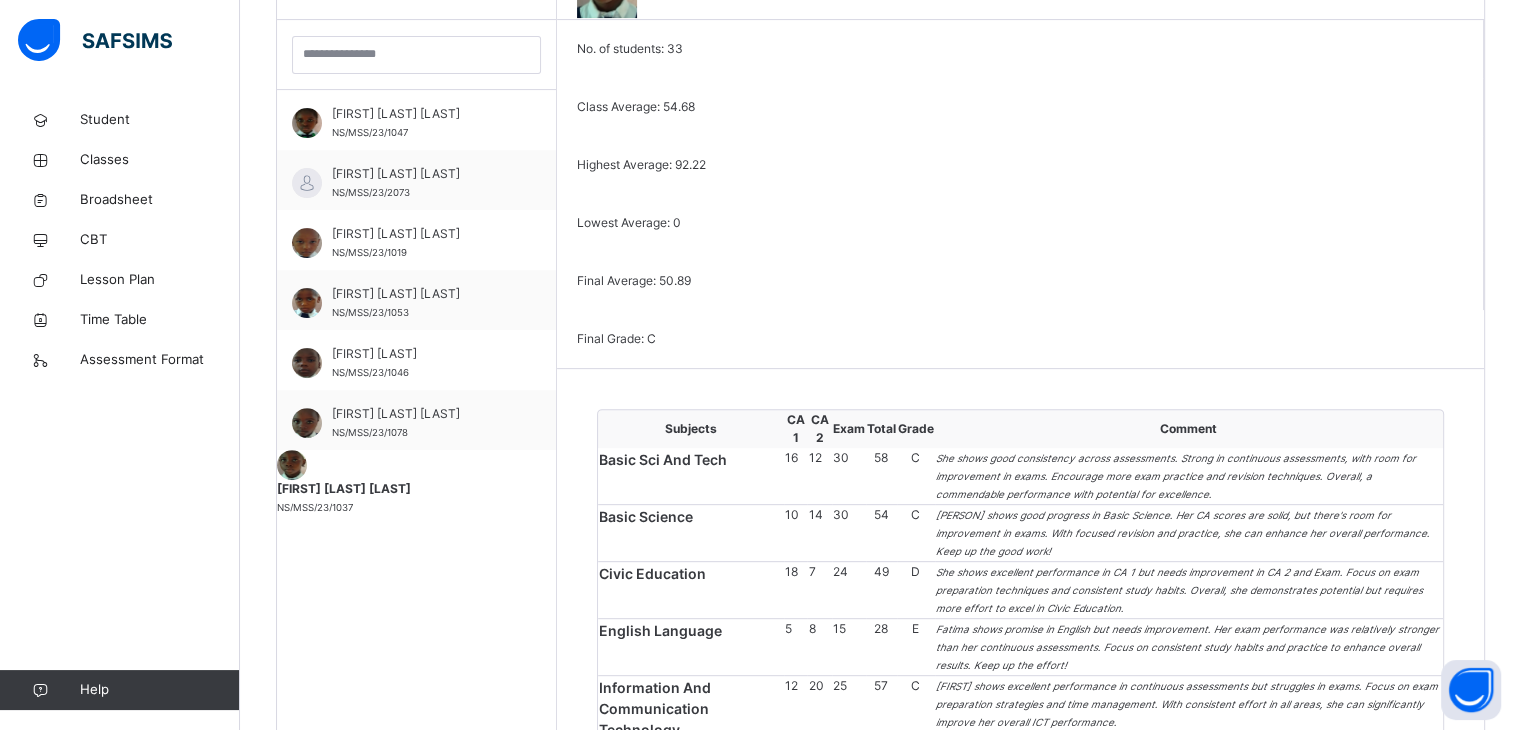 scroll, scrollTop: 960, scrollLeft: 0, axis: vertical 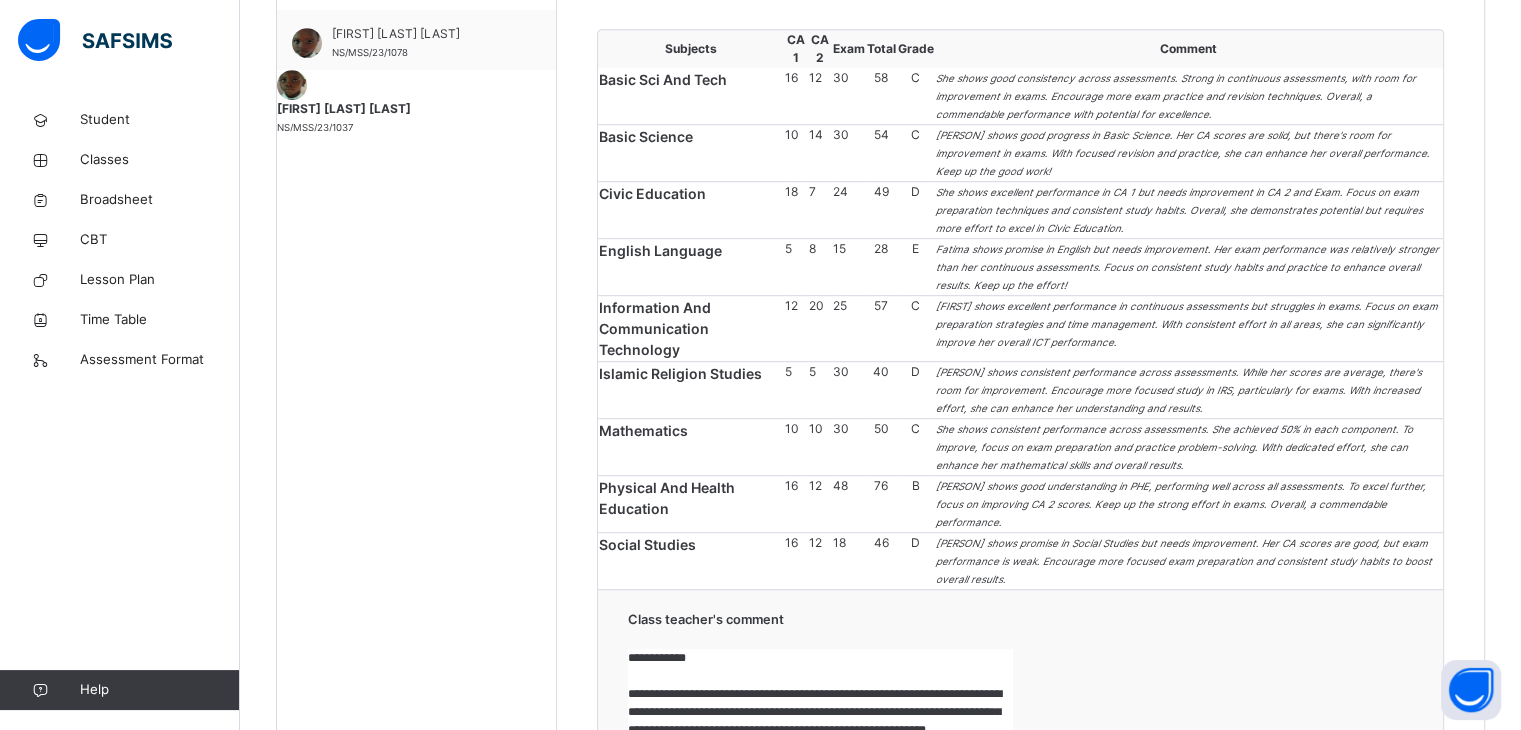 click on "24" at bounding box center [849, 192] 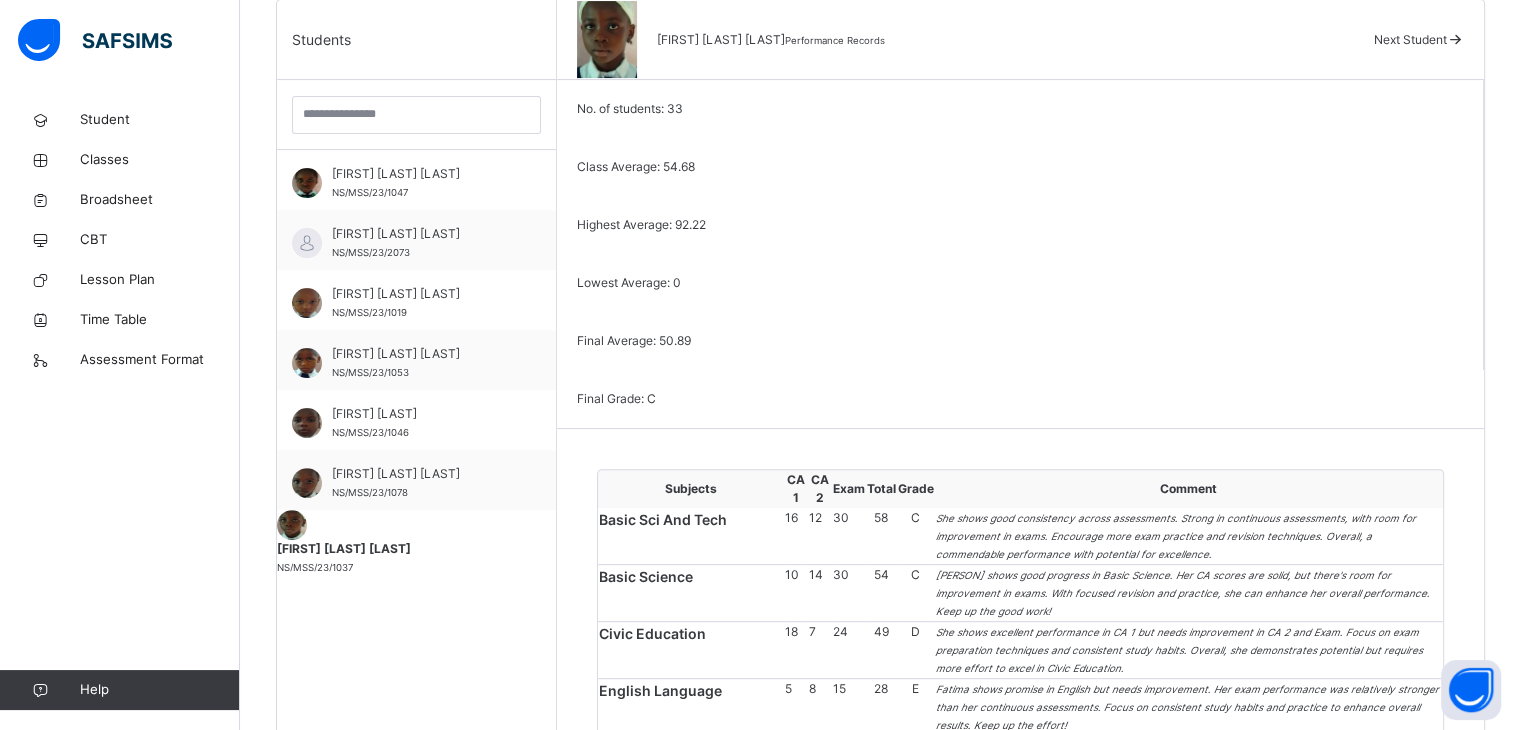 scroll, scrollTop: 480, scrollLeft: 0, axis: vertical 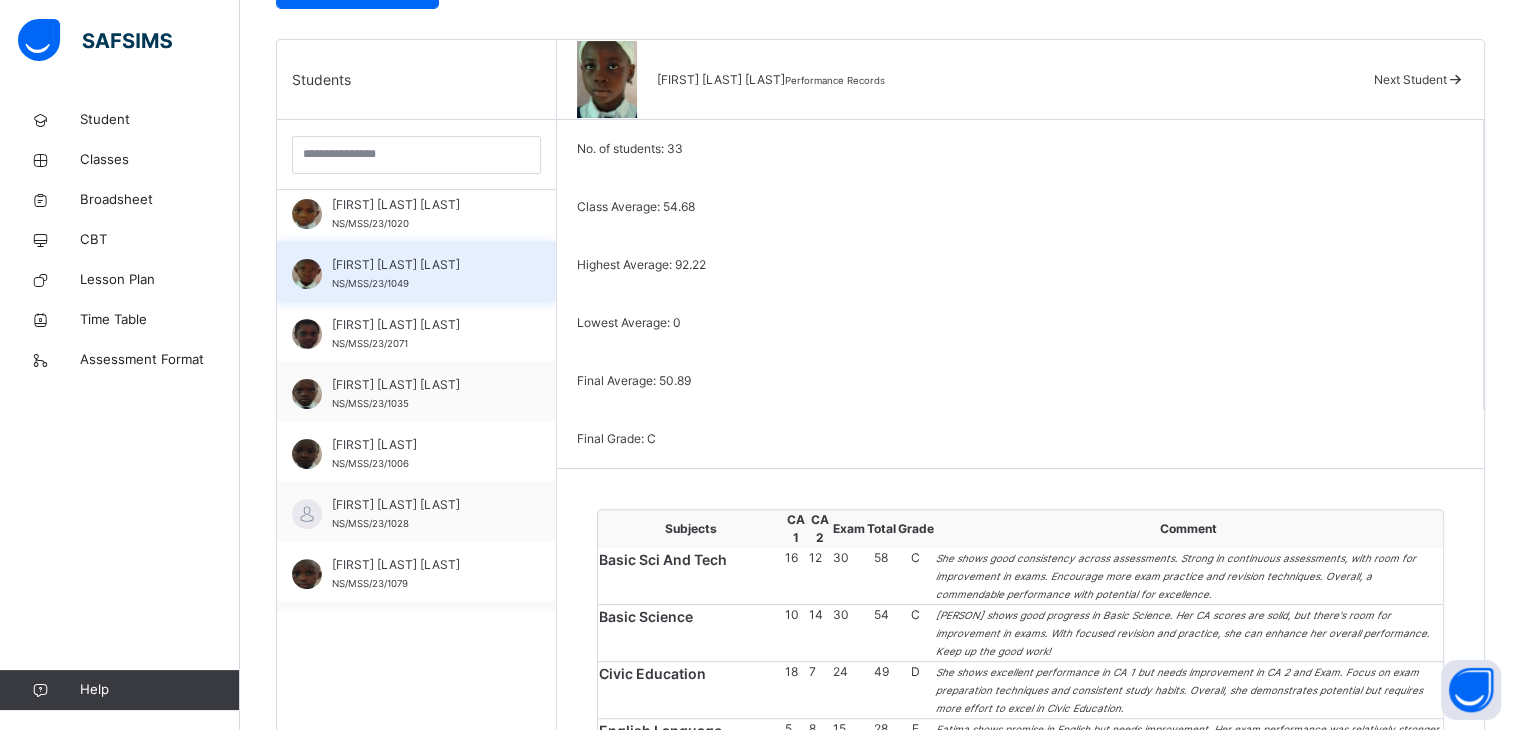 click on "[ID_NUMBER]" at bounding box center [421, 274] 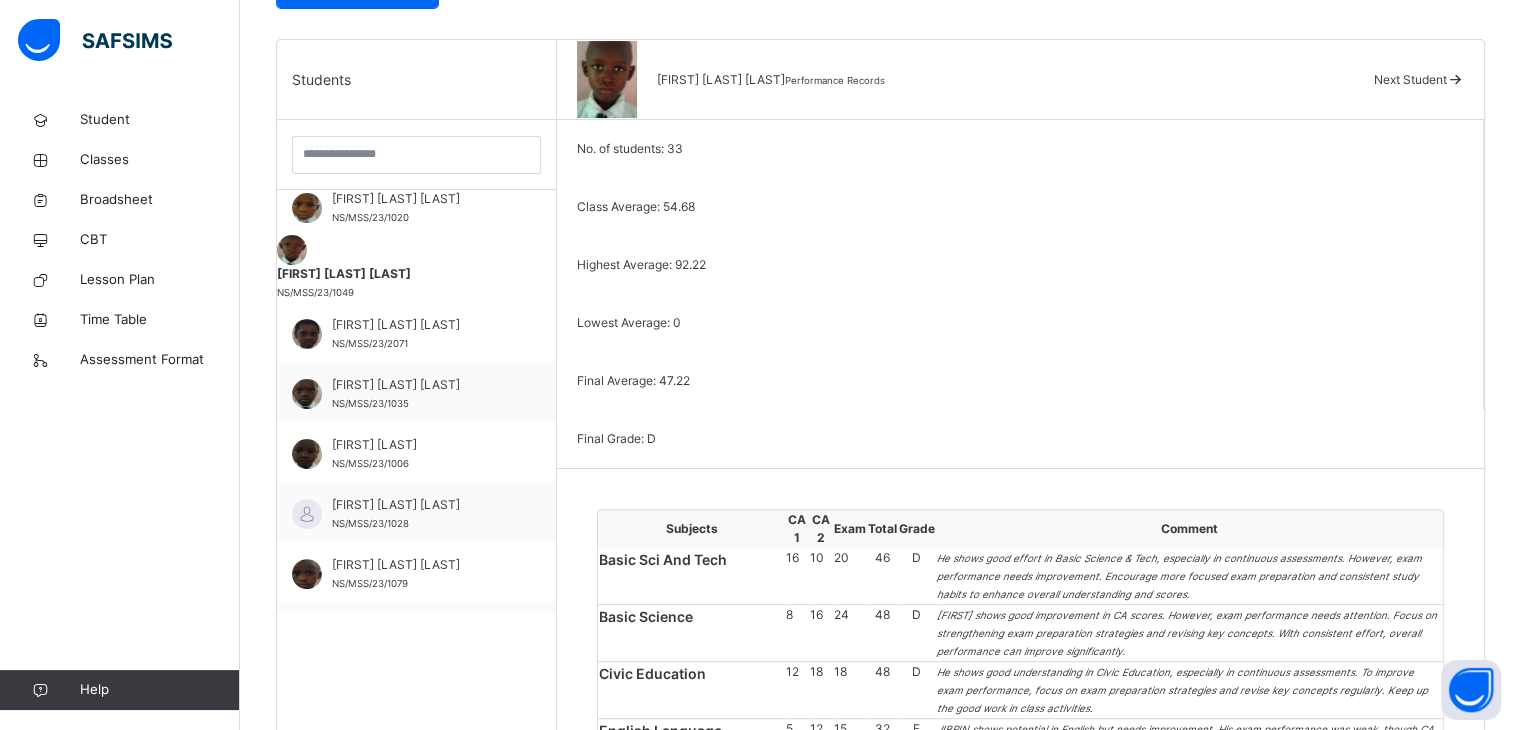 click on "CA 2" at bounding box center (820, 529) 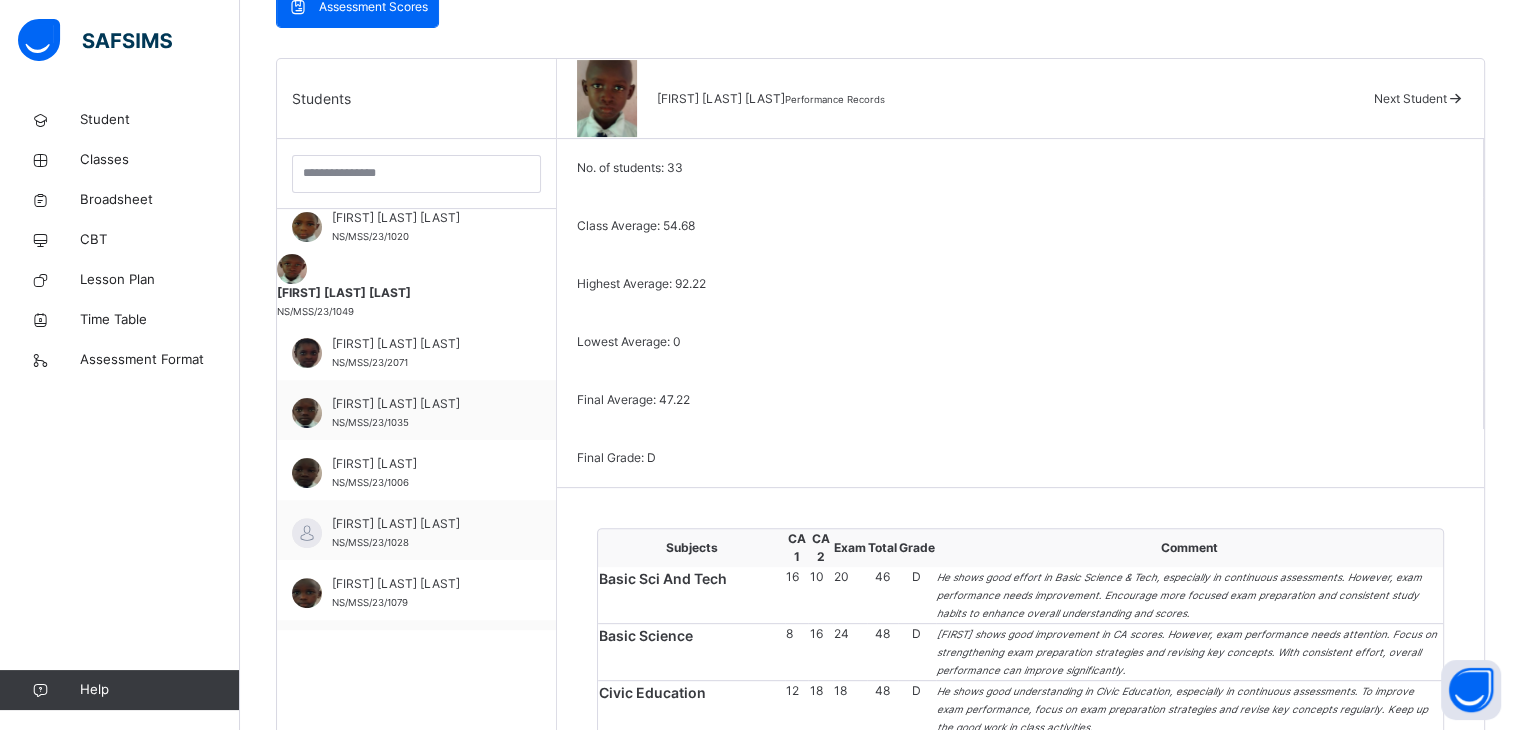 scroll, scrollTop: 440, scrollLeft: 0, axis: vertical 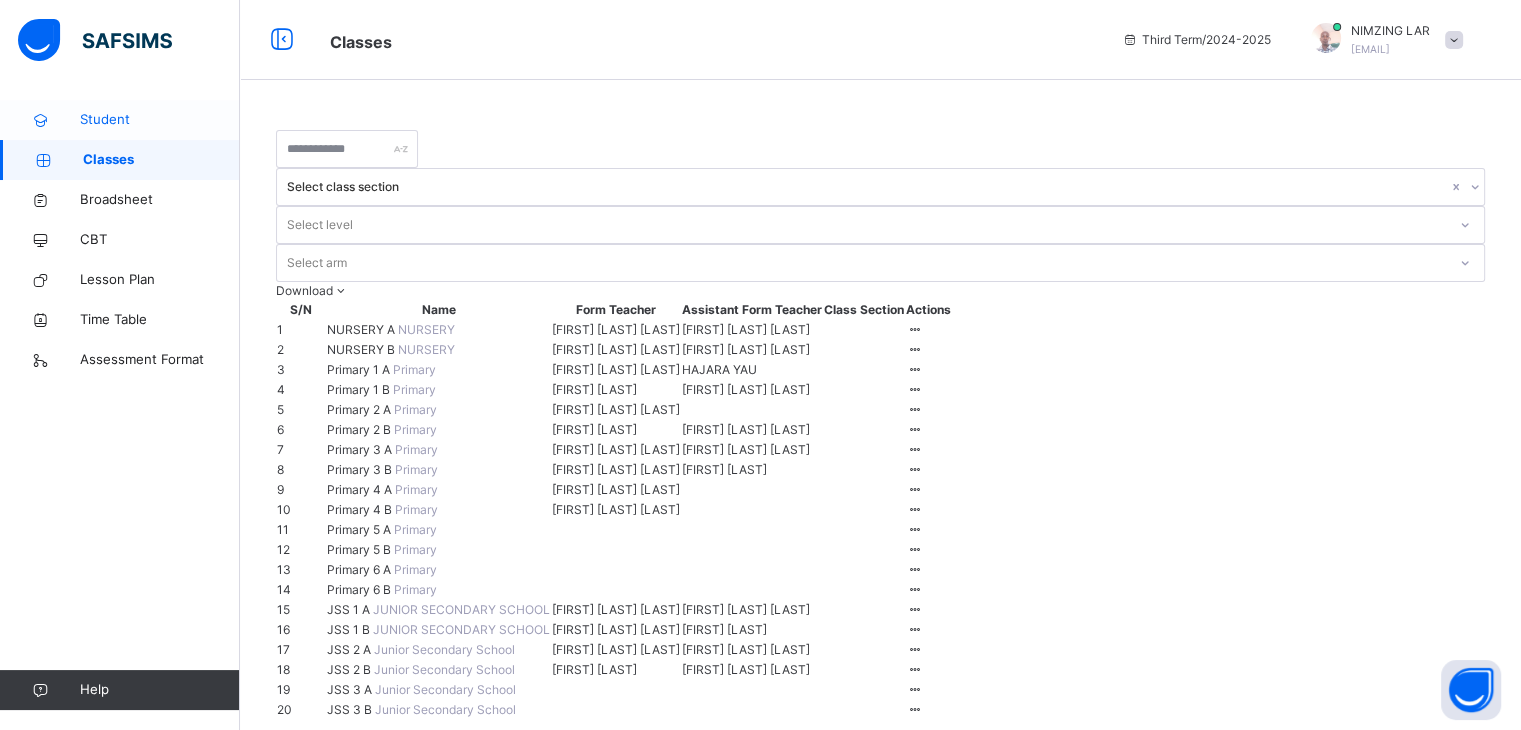 click on "Student" at bounding box center [120, 120] 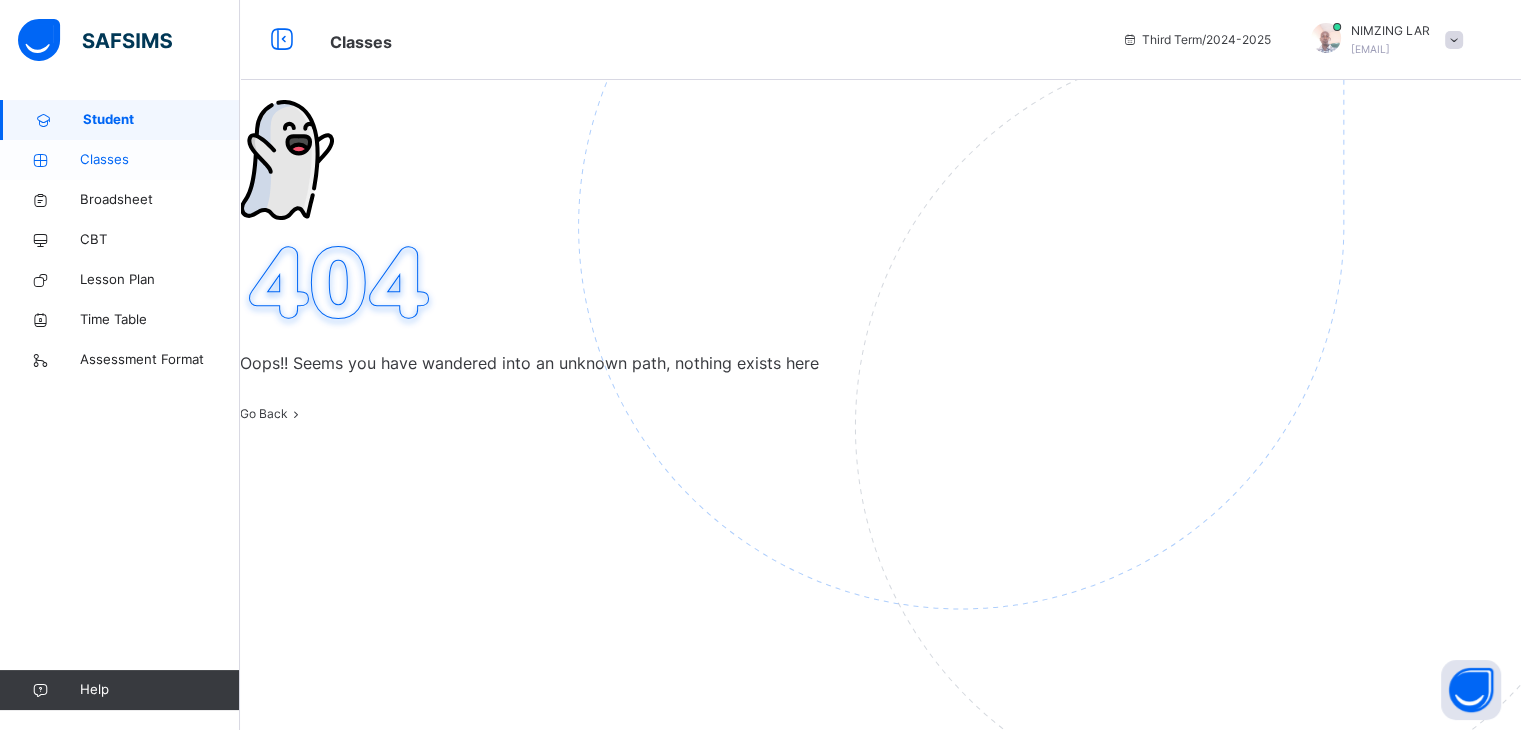 click on "Classes" at bounding box center [160, 160] 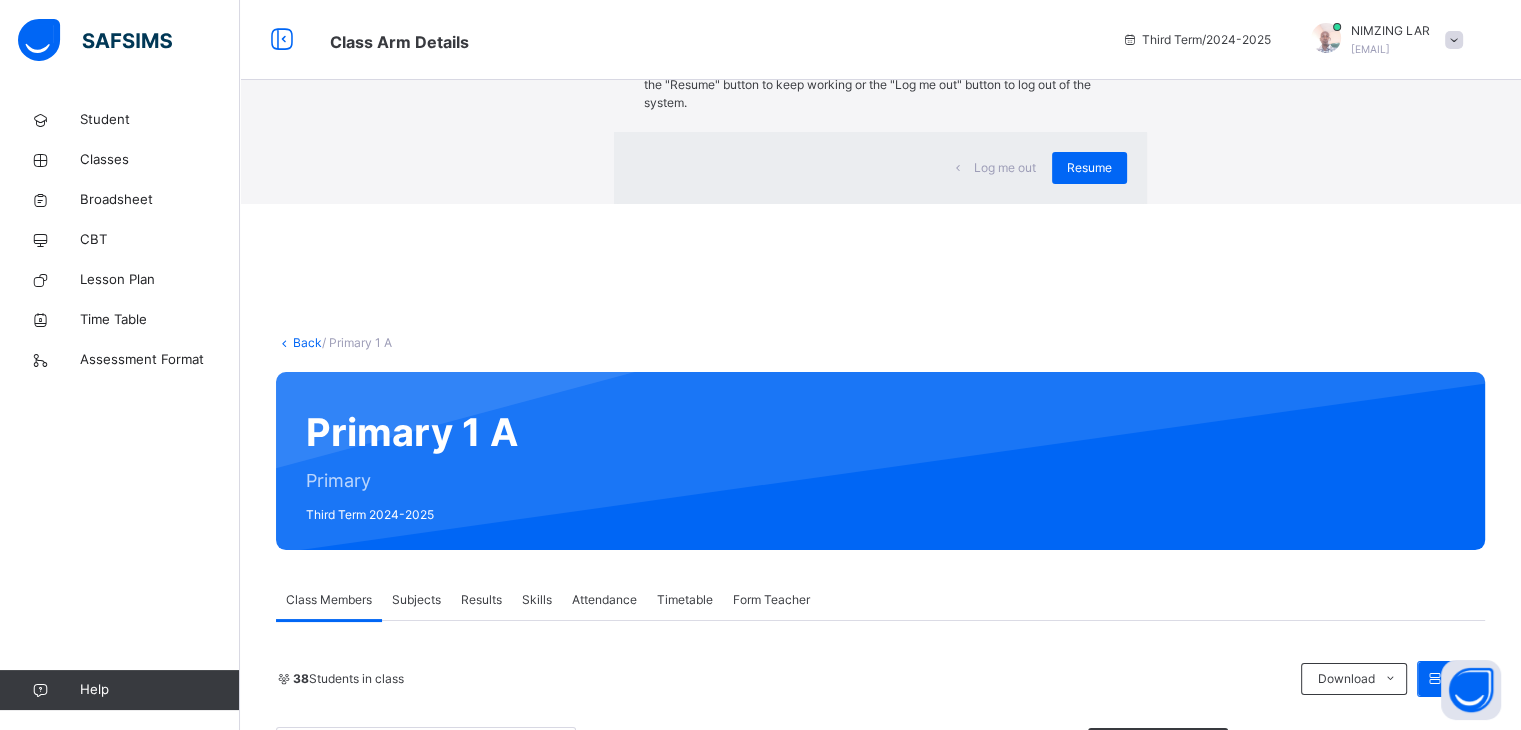 click on "×" at bounding box center [1117, 41] 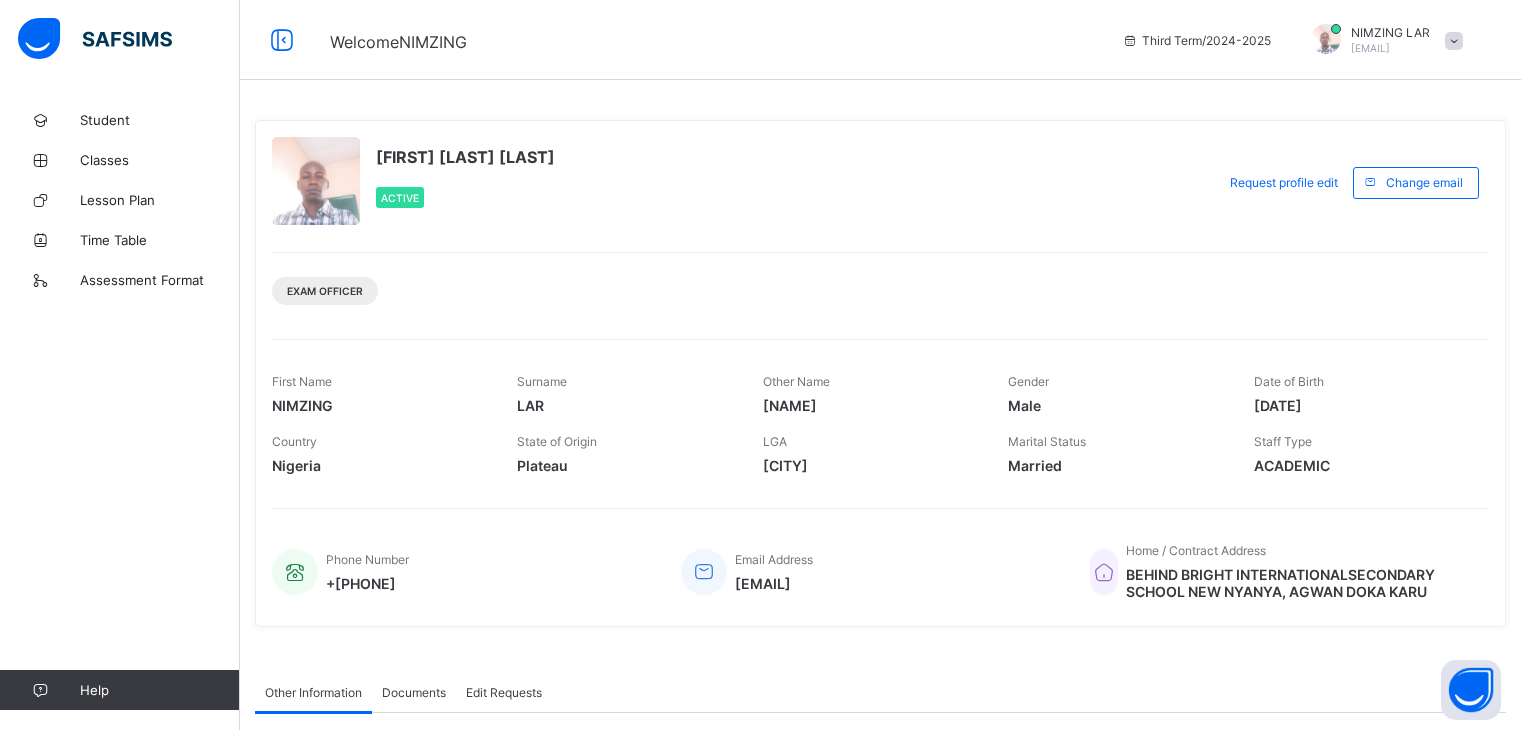 scroll, scrollTop: 0, scrollLeft: 0, axis: both 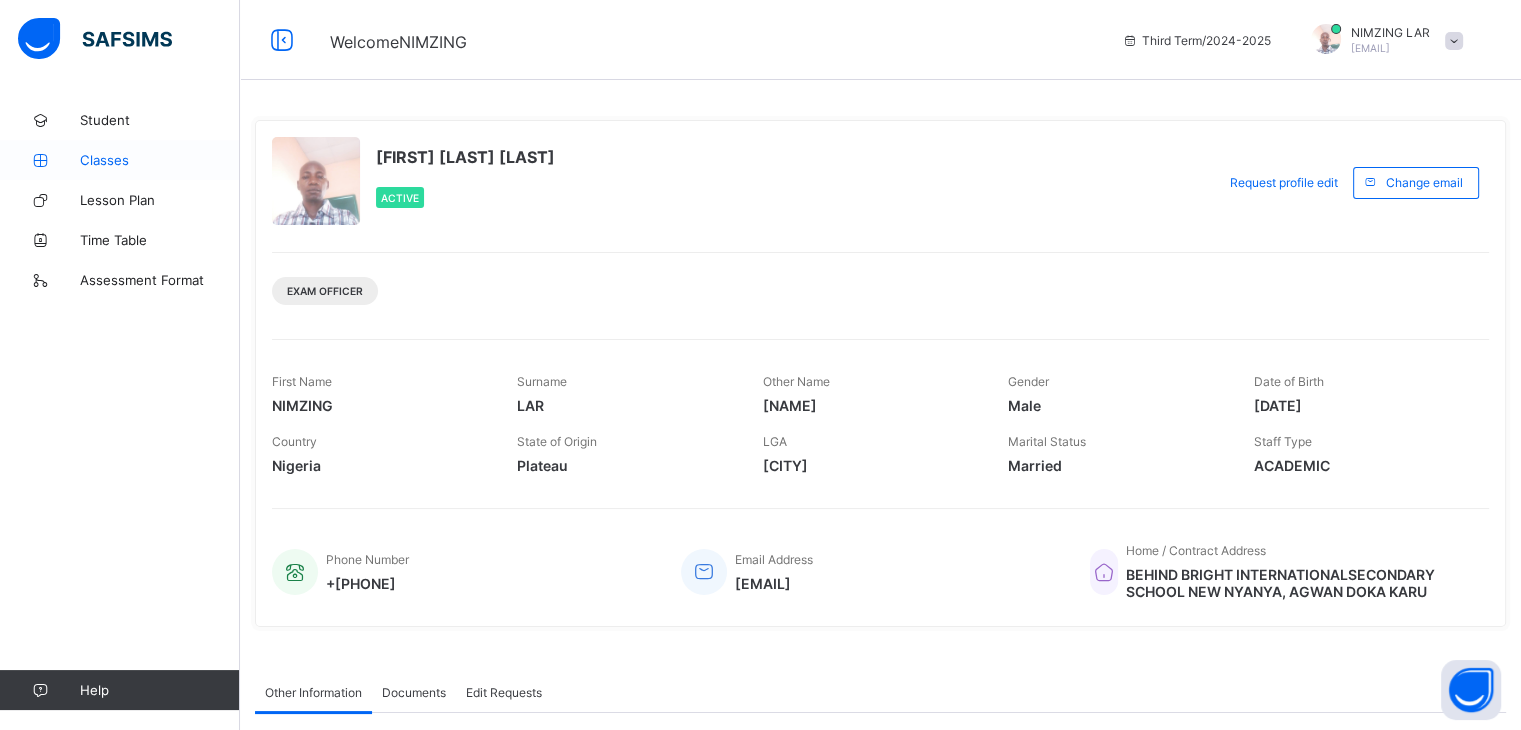 click on "Classes" at bounding box center [120, 160] 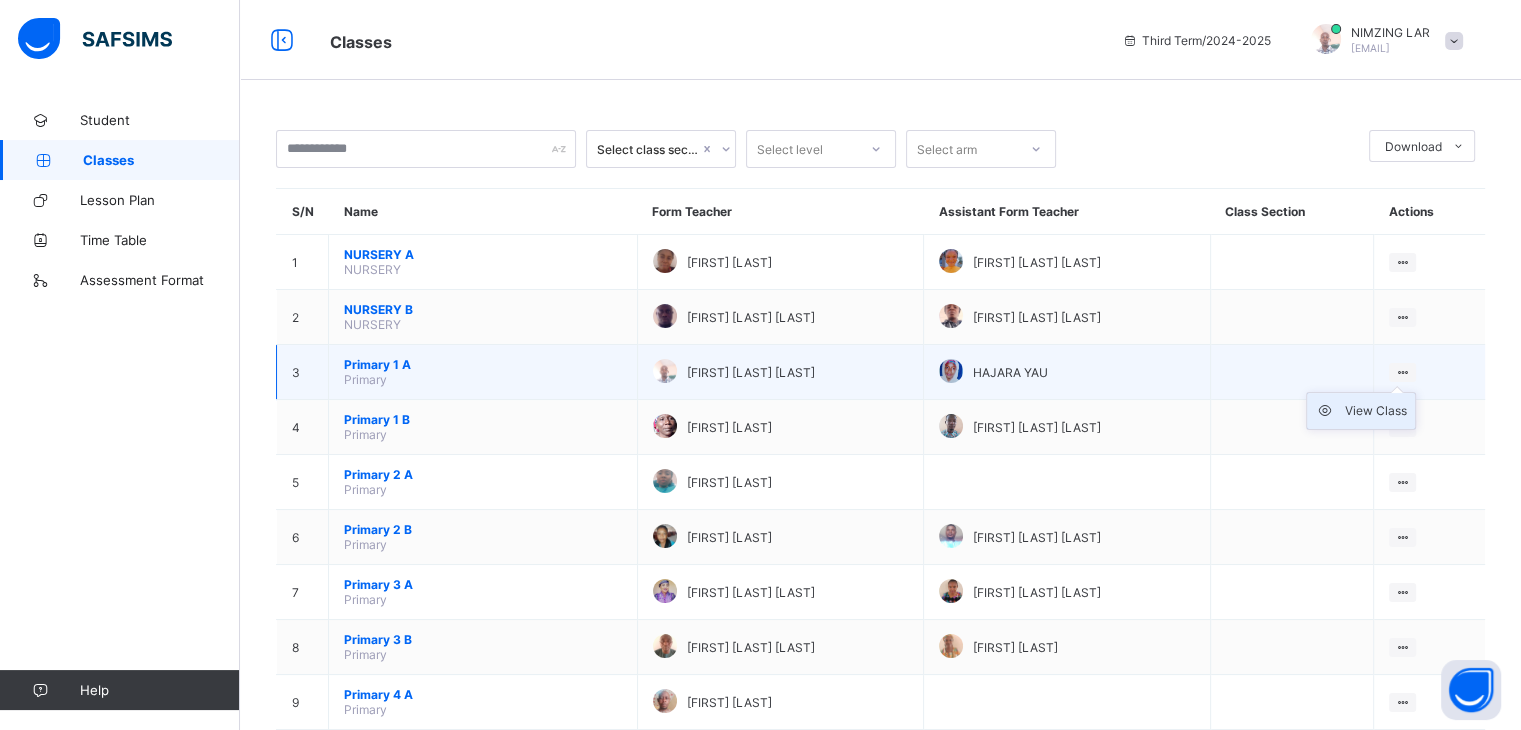 click on "View Class" at bounding box center (1376, 411) 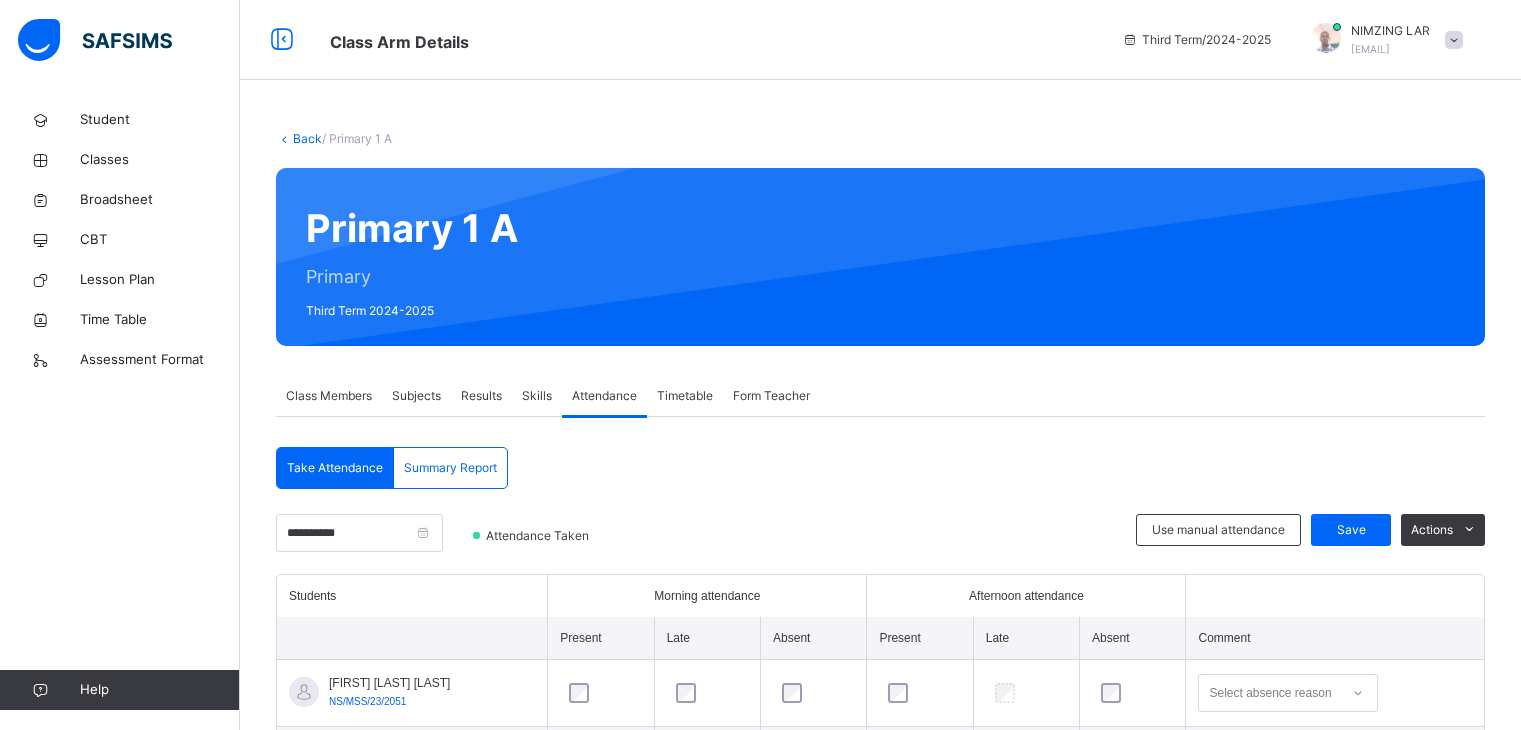 scroll, scrollTop: 0, scrollLeft: 0, axis: both 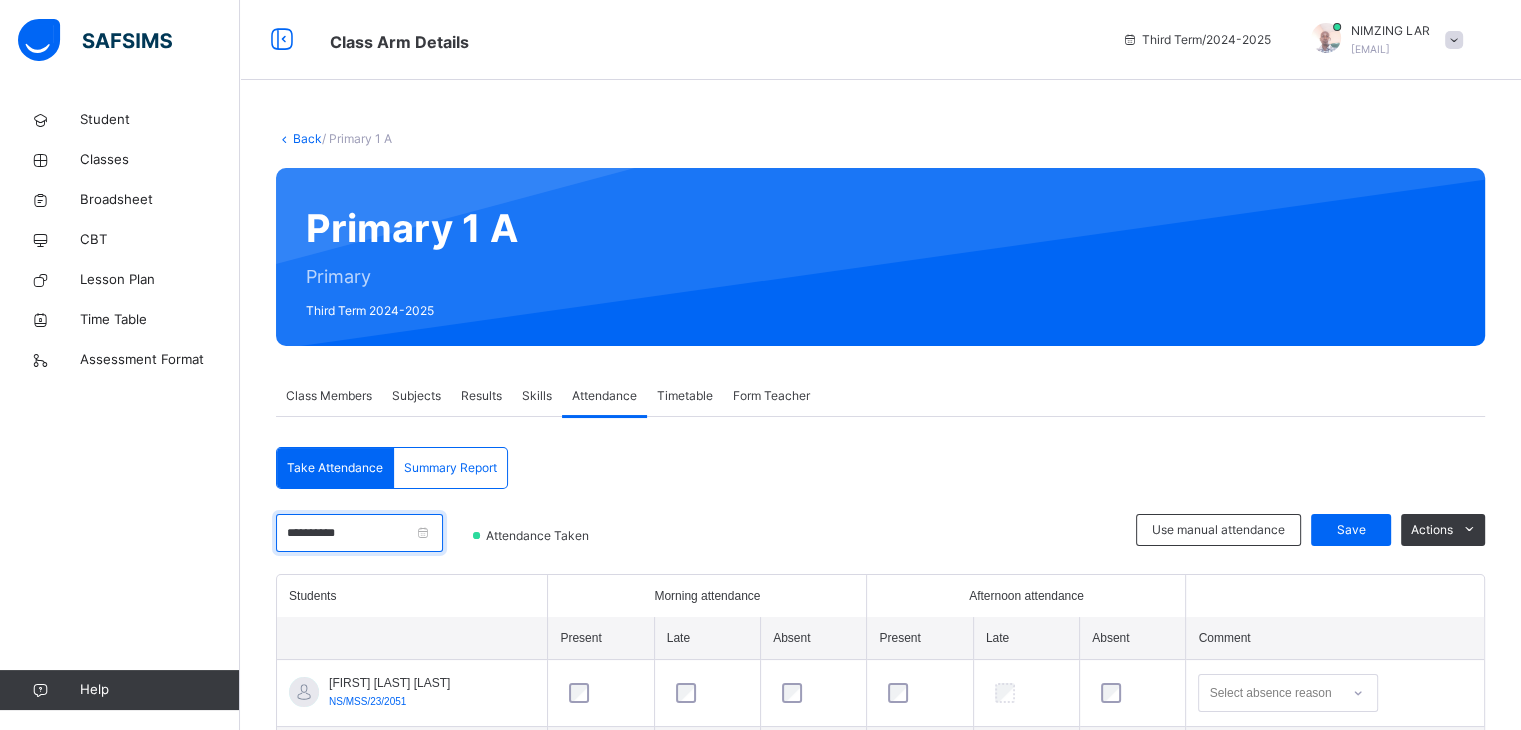 click on "**********" at bounding box center [359, 533] 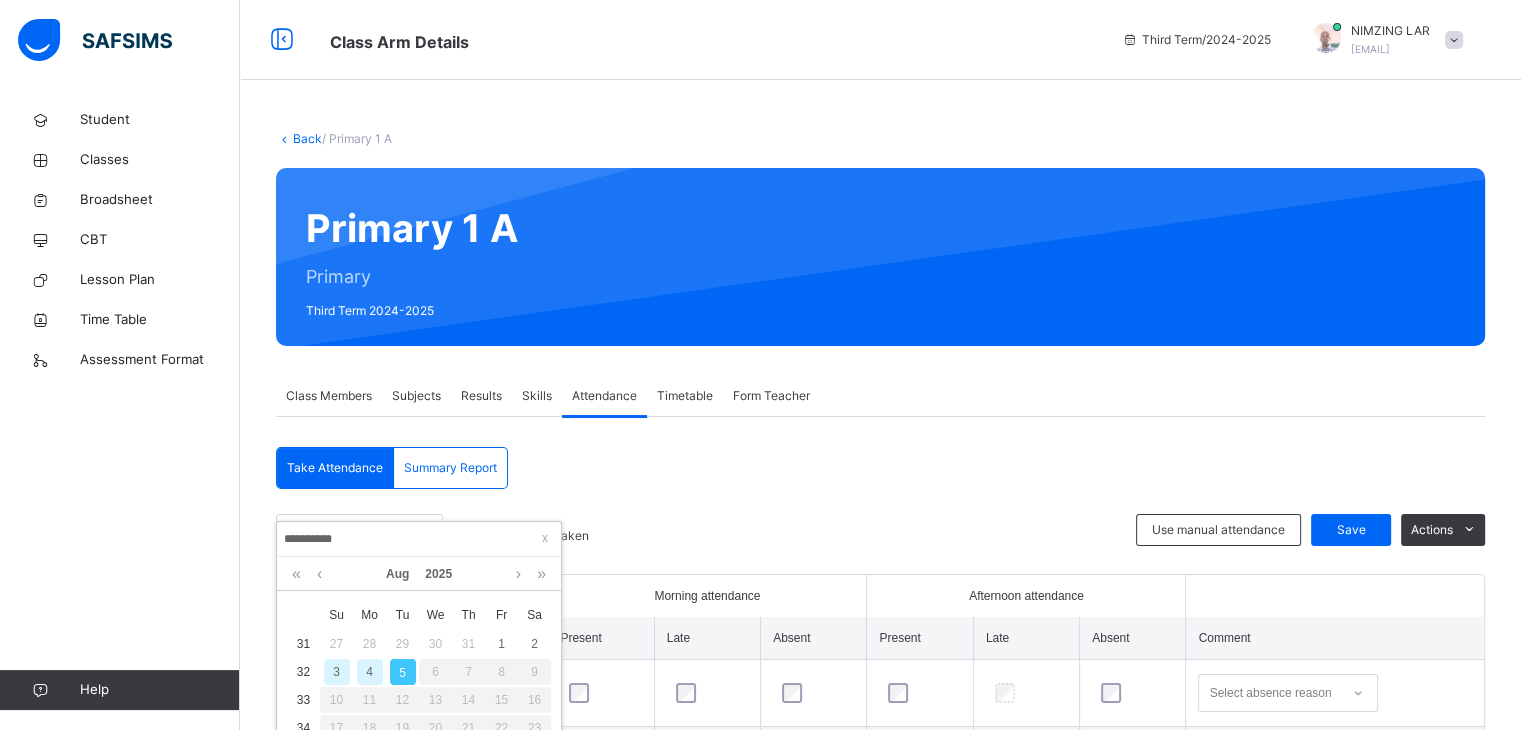 click on "**********" at bounding box center (419, 539) 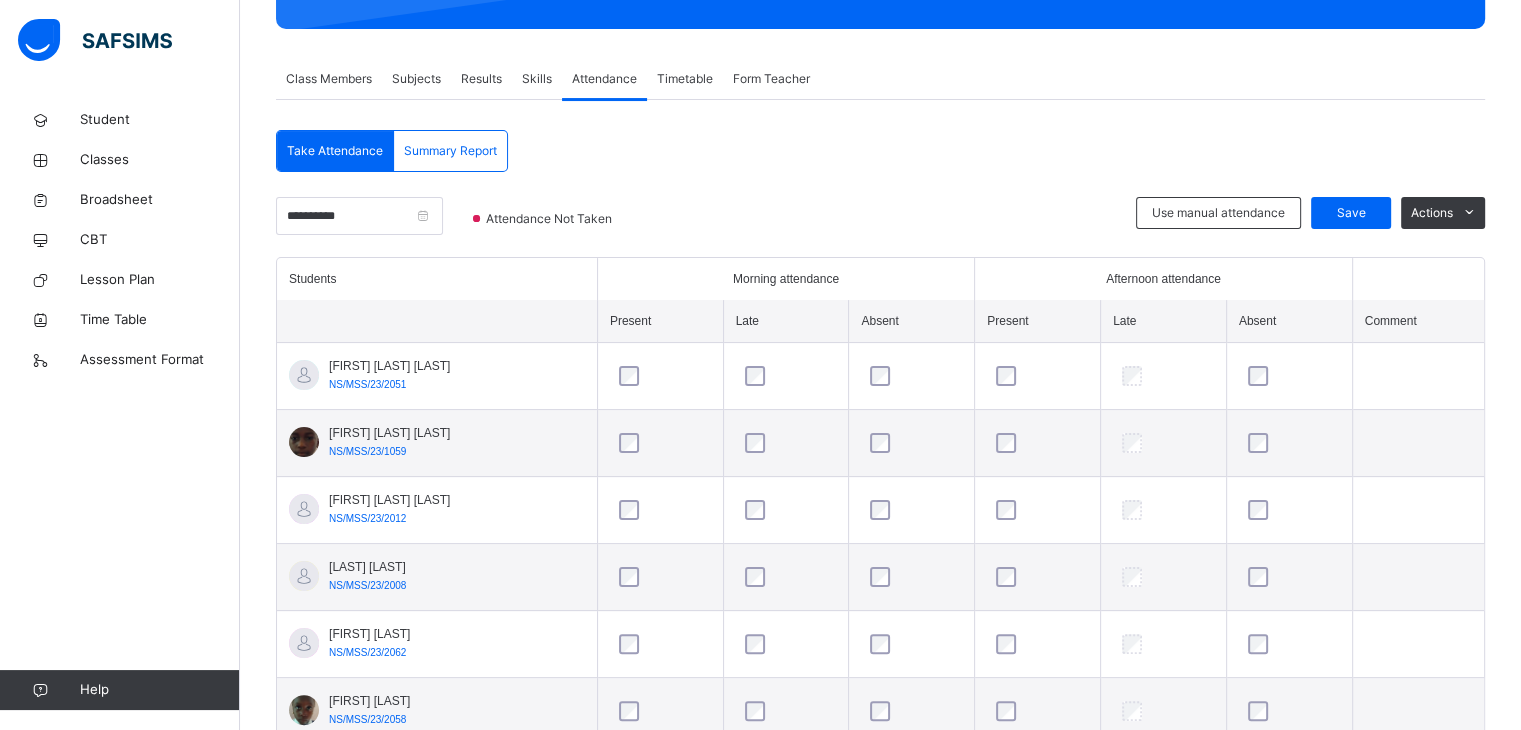 scroll, scrollTop: 320, scrollLeft: 0, axis: vertical 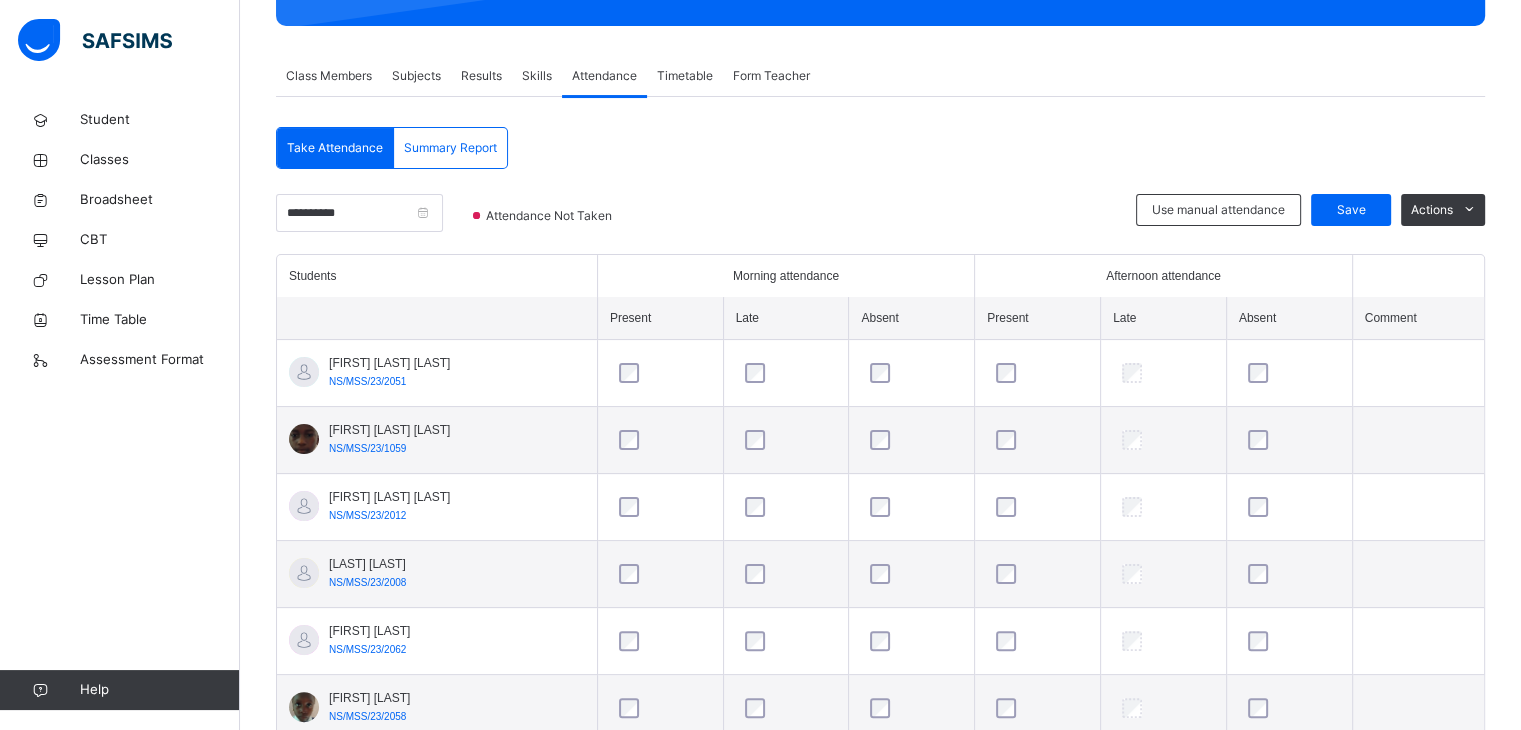 click at bounding box center [911, 373] 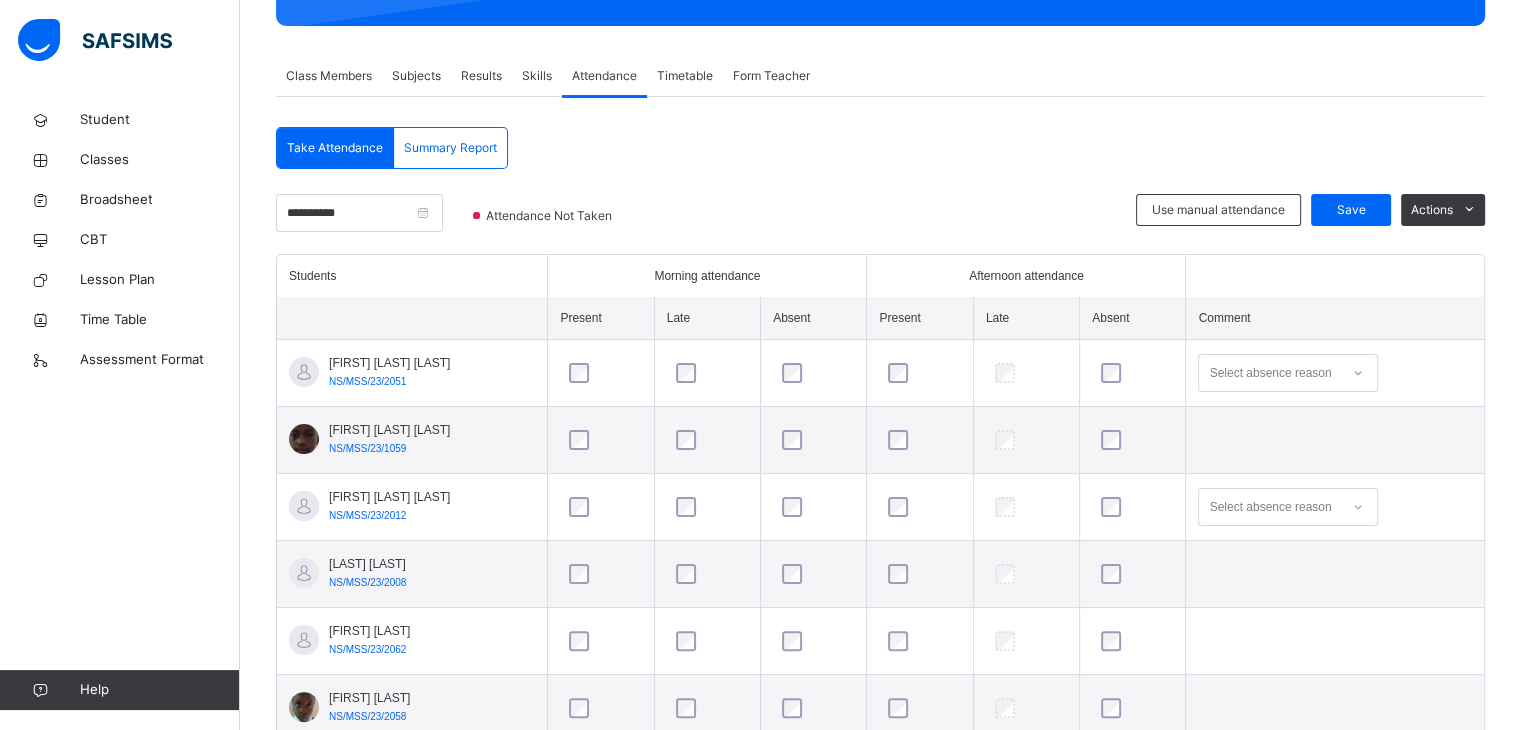 click at bounding box center (813, 507) 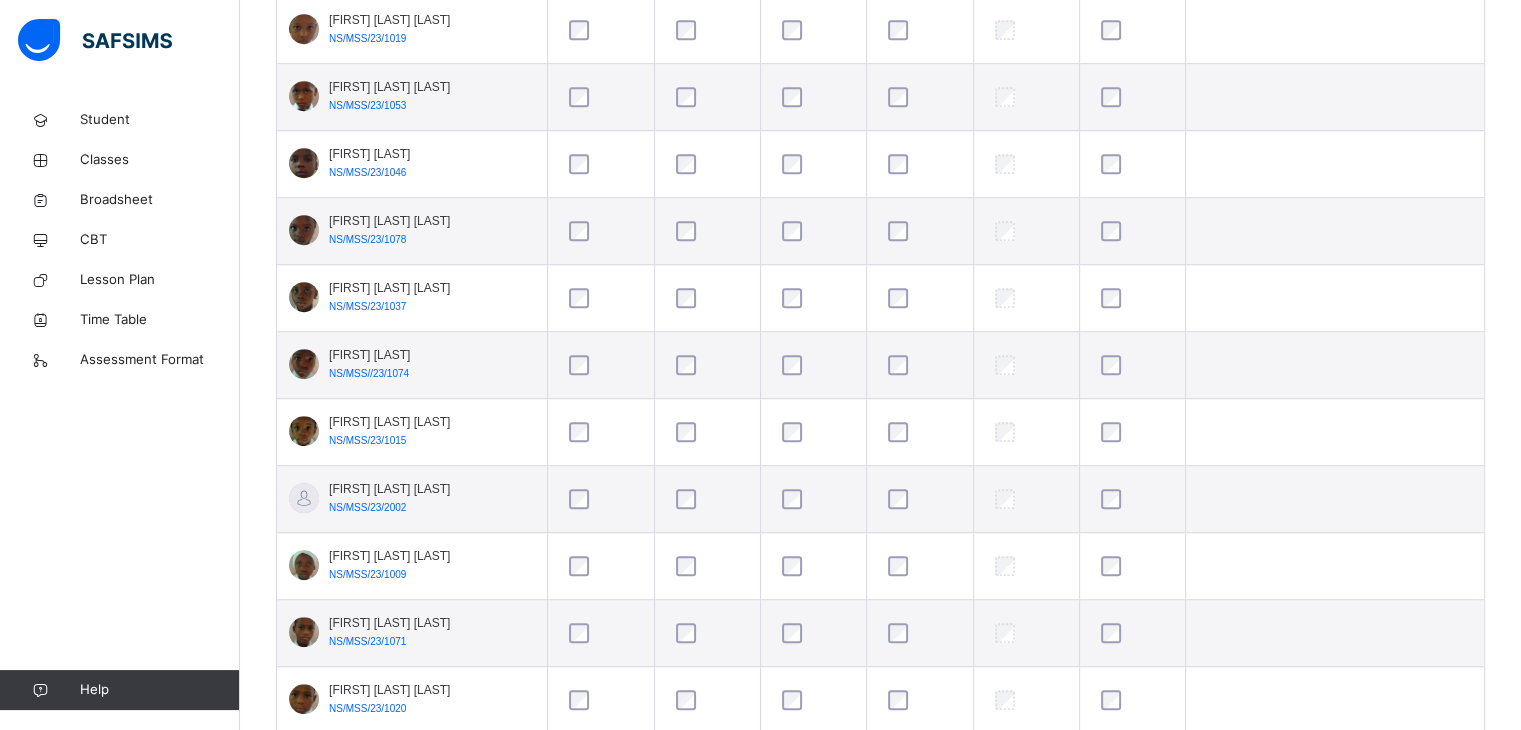 scroll, scrollTop: 1200, scrollLeft: 0, axis: vertical 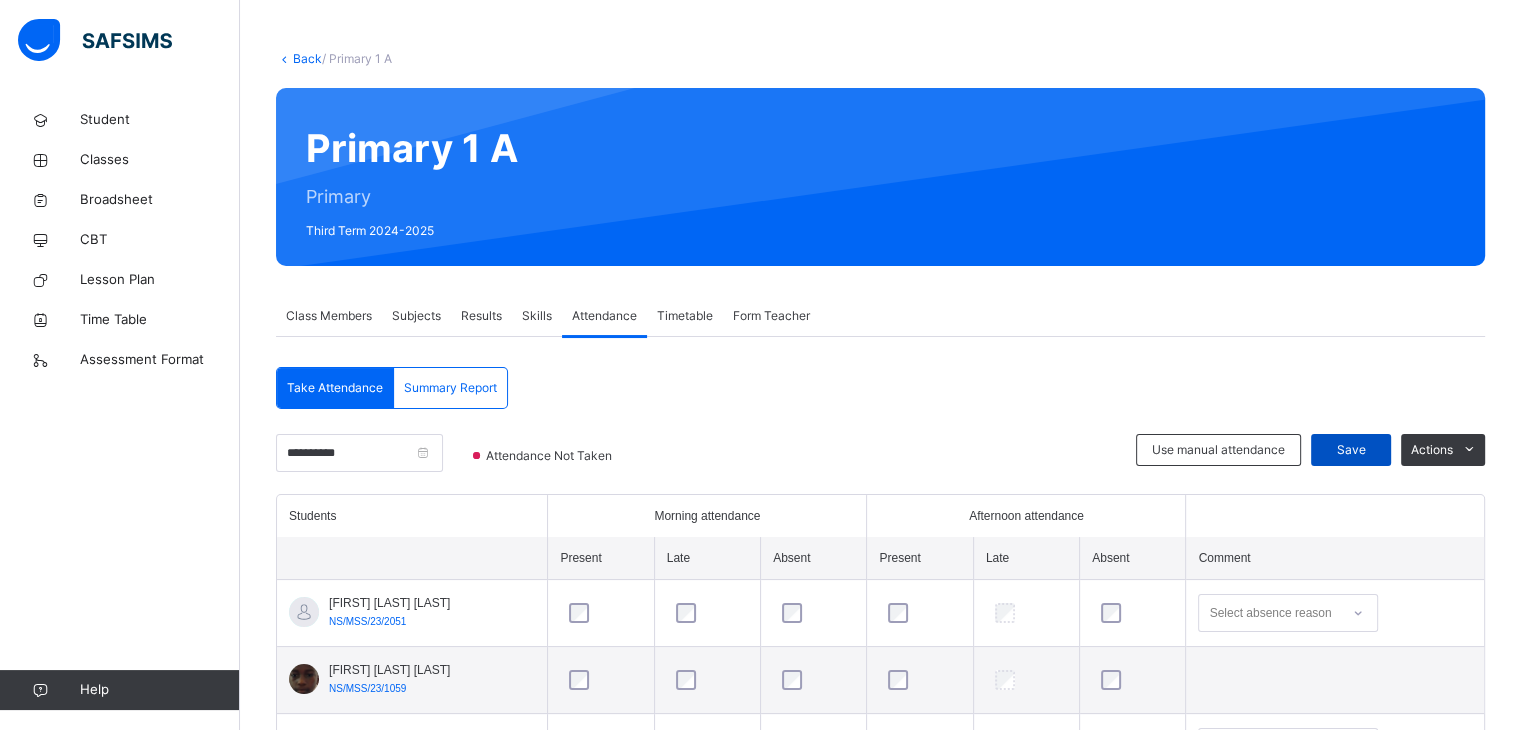 click on "Save" at bounding box center (1351, 450) 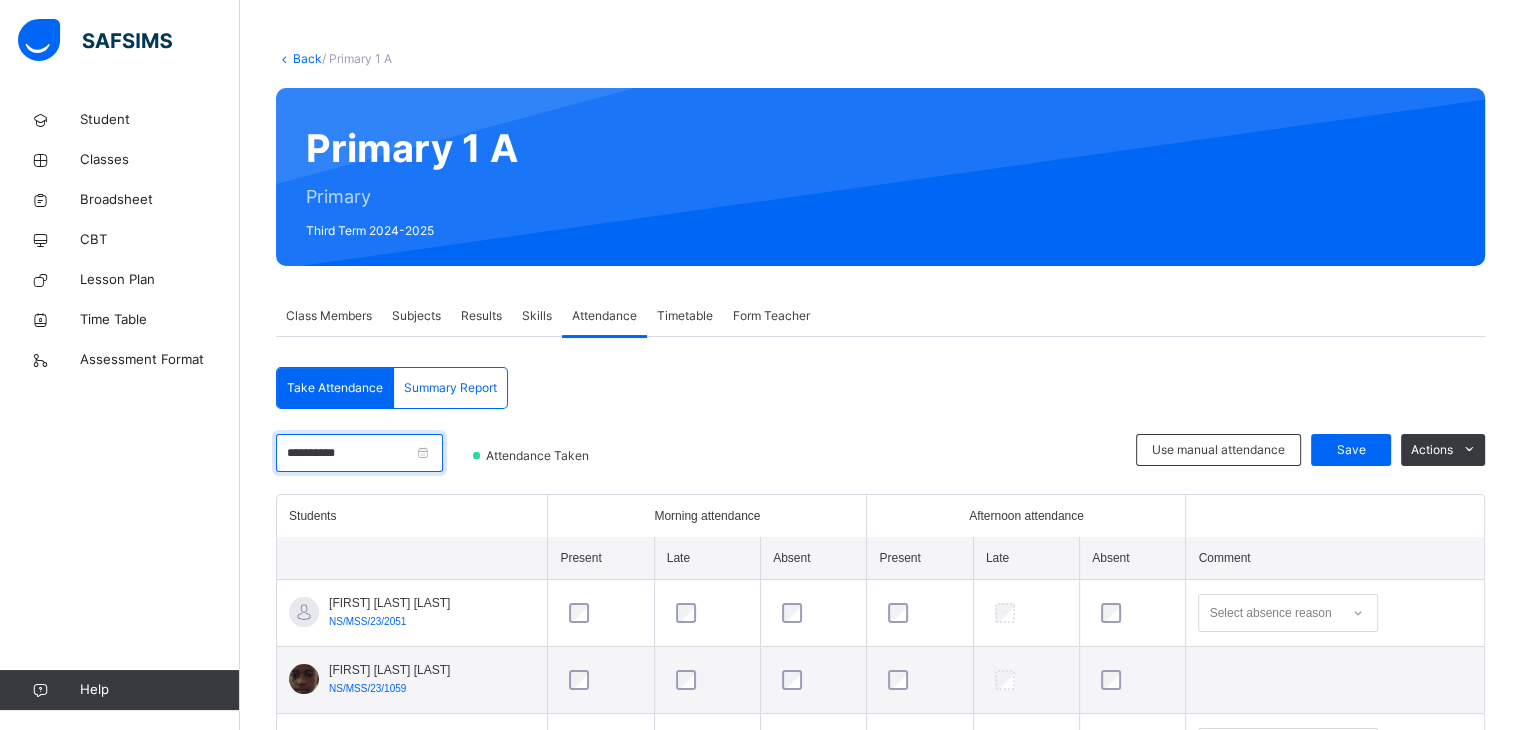 click on "**********" at bounding box center (359, 453) 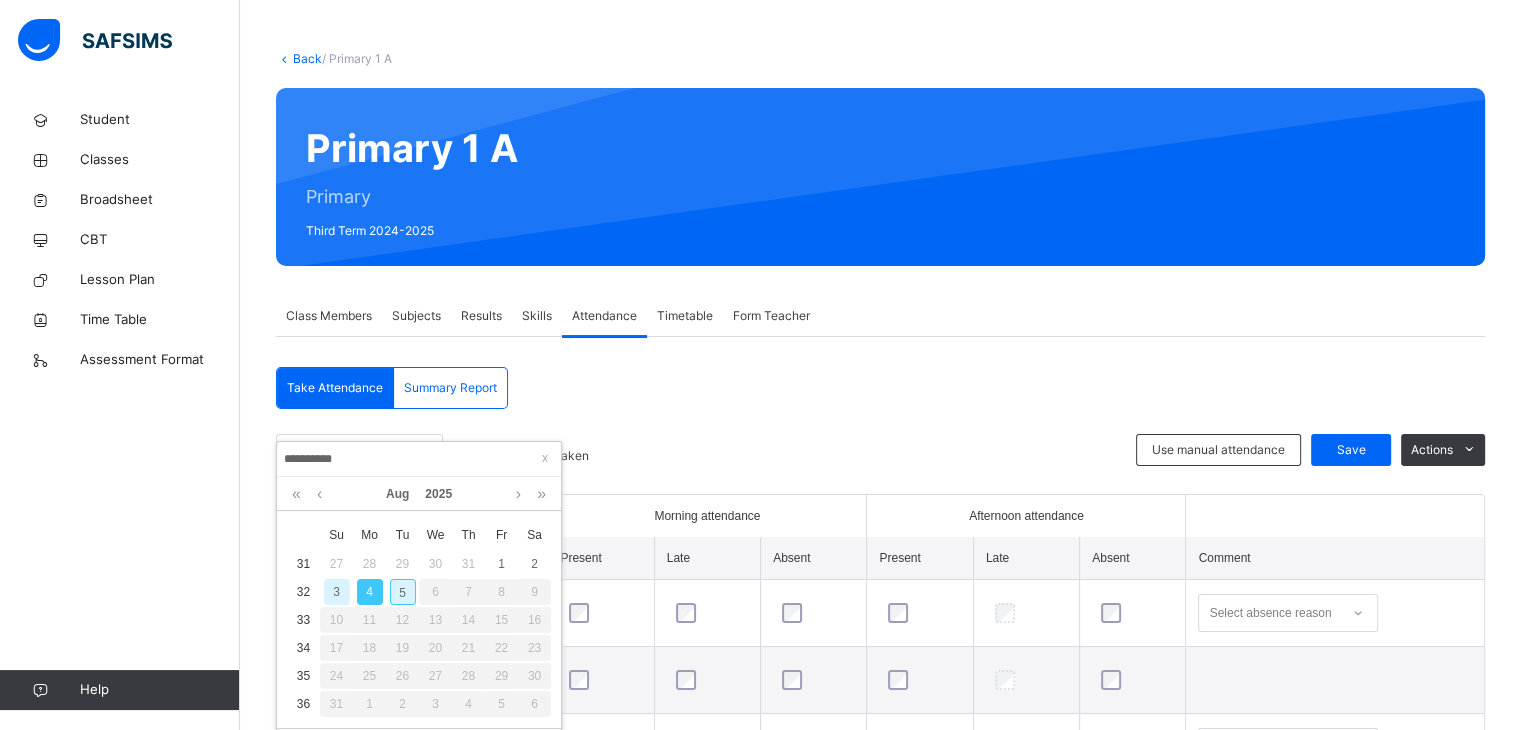 click on "3" at bounding box center (337, 592) 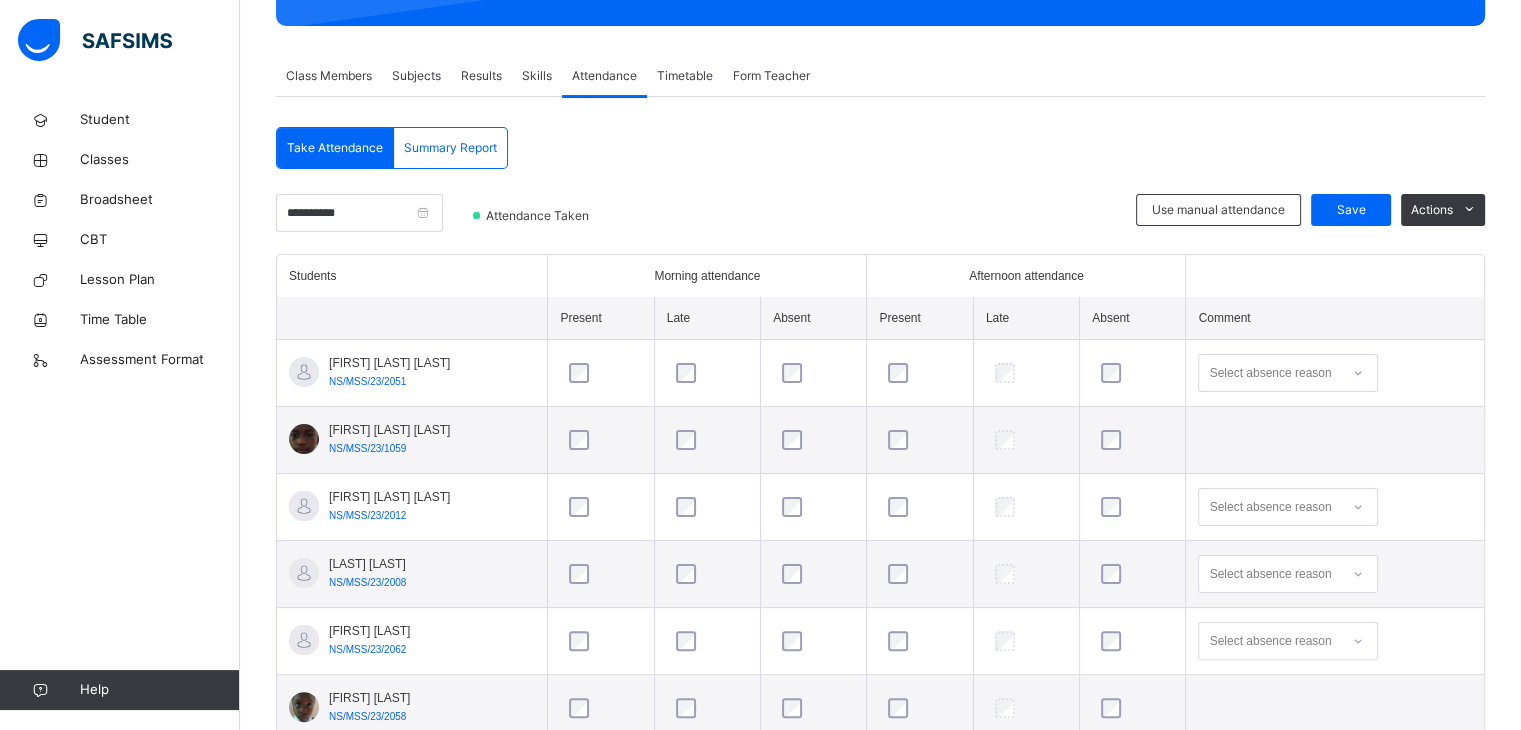 scroll, scrollTop: 320, scrollLeft: 0, axis: vertical 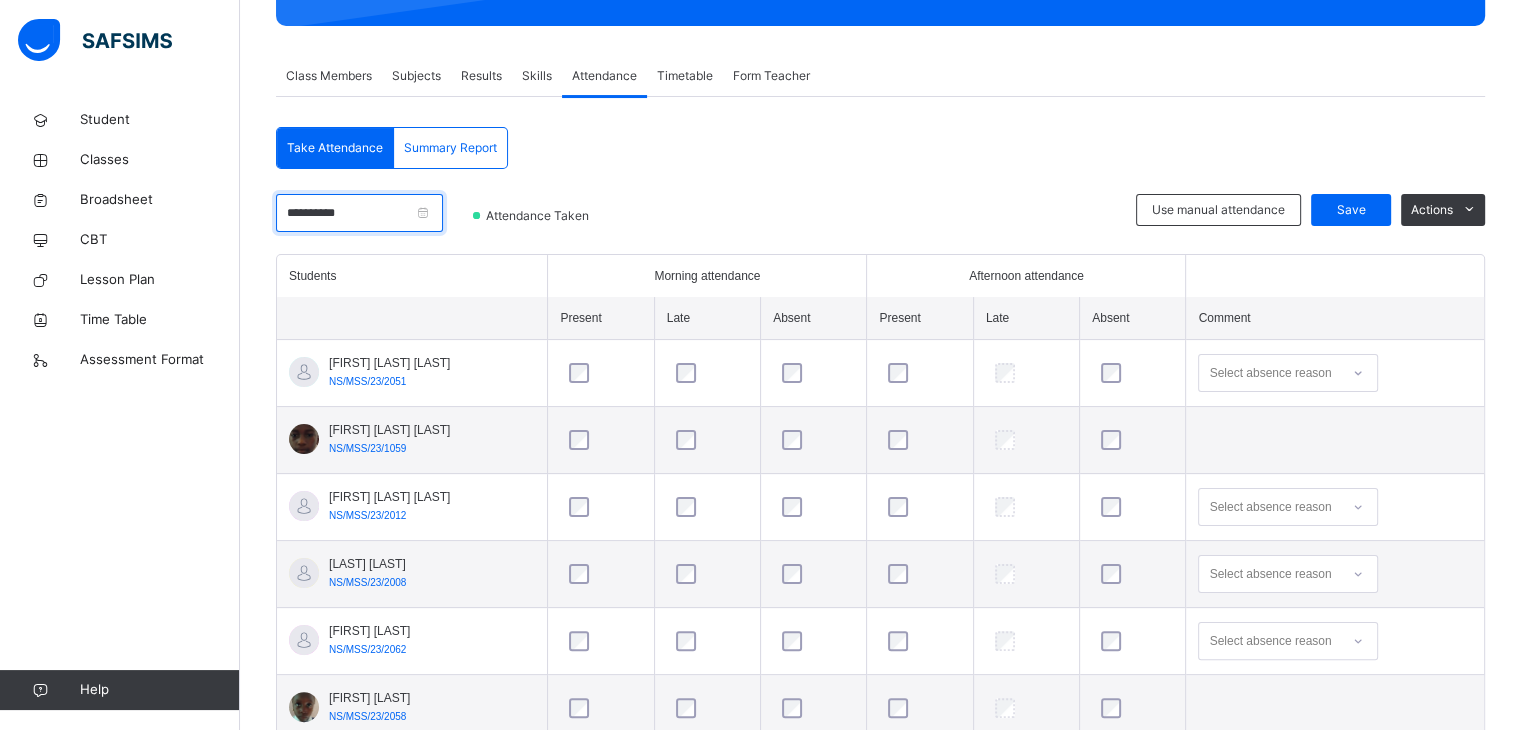 drag, startPoint x: 449, startPoint y: 223, endPoint x: 459, endPoint y: 216, distance: 12.206555 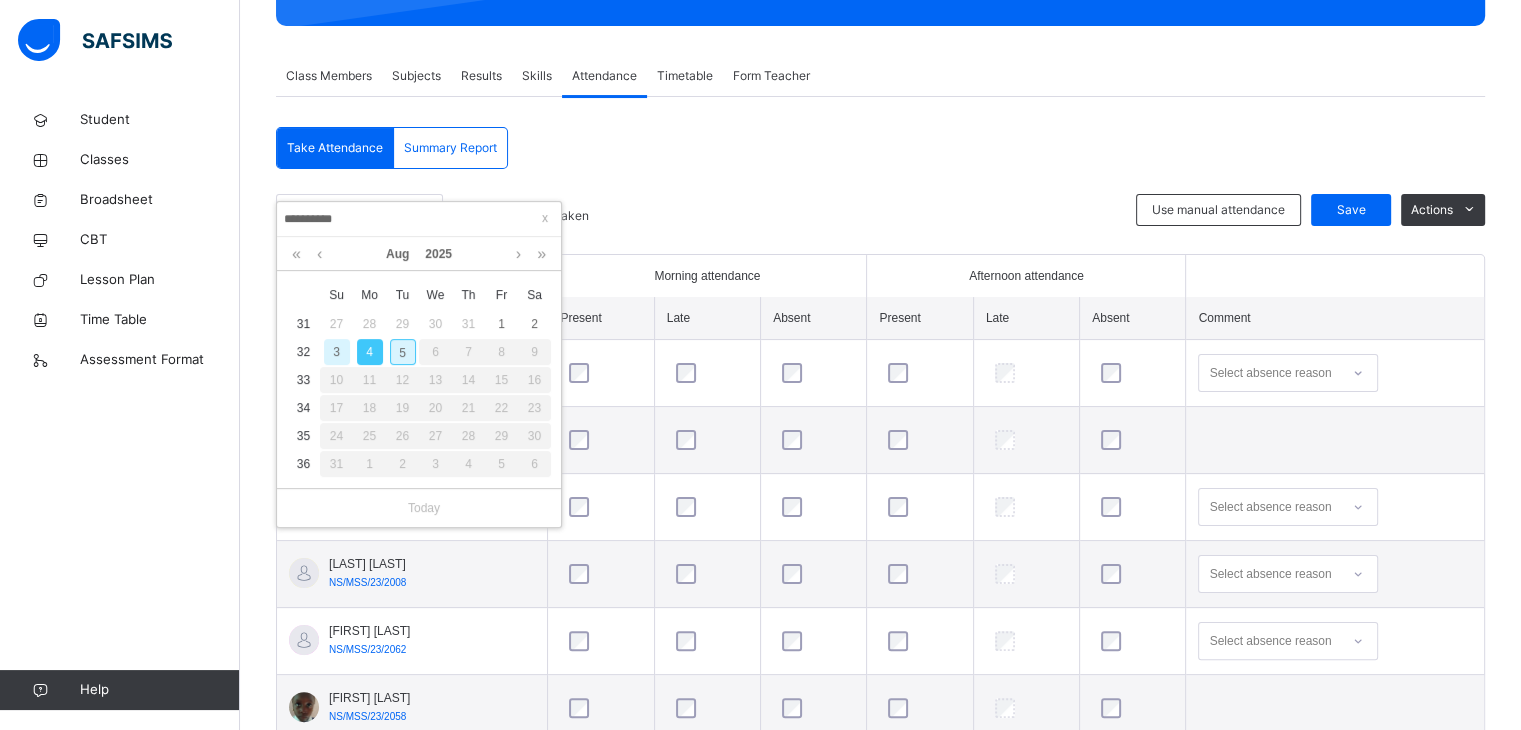 click on "**********" at bounding box center [419, 219] 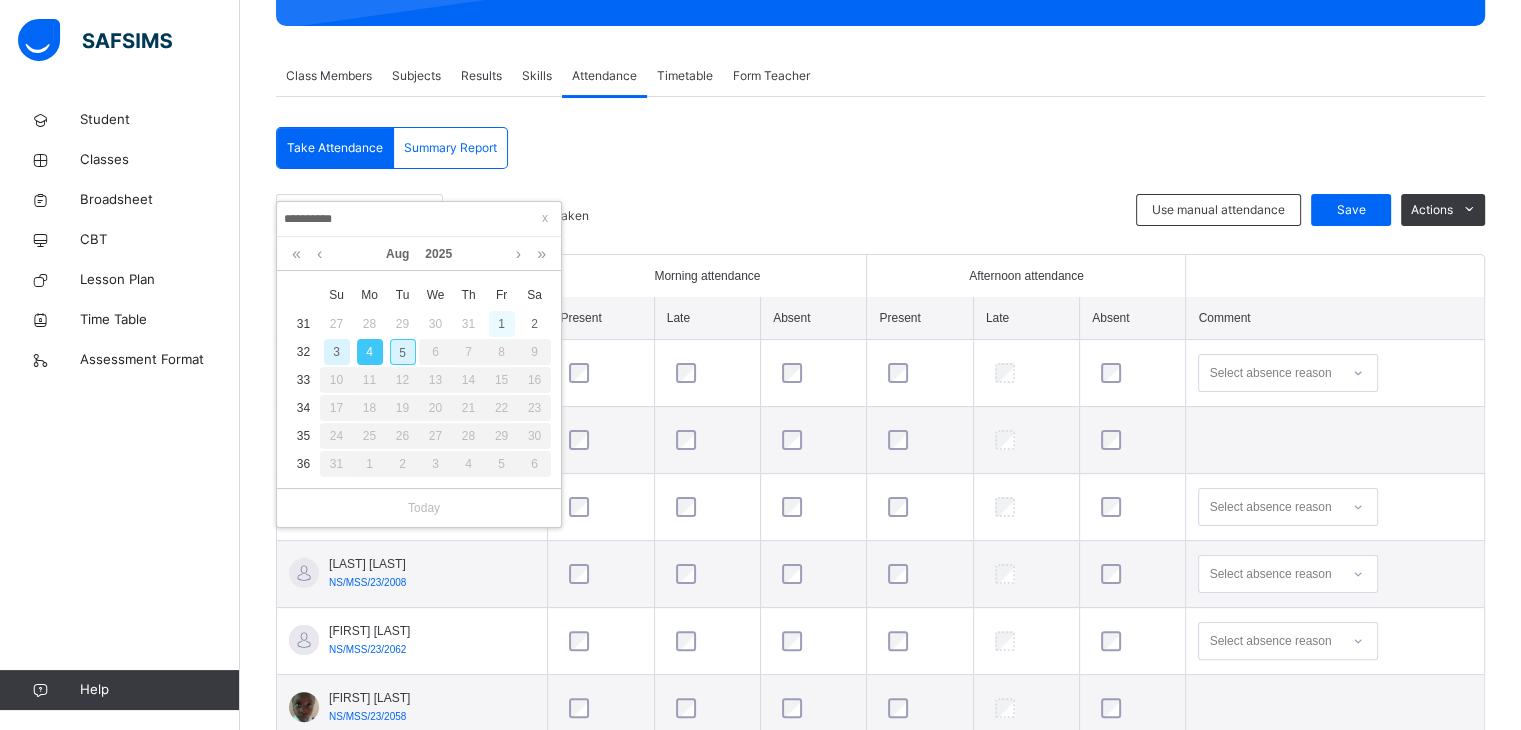 click on "1" at bounding box center [502, 324] 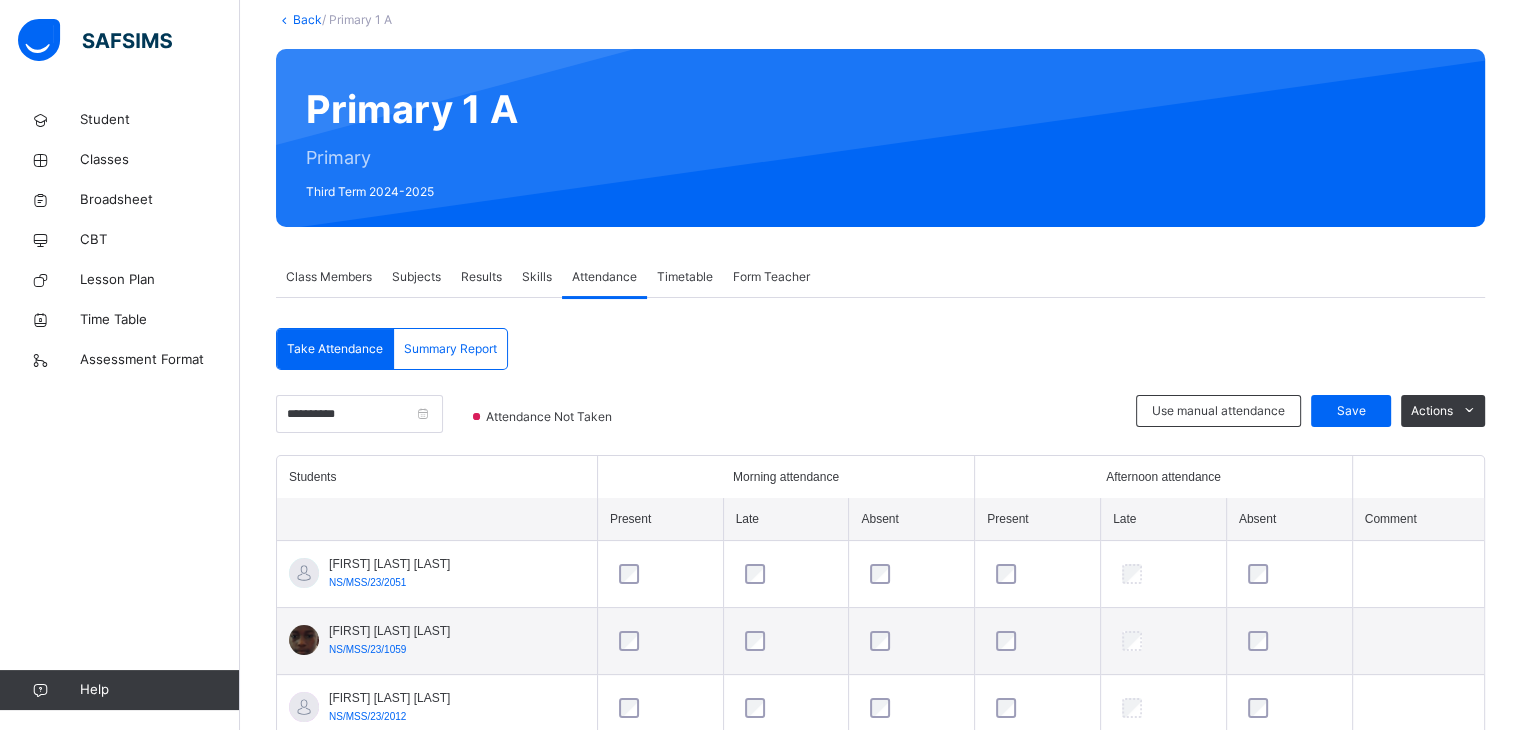 scroll, scrollTop: 320, scrollLeft: 0, axis: vertical 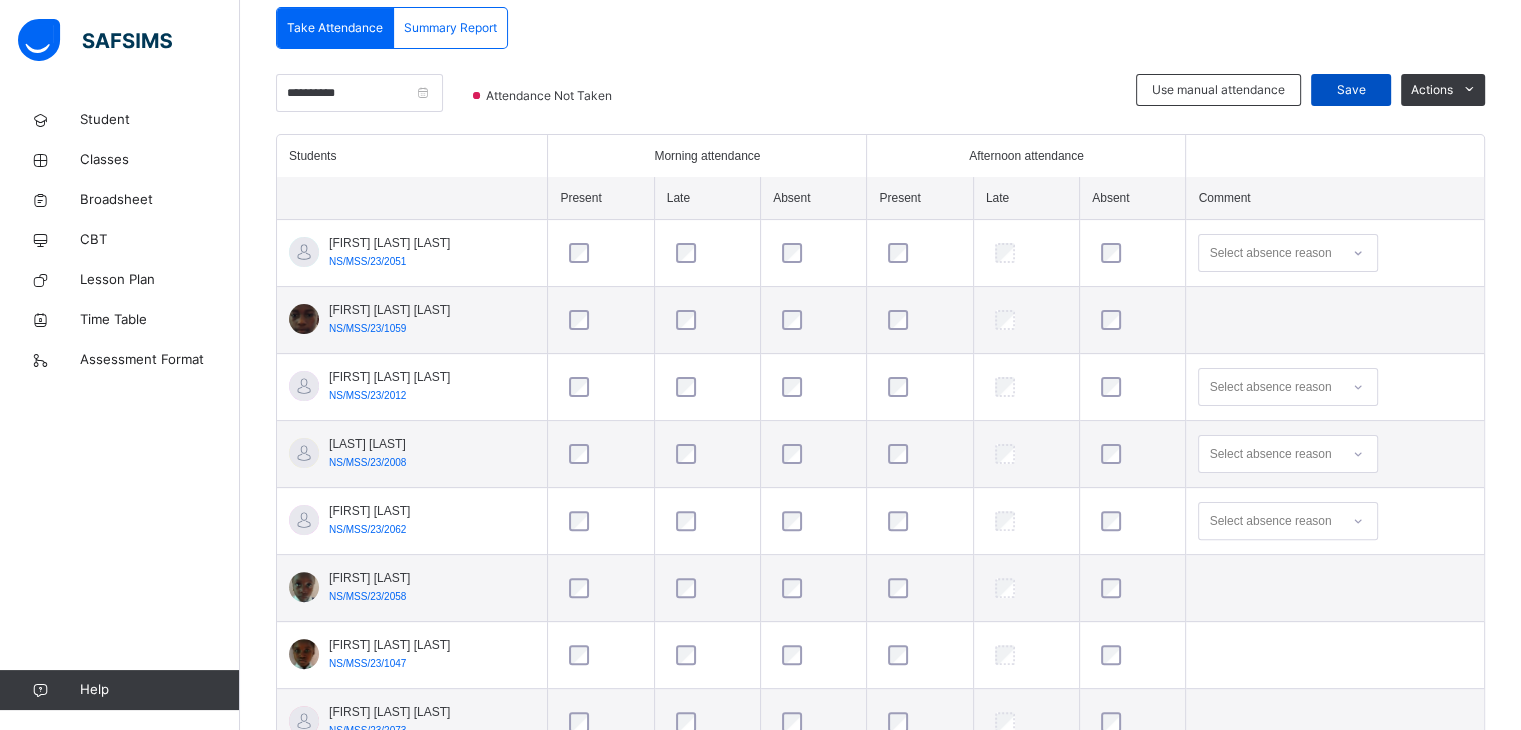 click on "Save" at bounding box center [1351, 90] 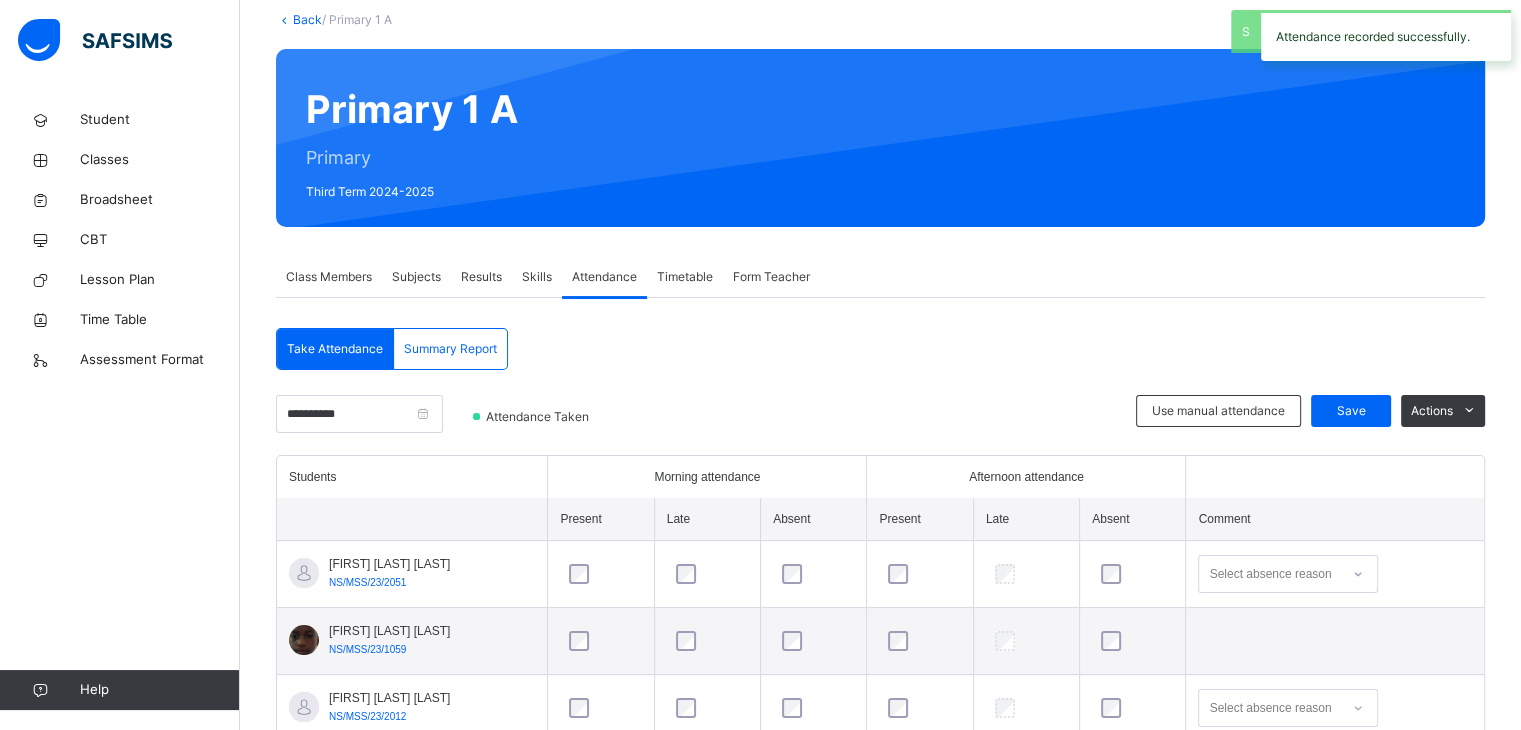 scroll, scrollTop: 440, scrollLeft: 0, axis: vertical 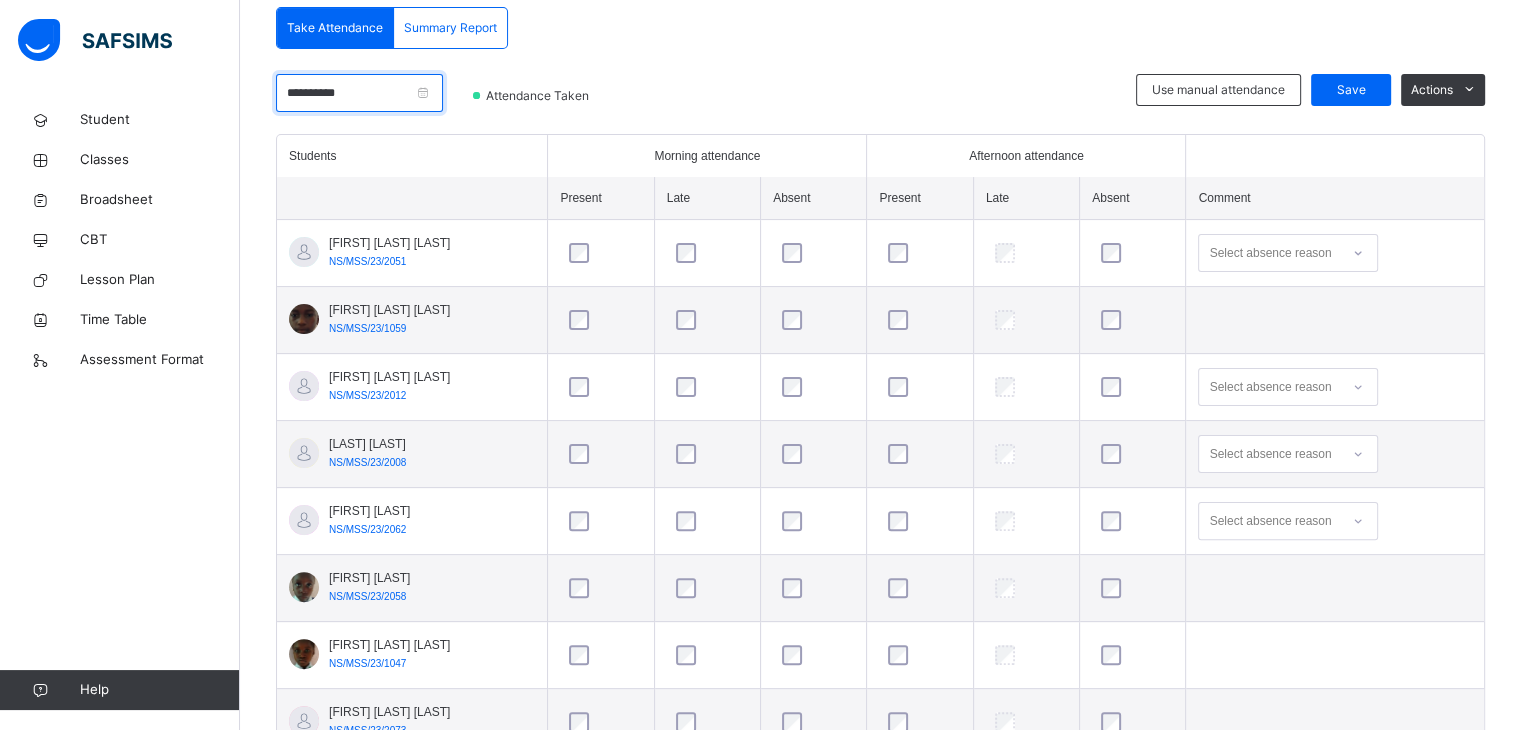 click on "**********" at bounding box center (359, 93) 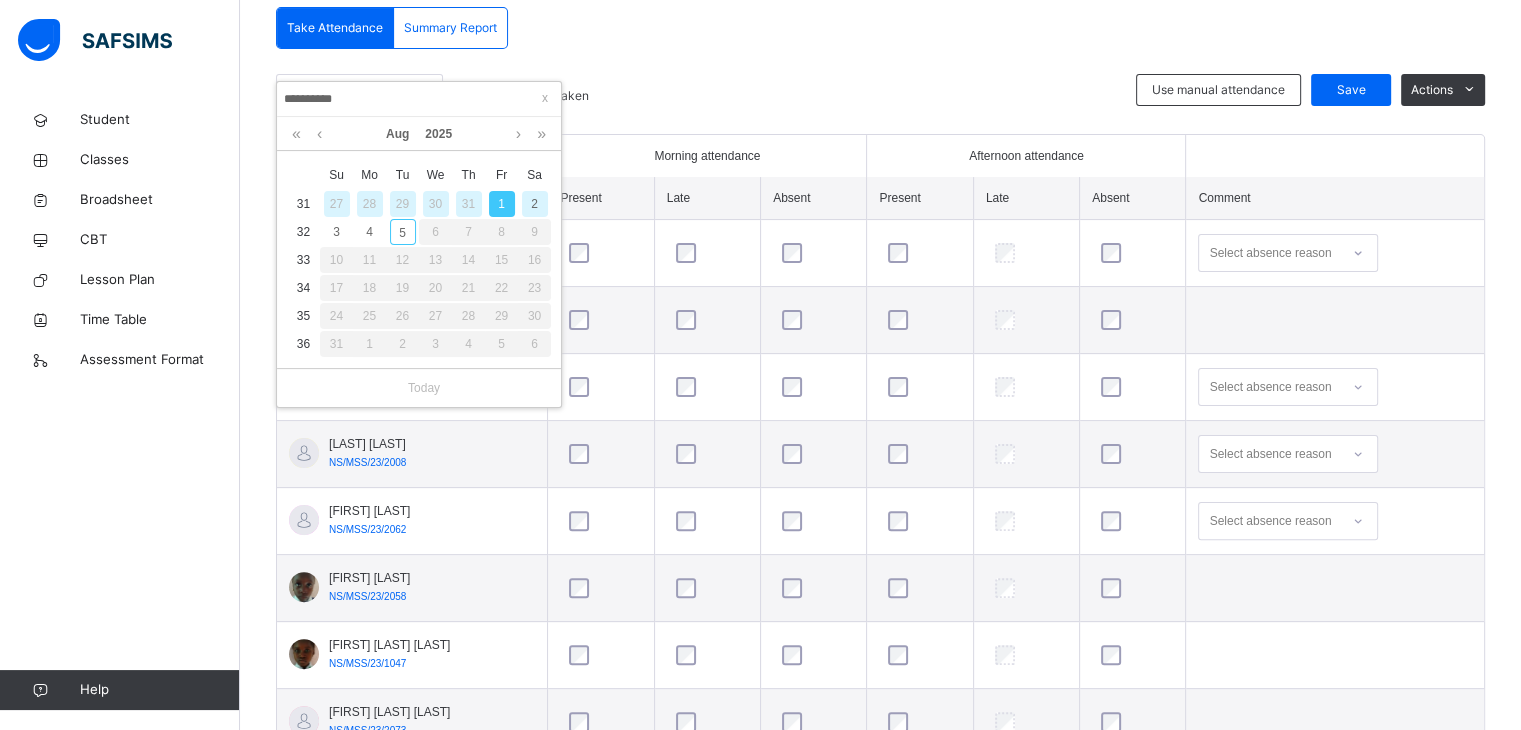 click on "31" at bounding box center (469, 204) 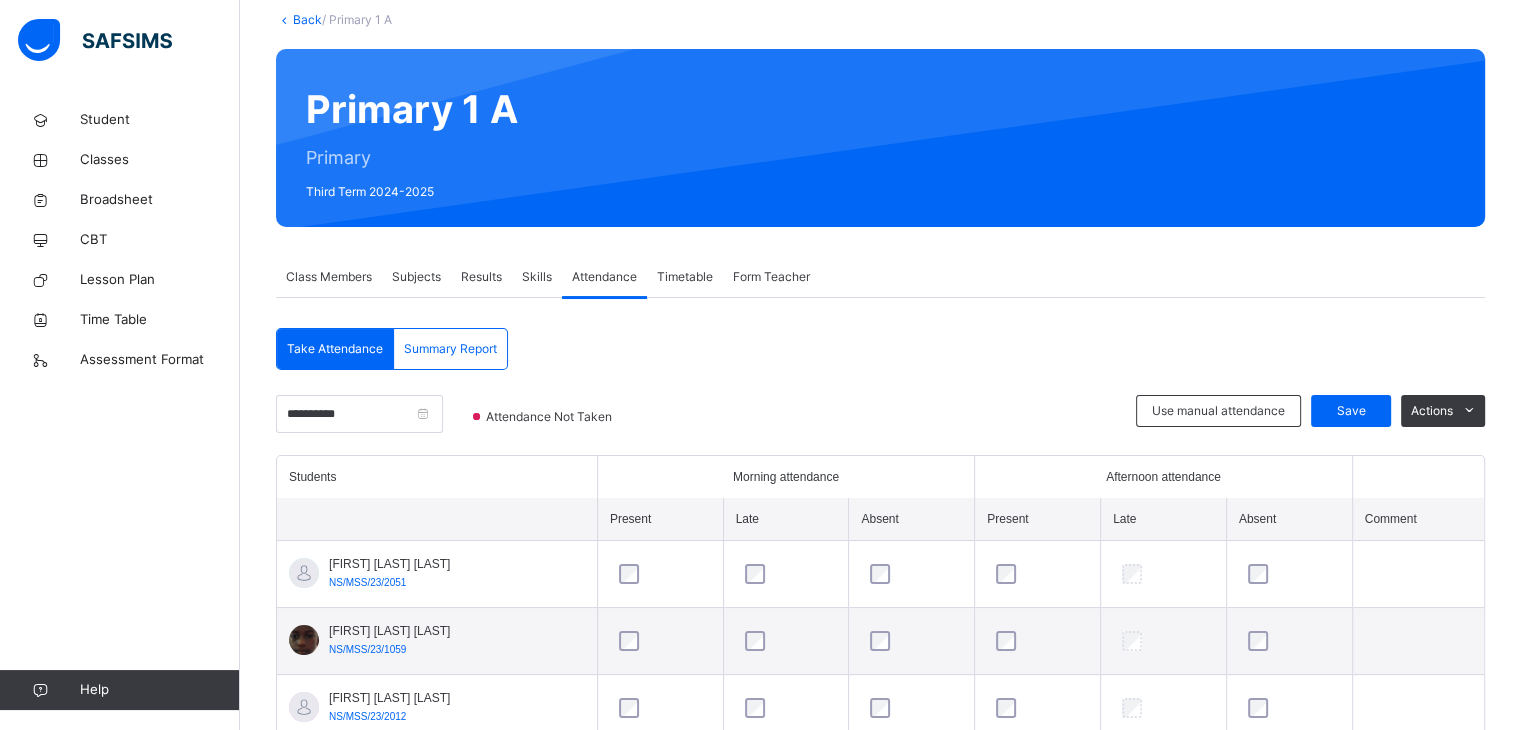 scroll, scrollTop: 440, scrollLeft: 0, axis: vertical 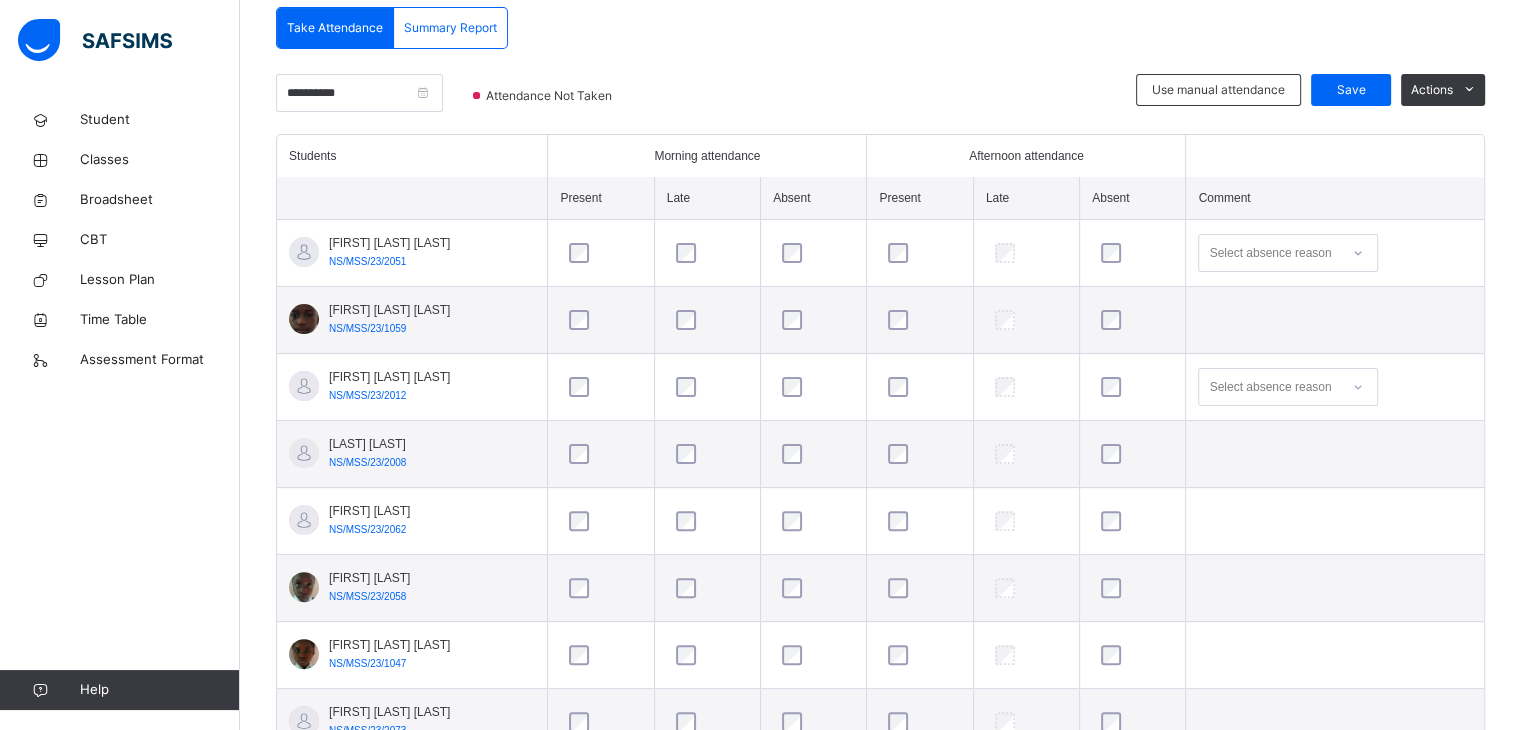 click at bounding box center [813, 387] 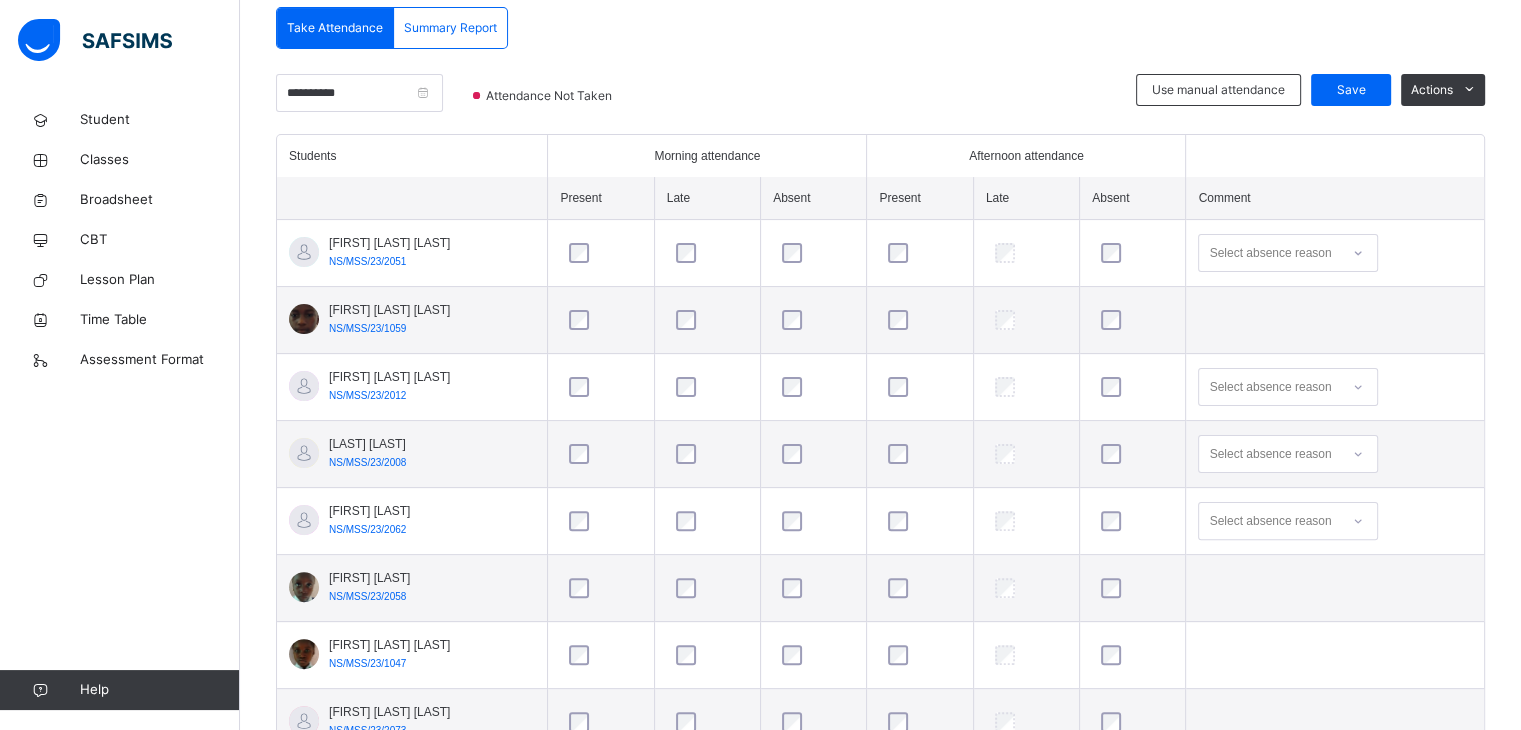 click at bounding box center [1132, 454] 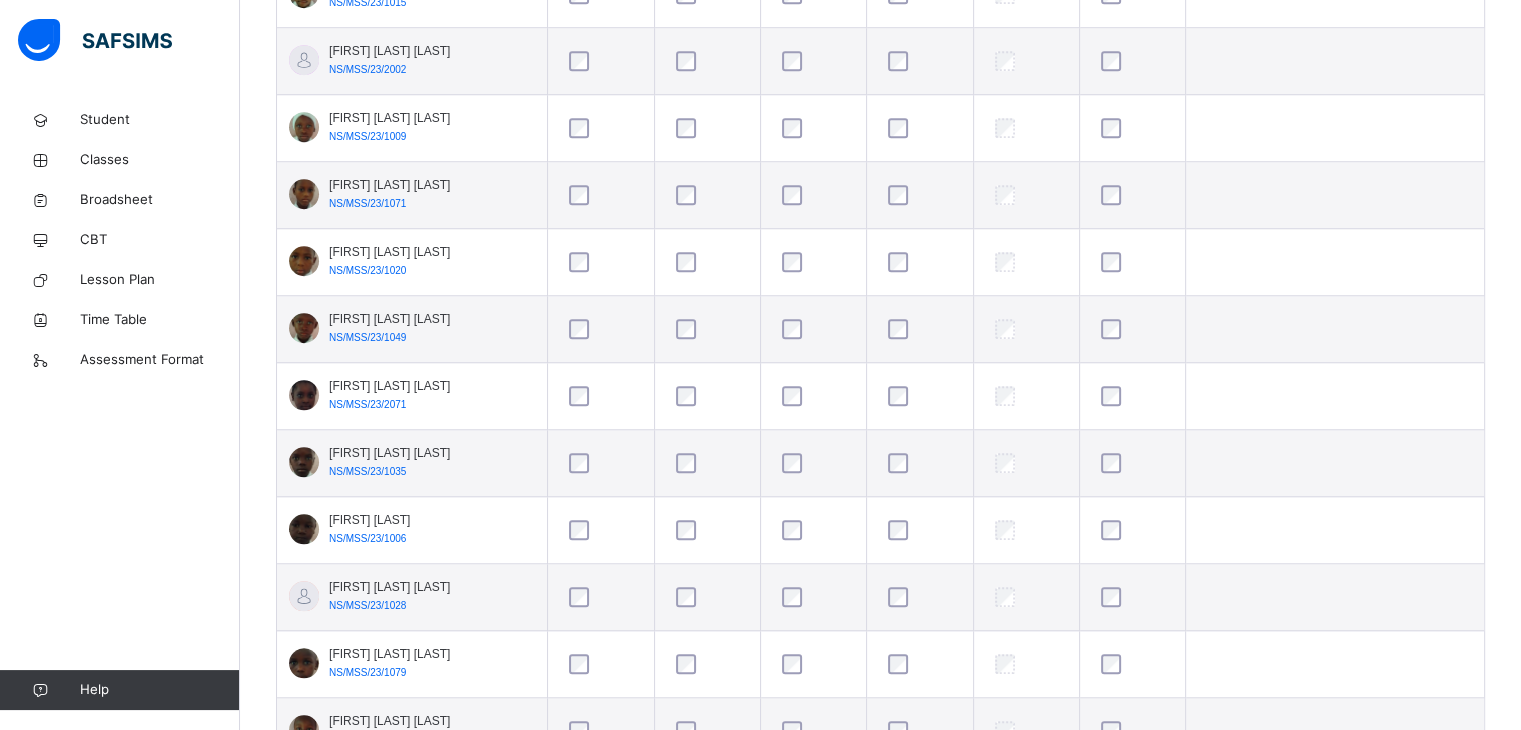 scroll, scrollTop: 1640, scrollLeft: 0, axis: vertical 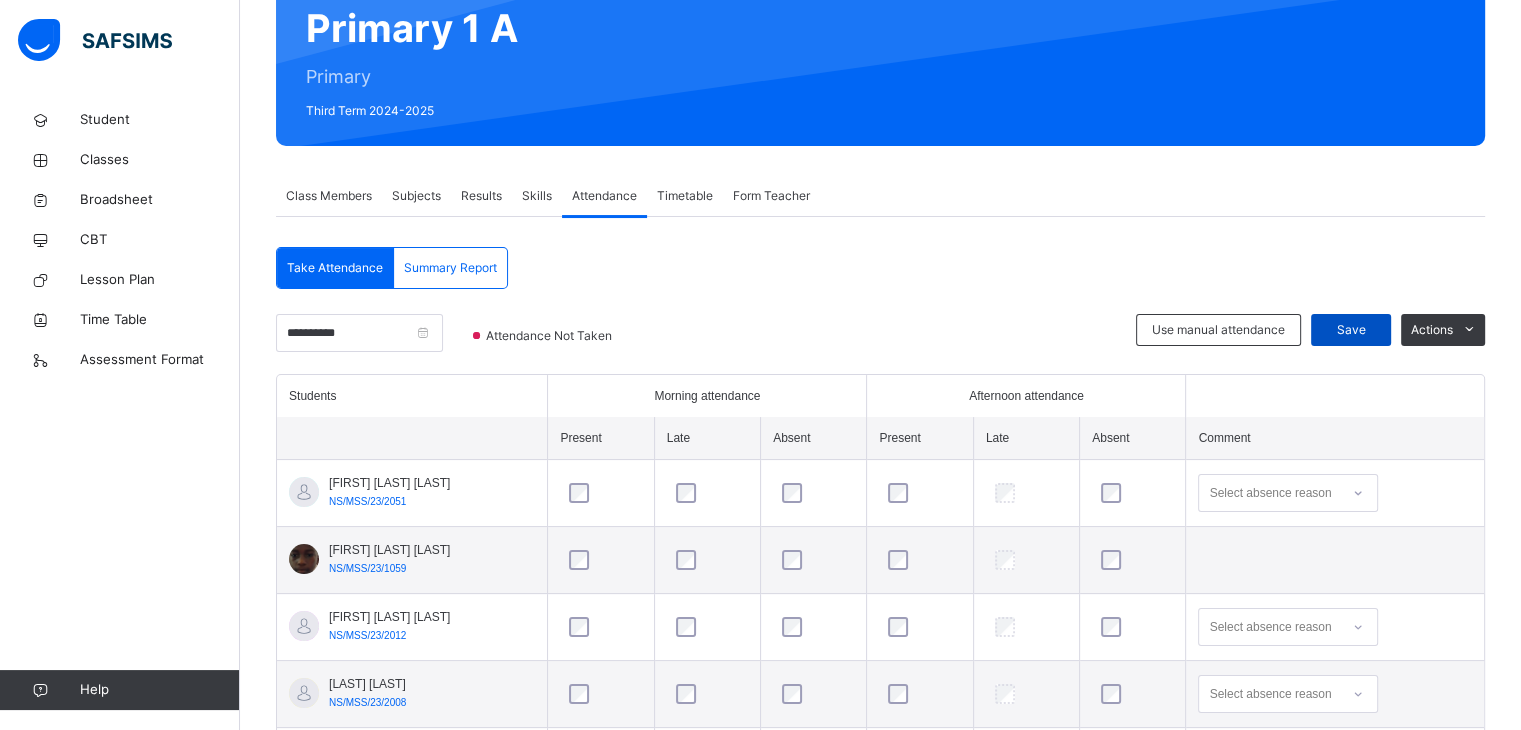 click on "Save" at bounding box center [1351, 330] 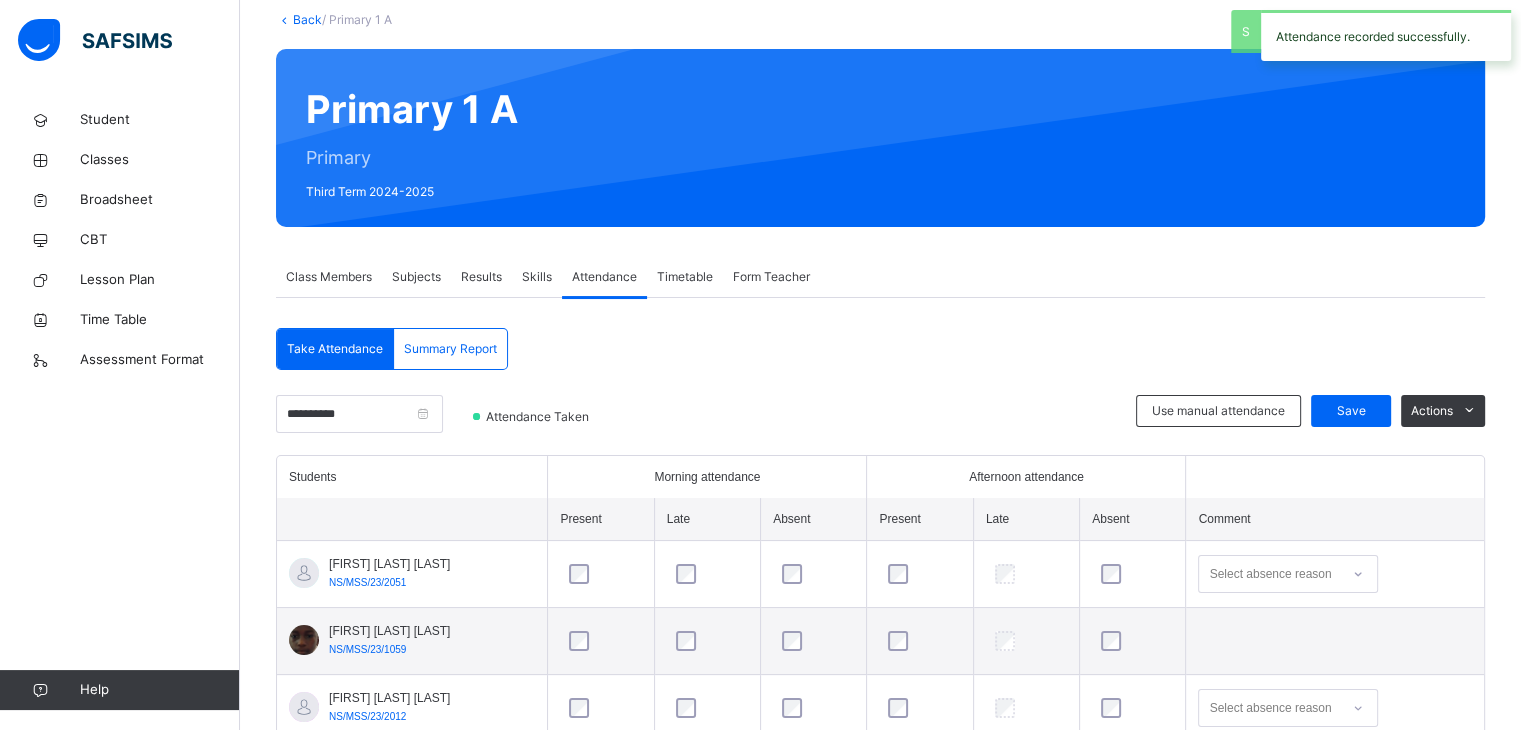 scroll, scrollTop: 200, scrollLeft: 0, axis: vertical 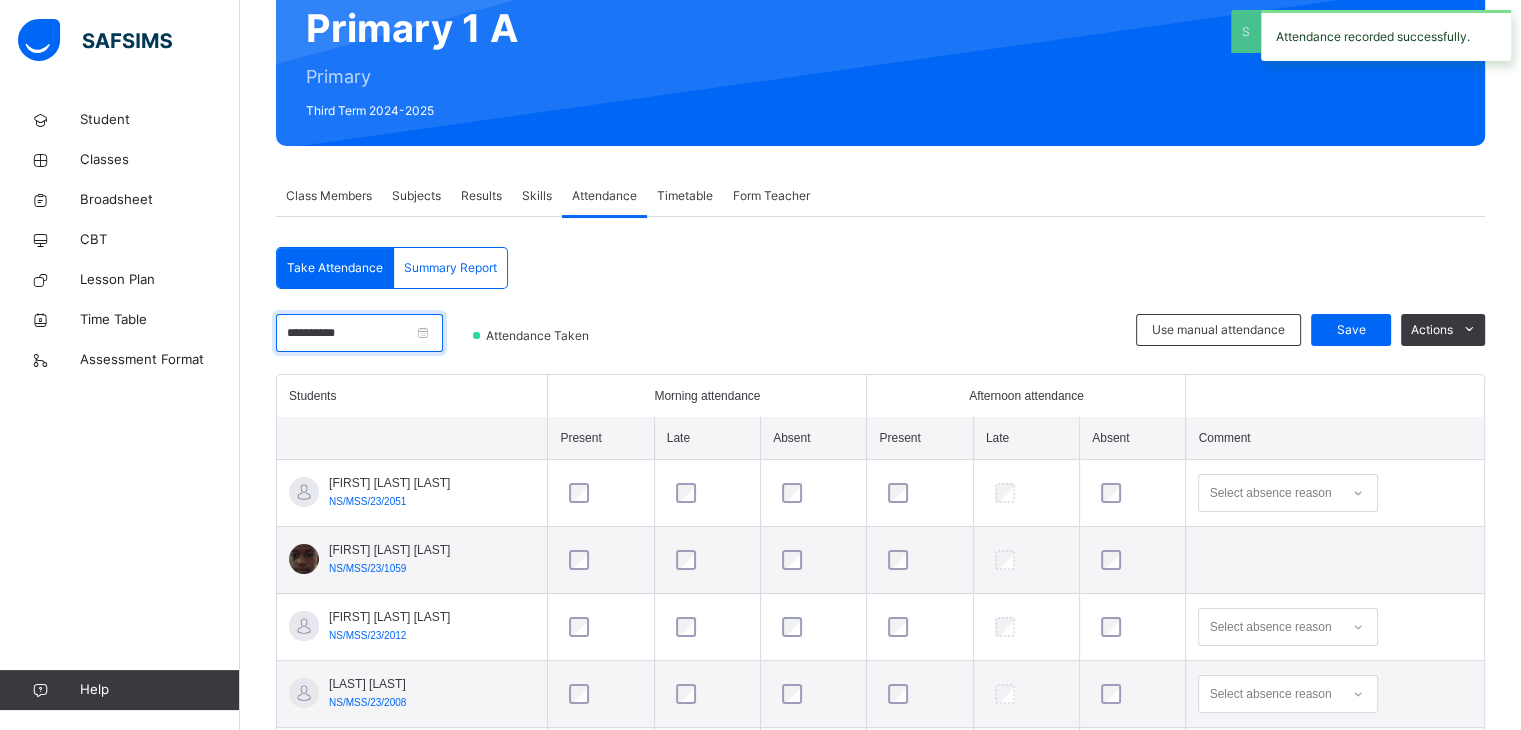 click on "**********" at bounding box center [359, 333] 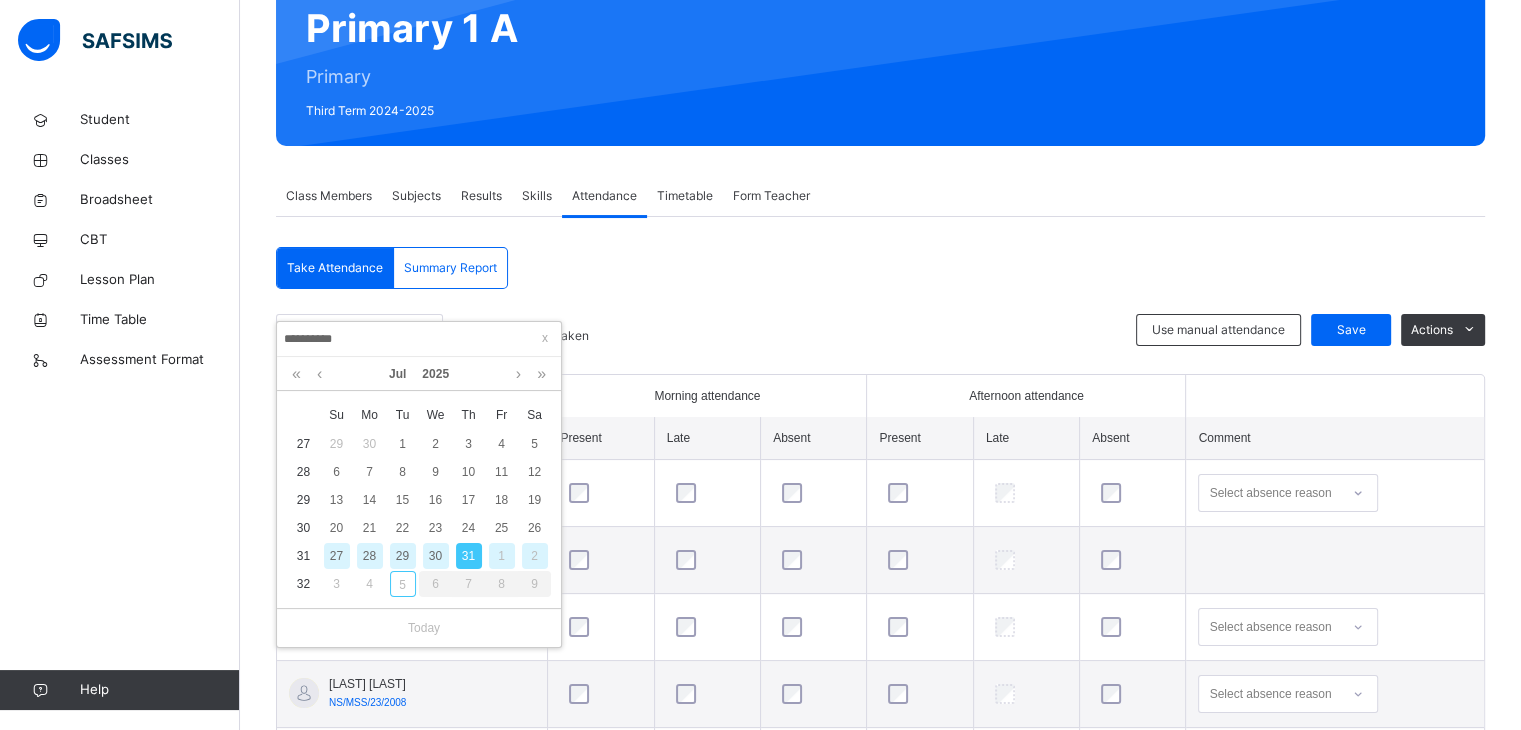click on "30" at bounding box center [436, 556] 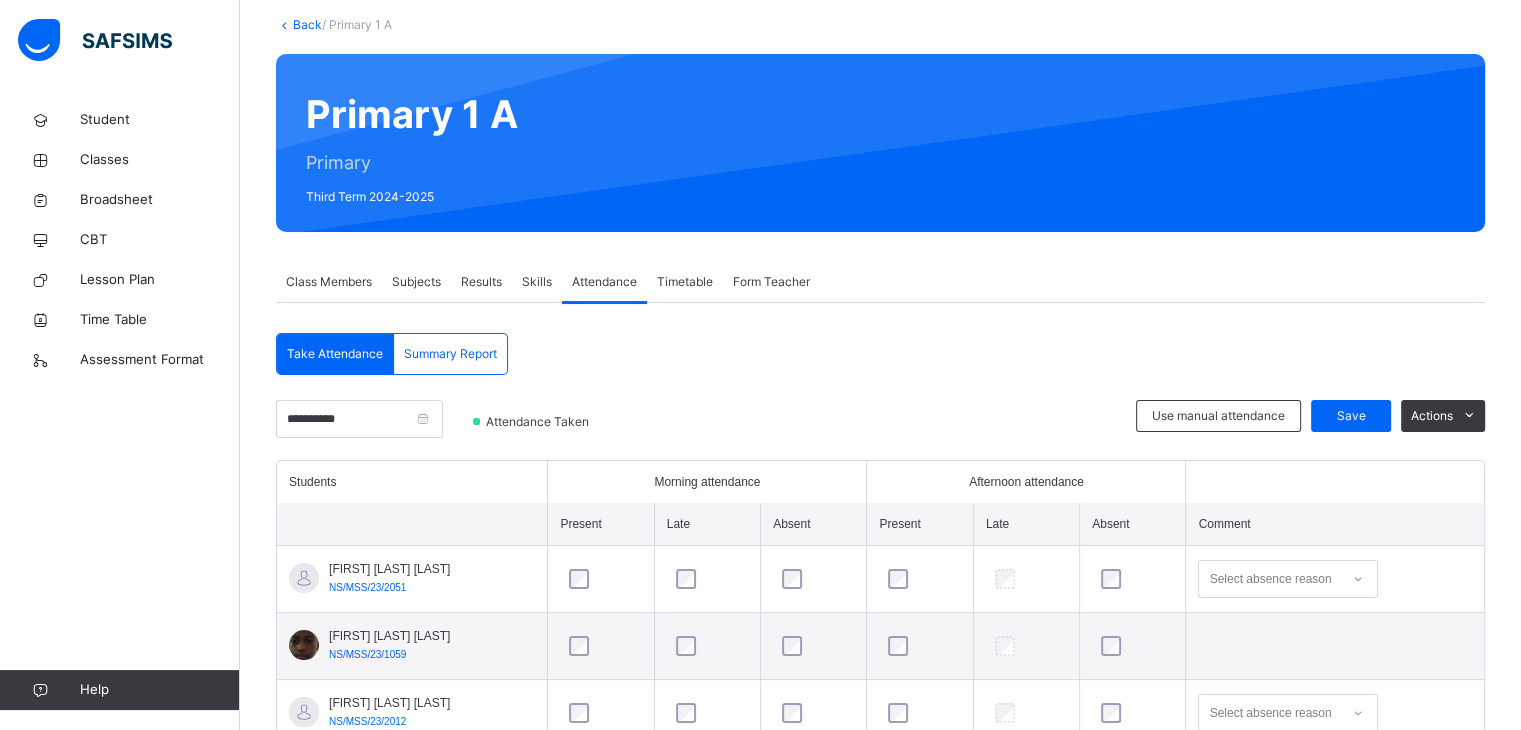 scroll, scrollTop: 80, scrollLeft: 0, axis: vertical 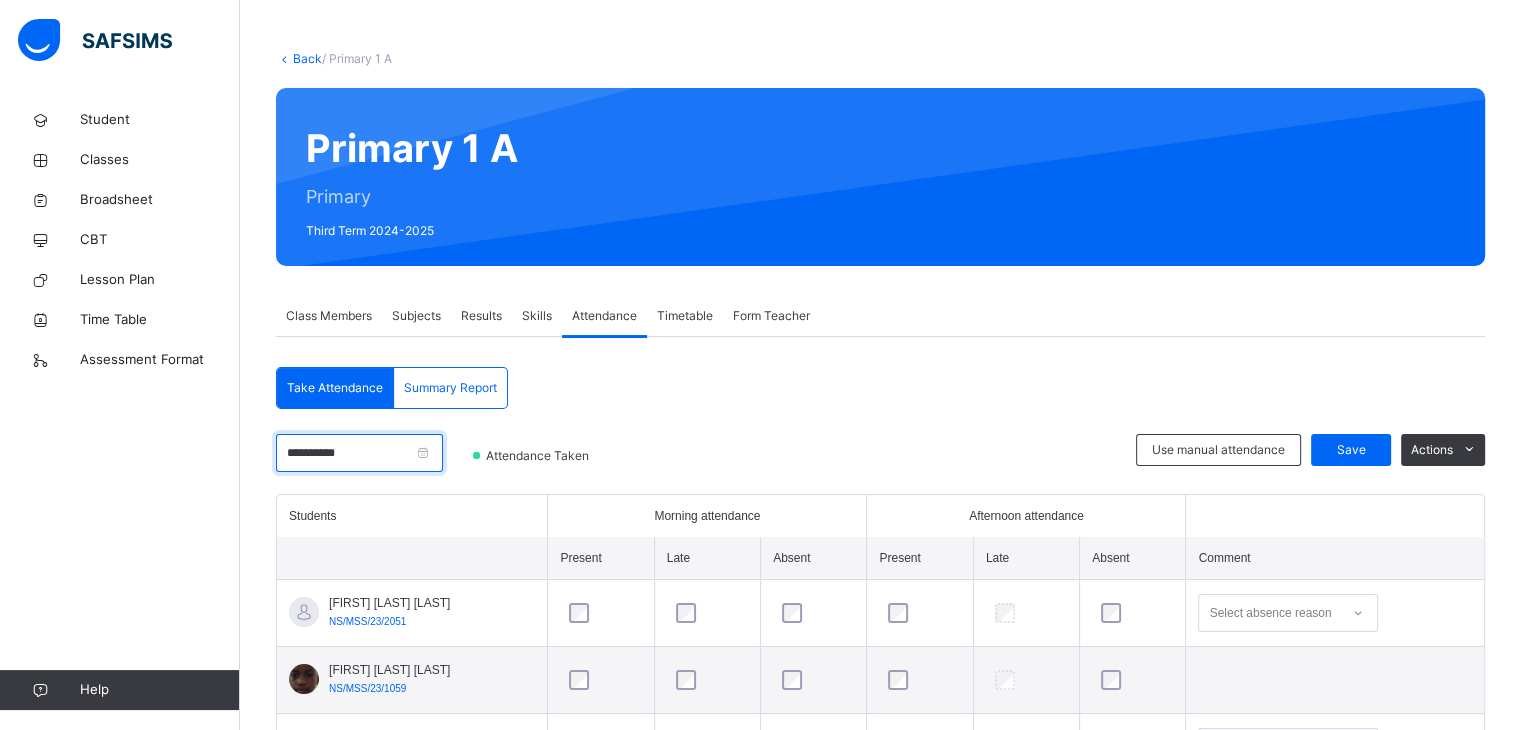 click on "**********" at bounding box center (359, 453) 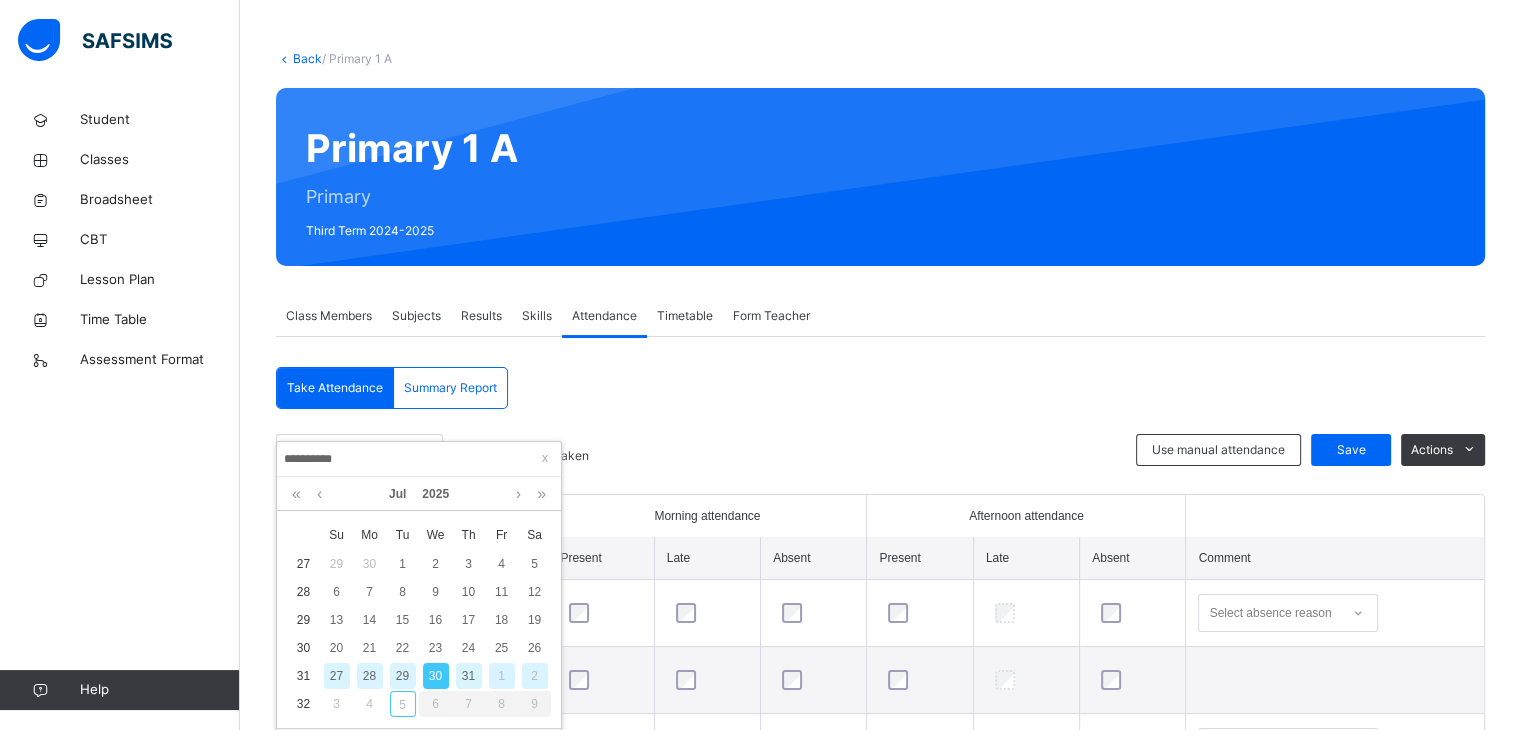 click on "29" at bounding box center (403, 676) 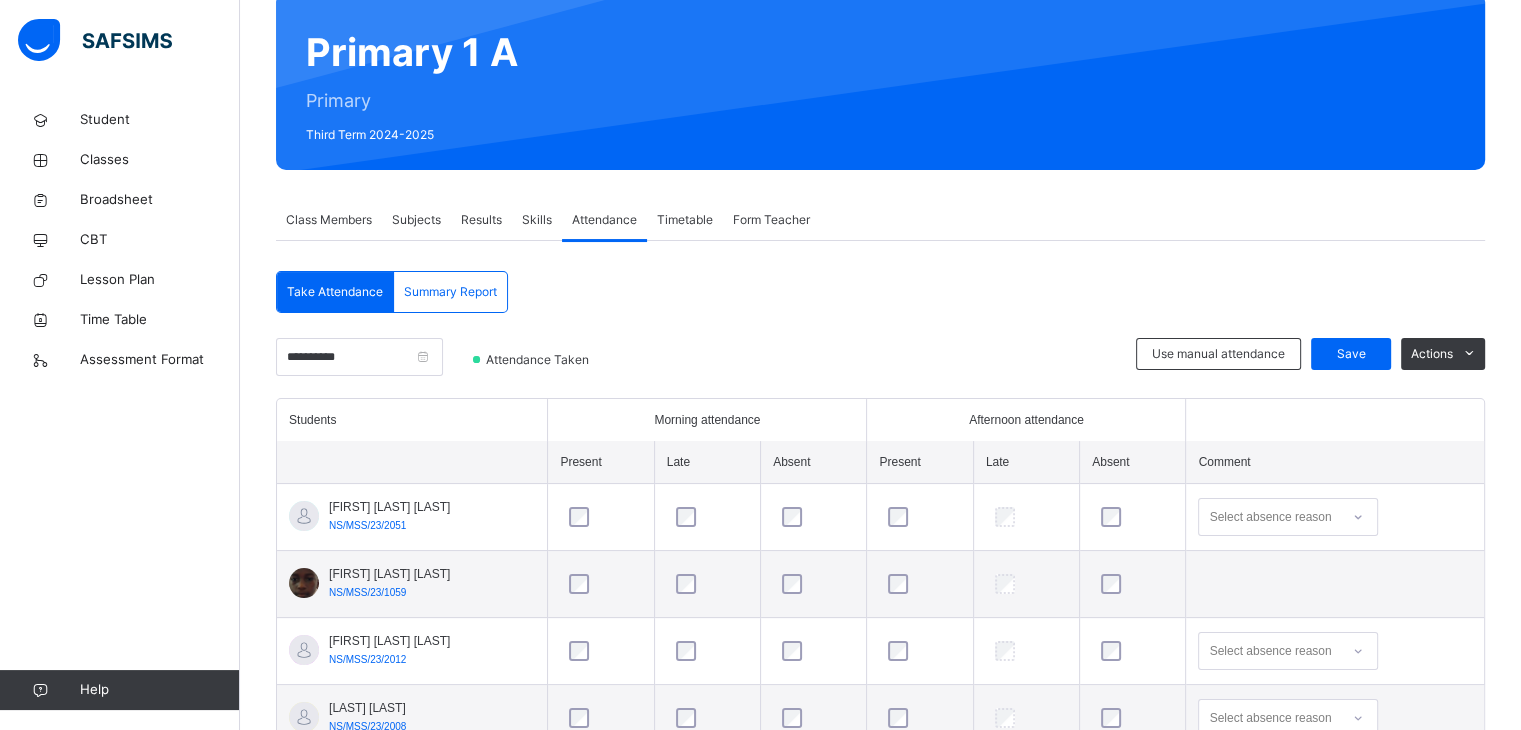 scroll, scrollTop: 0, scrollLeft: 0, axis: both 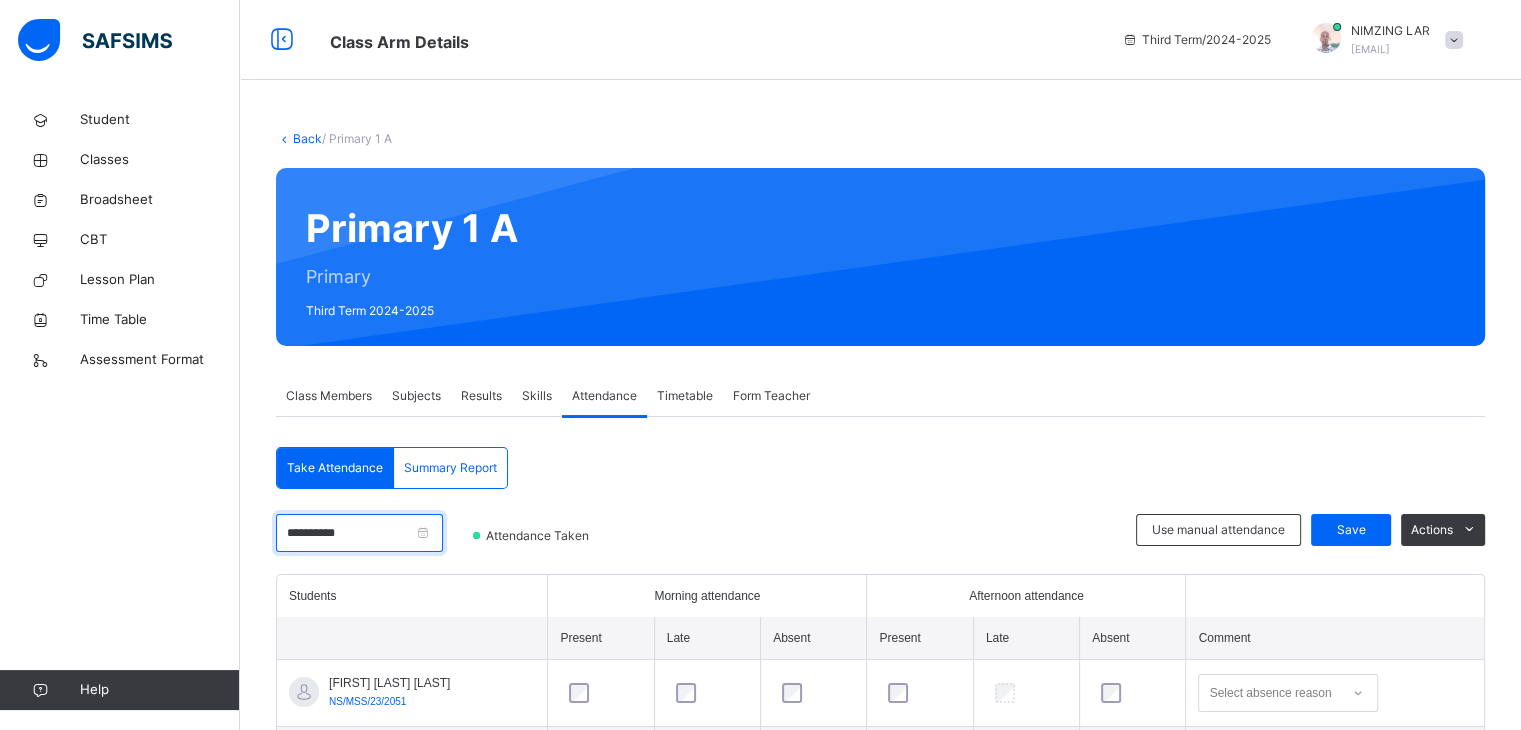 click on "**********" at bounding box center [359, 533] 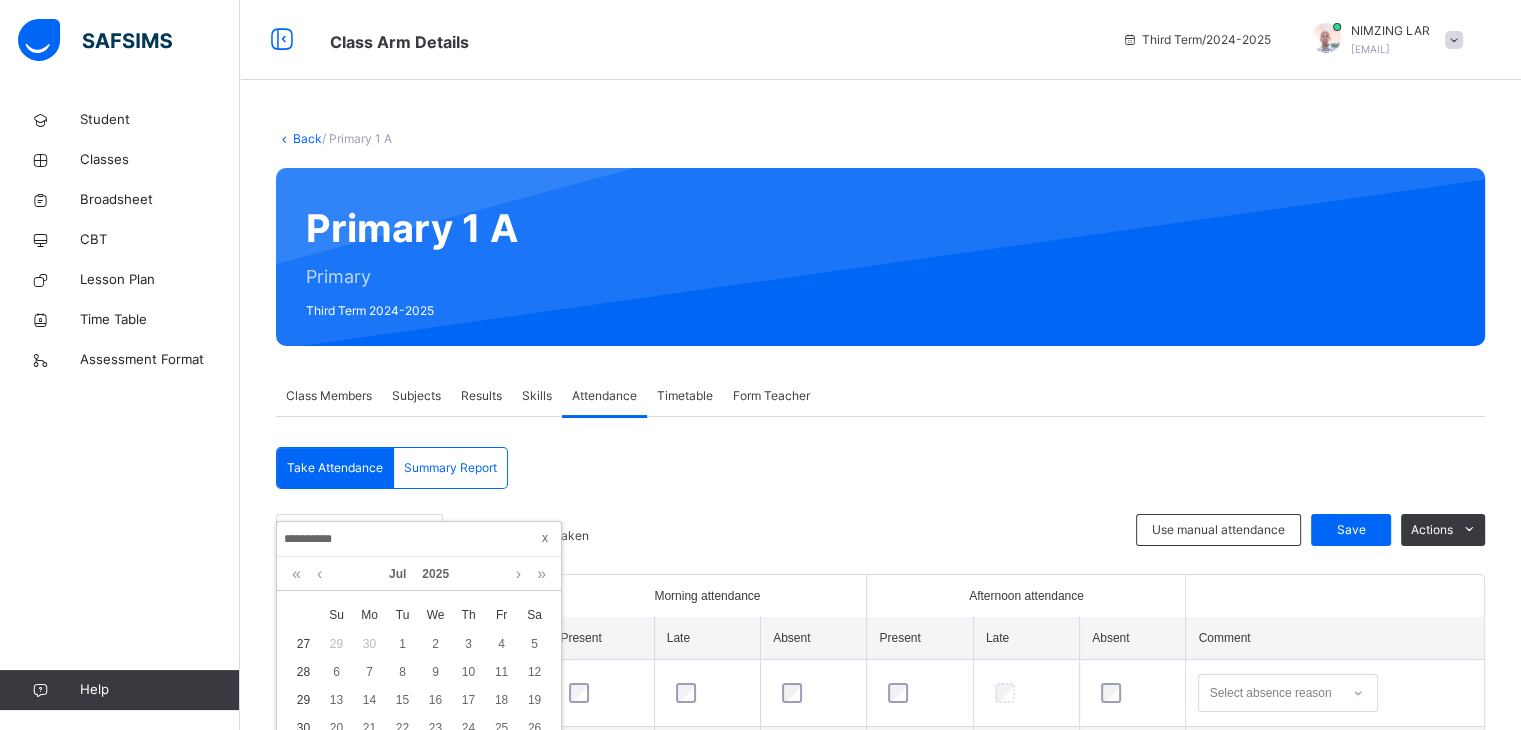 click at bounding box center (545, 538) 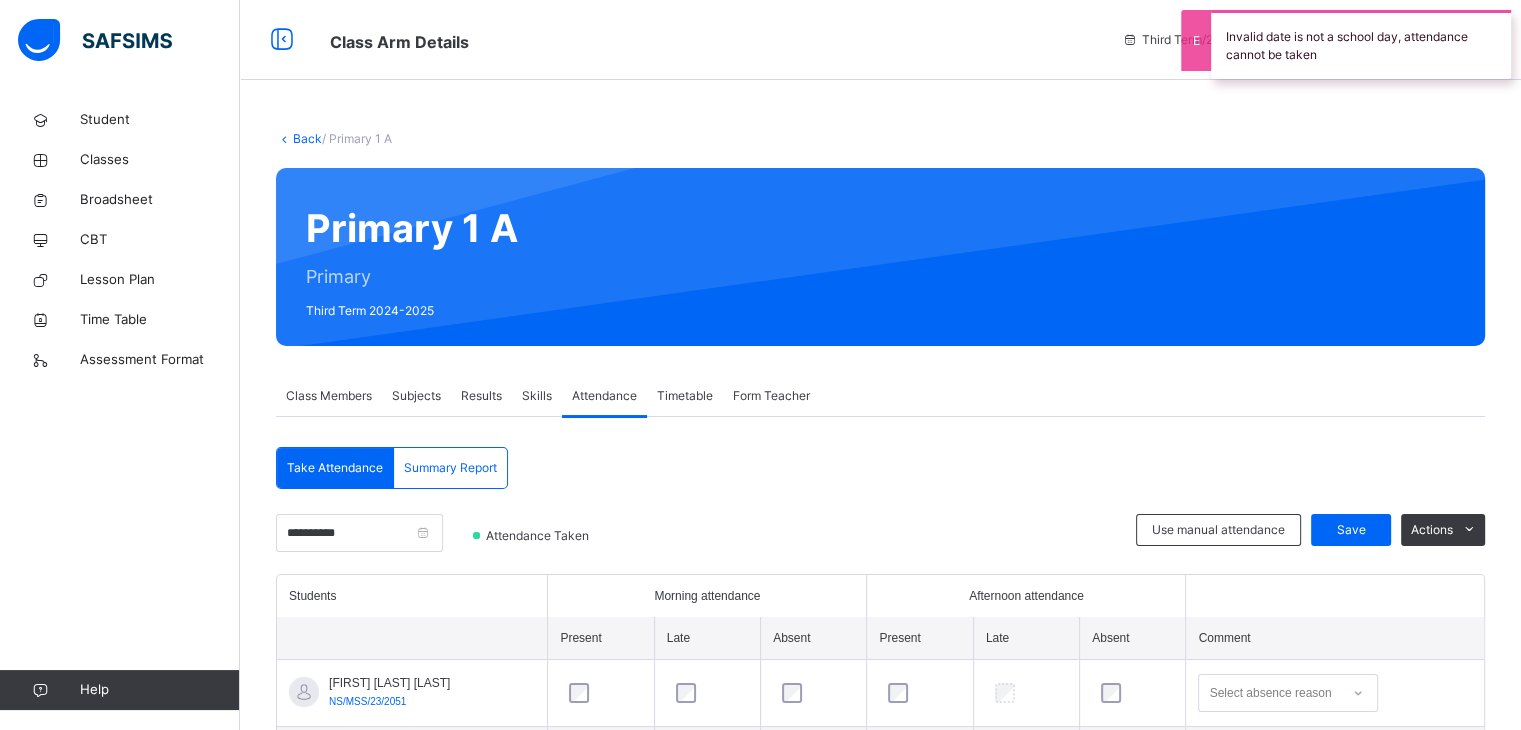 click on "**********" at bounding box center (880, 1860) 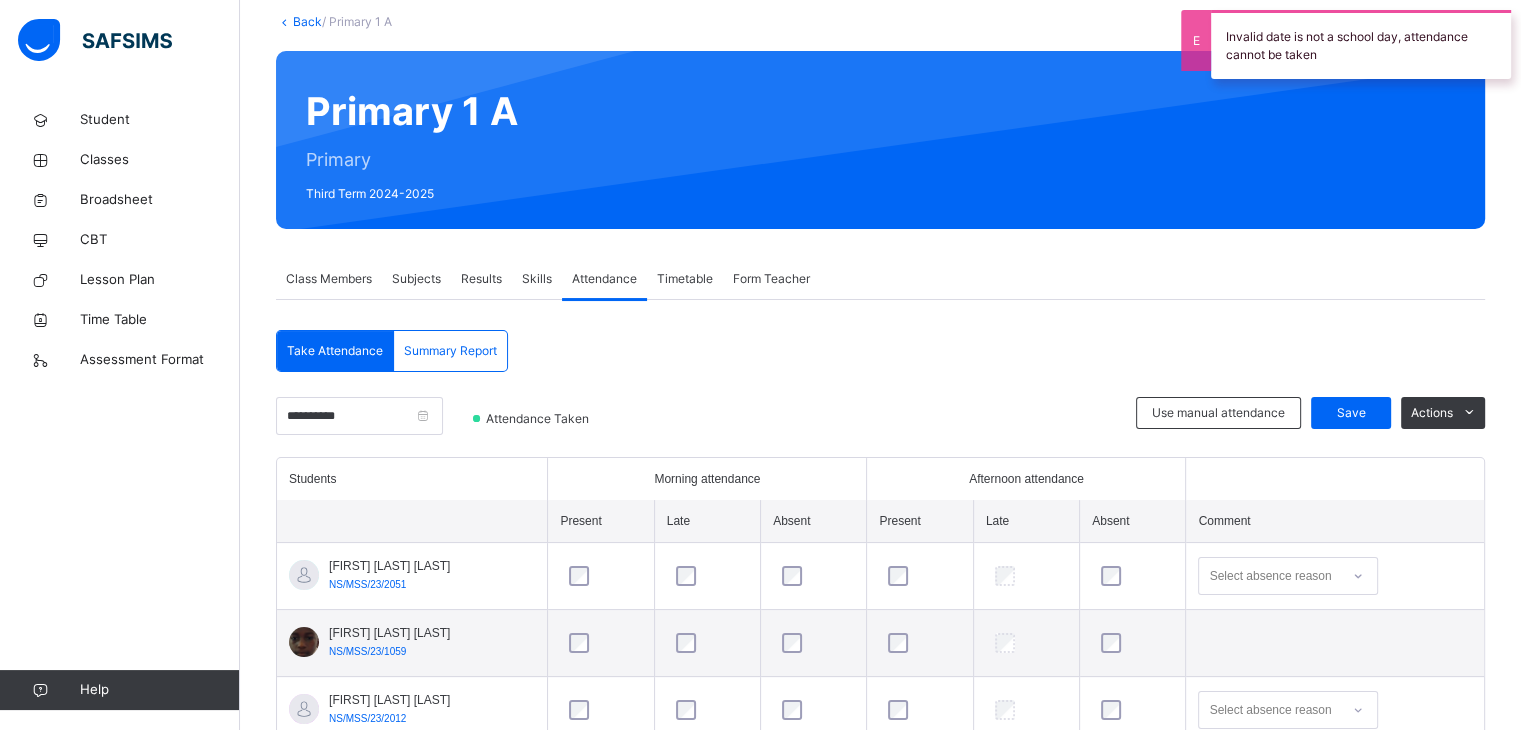 scroll, scrollTop: 120, scrollLeft: 0, axis: vertical 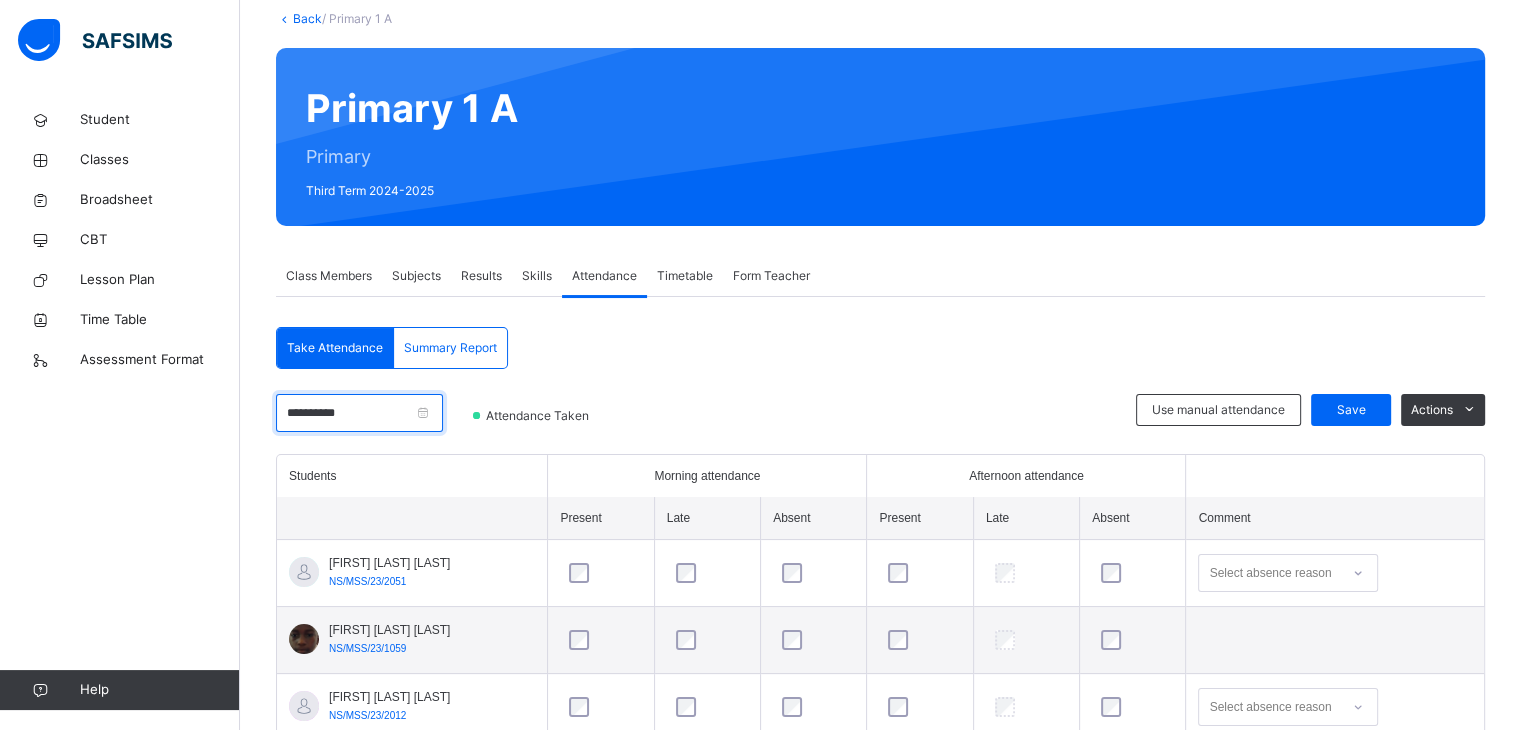 click on "**********" at bounding box center [359, 413] 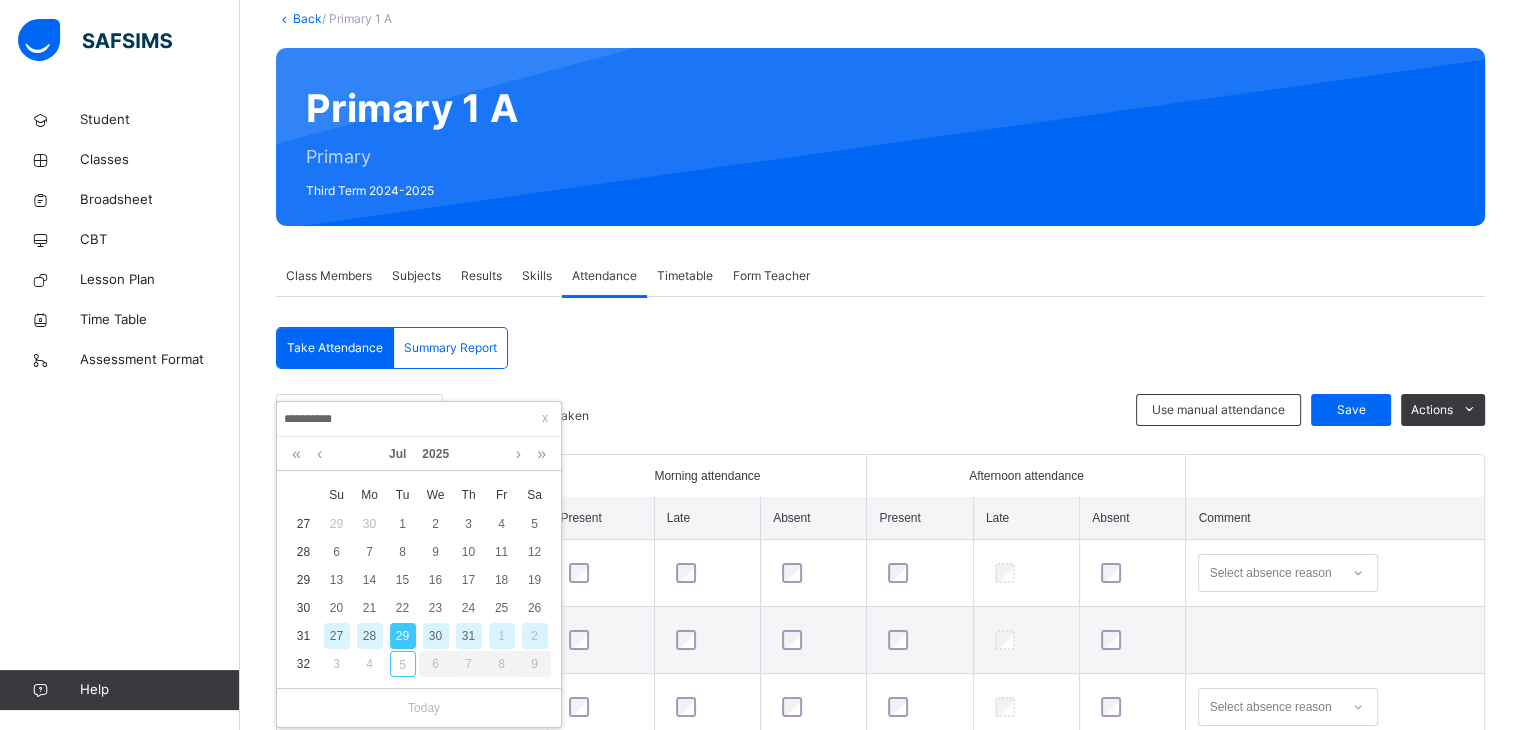 click on "28" at bounding box center [370, 636] 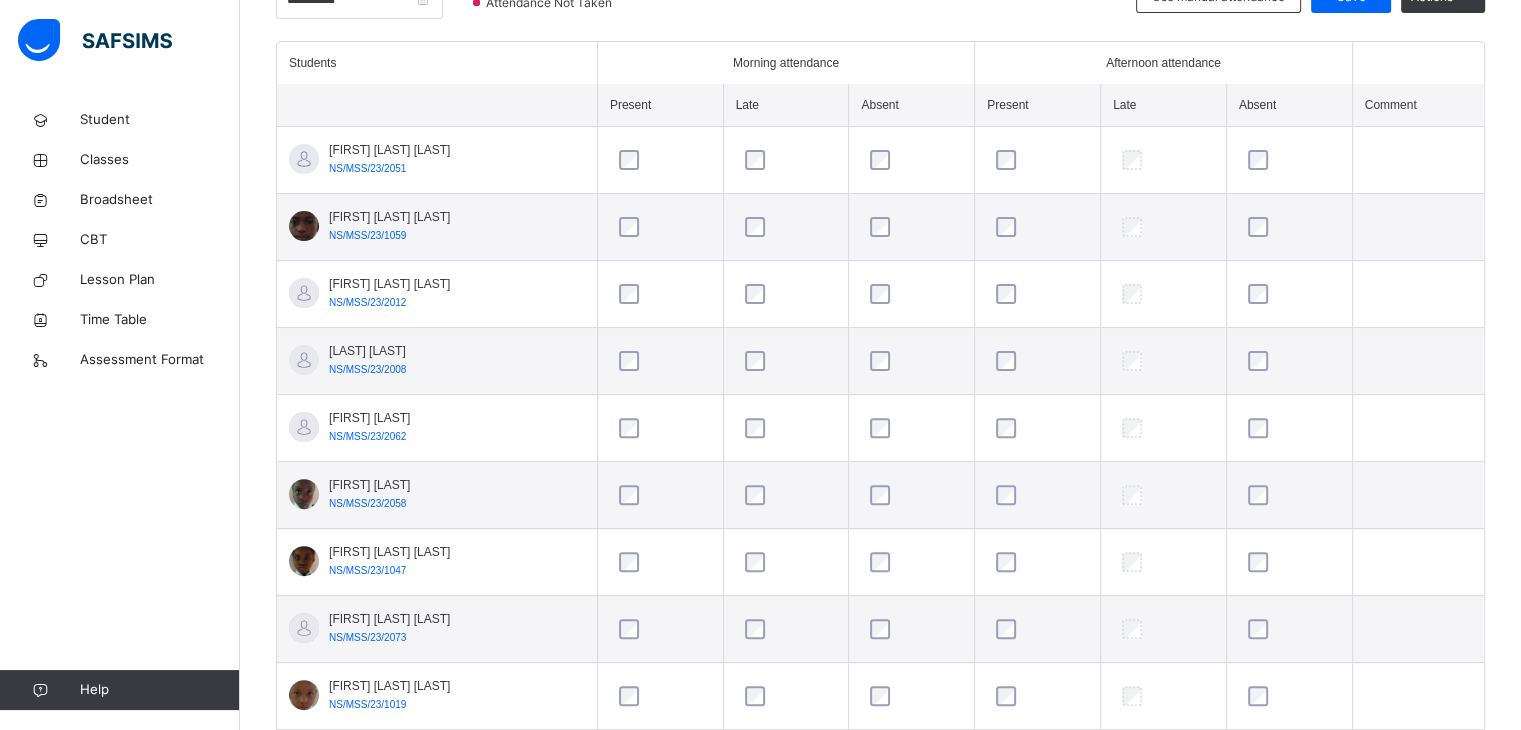scroll, scrollTop: 560, scrollLeft: 0, axis: vertical 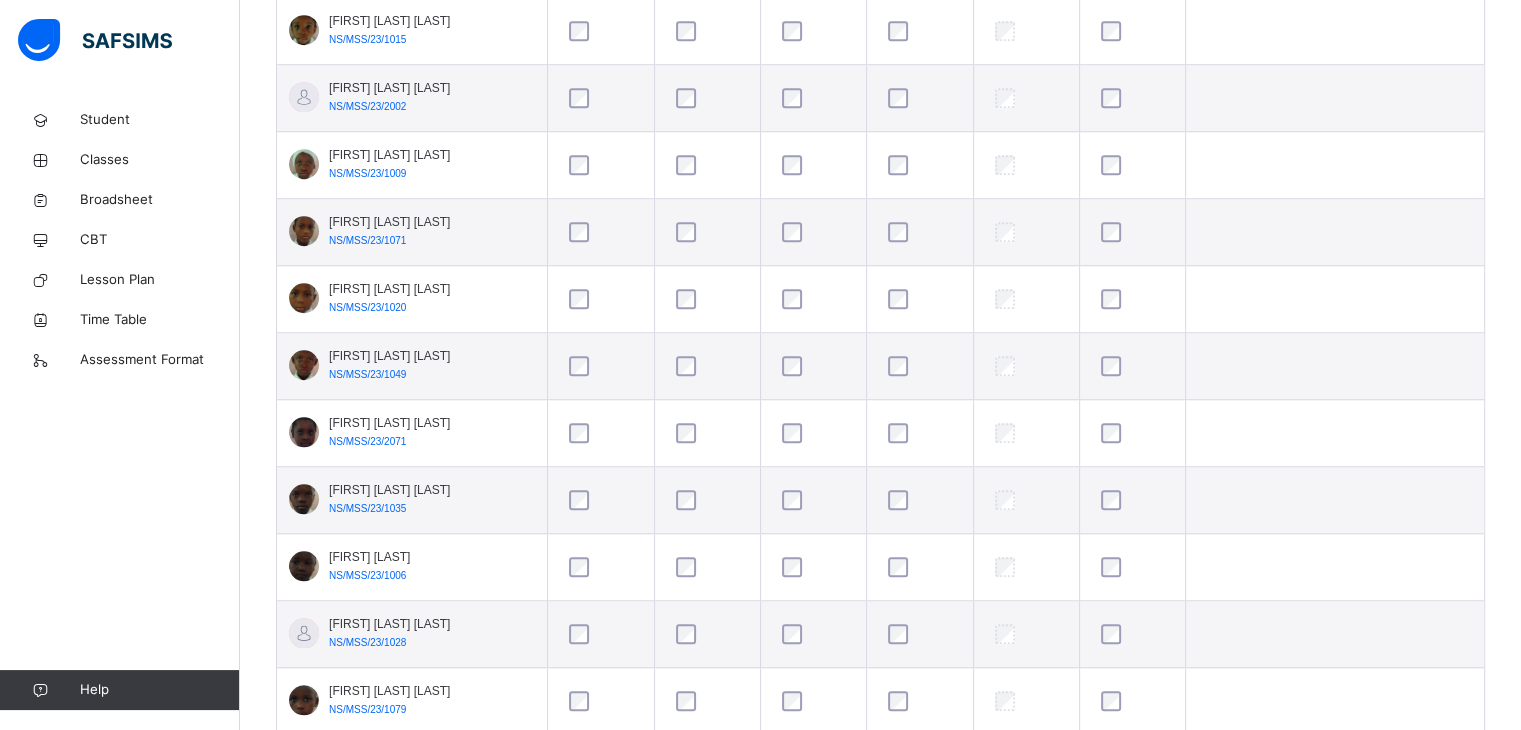 click at bounding box center [813, 634] 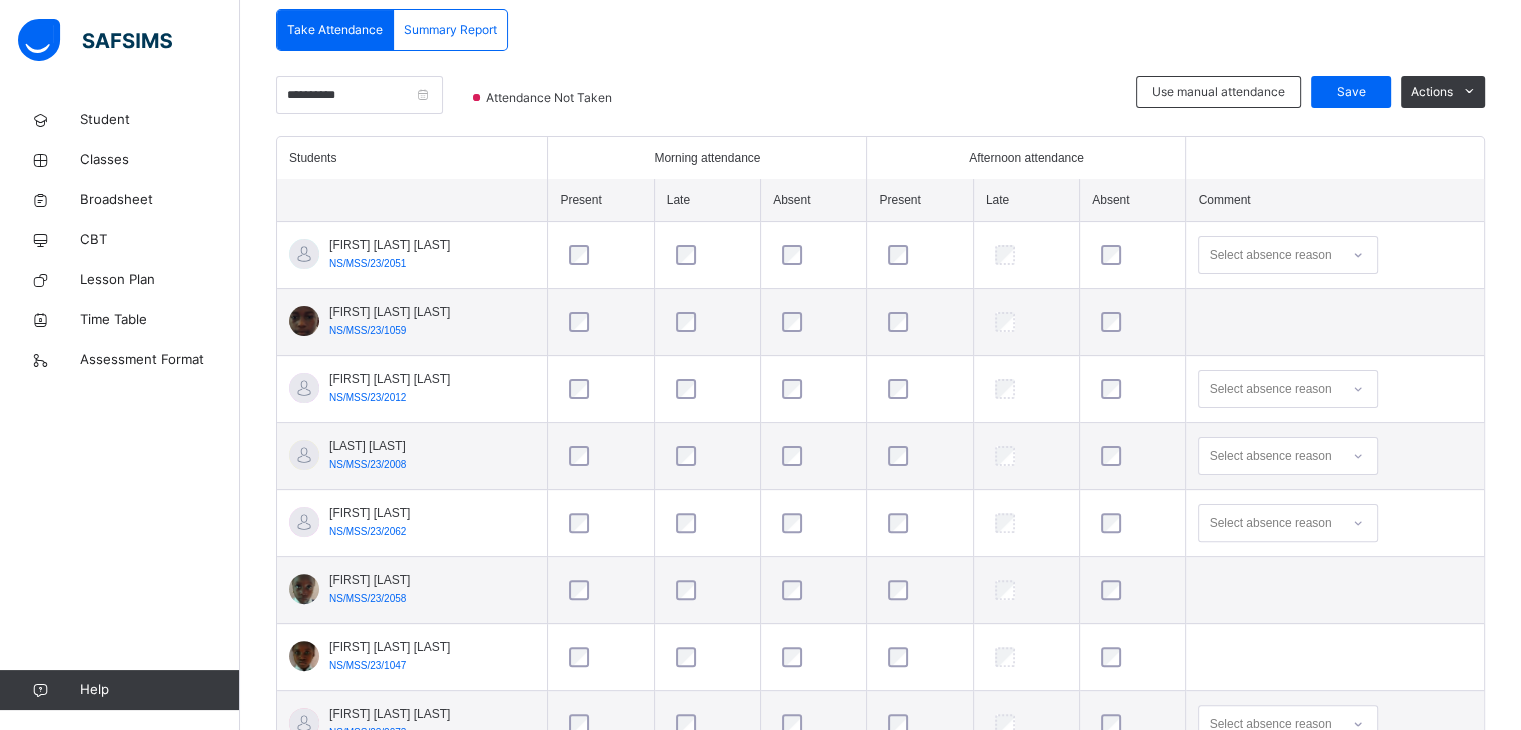 scroll, scrollTop: 400, scrollLeft: 0, axis: vertical 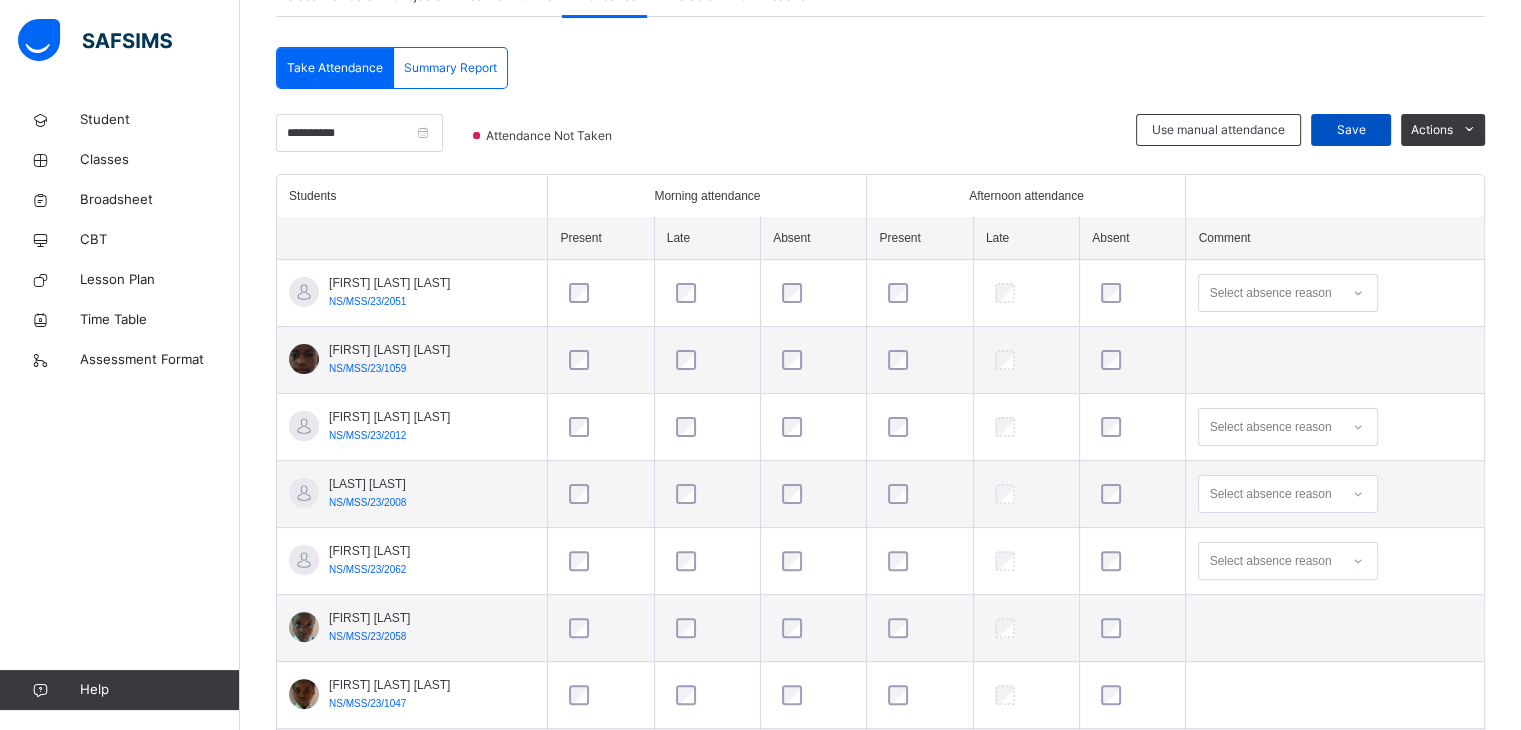 click on "Save" at bounding box center (1351, 130) 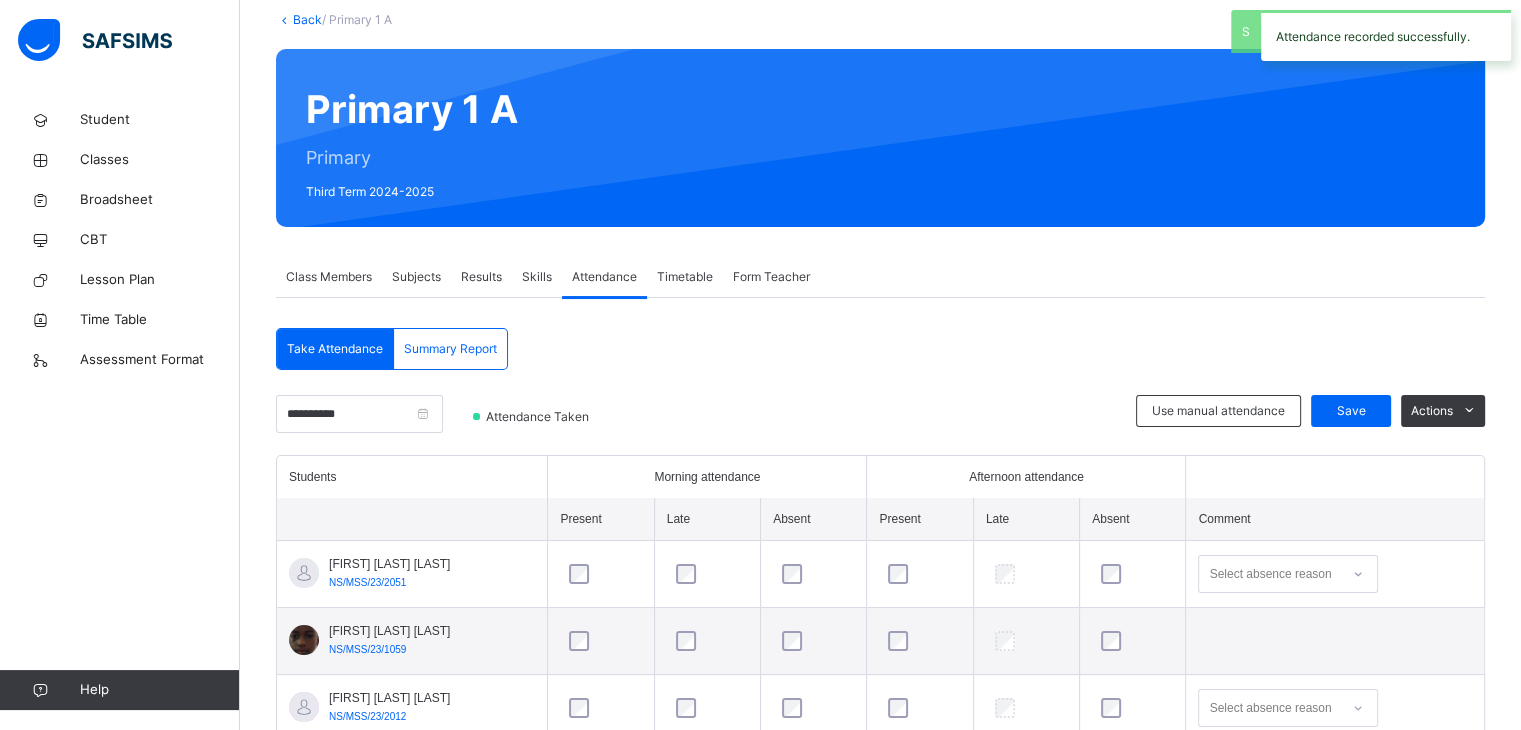scroll, scrollTop: 400, scrollLeft: 0, axis: vertical 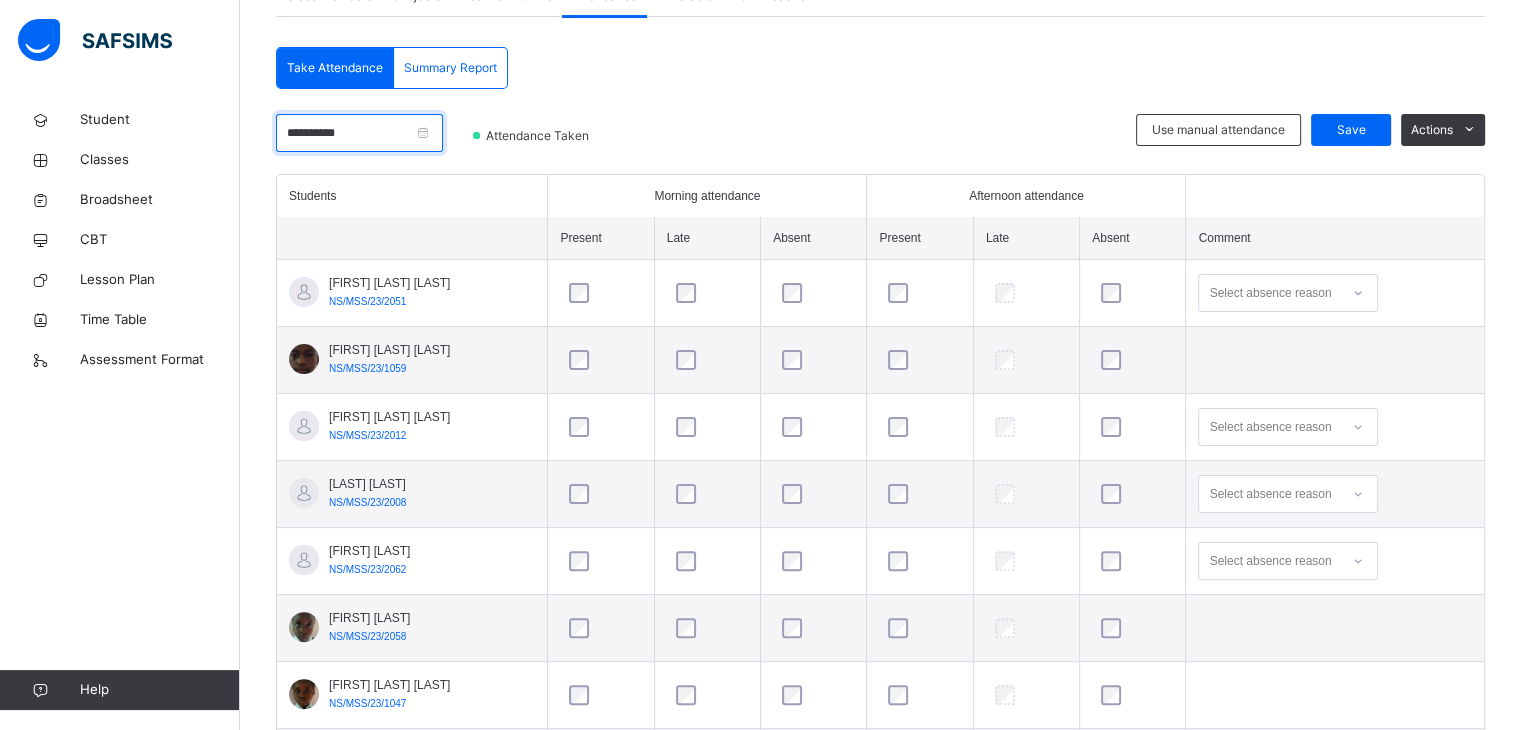 click on "**********" at bounding box center [359, 133] 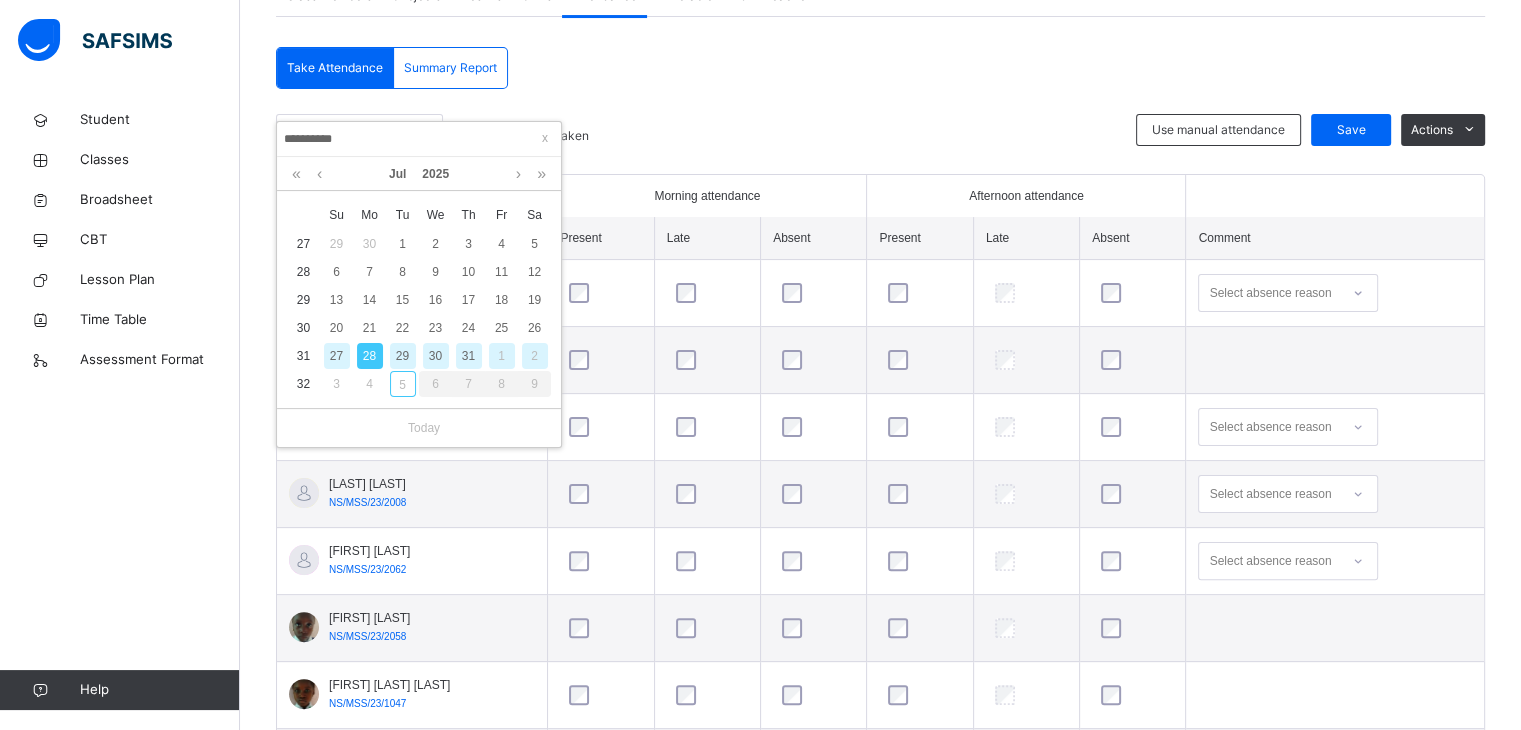 click on "27" at bounding box center [337, 356] 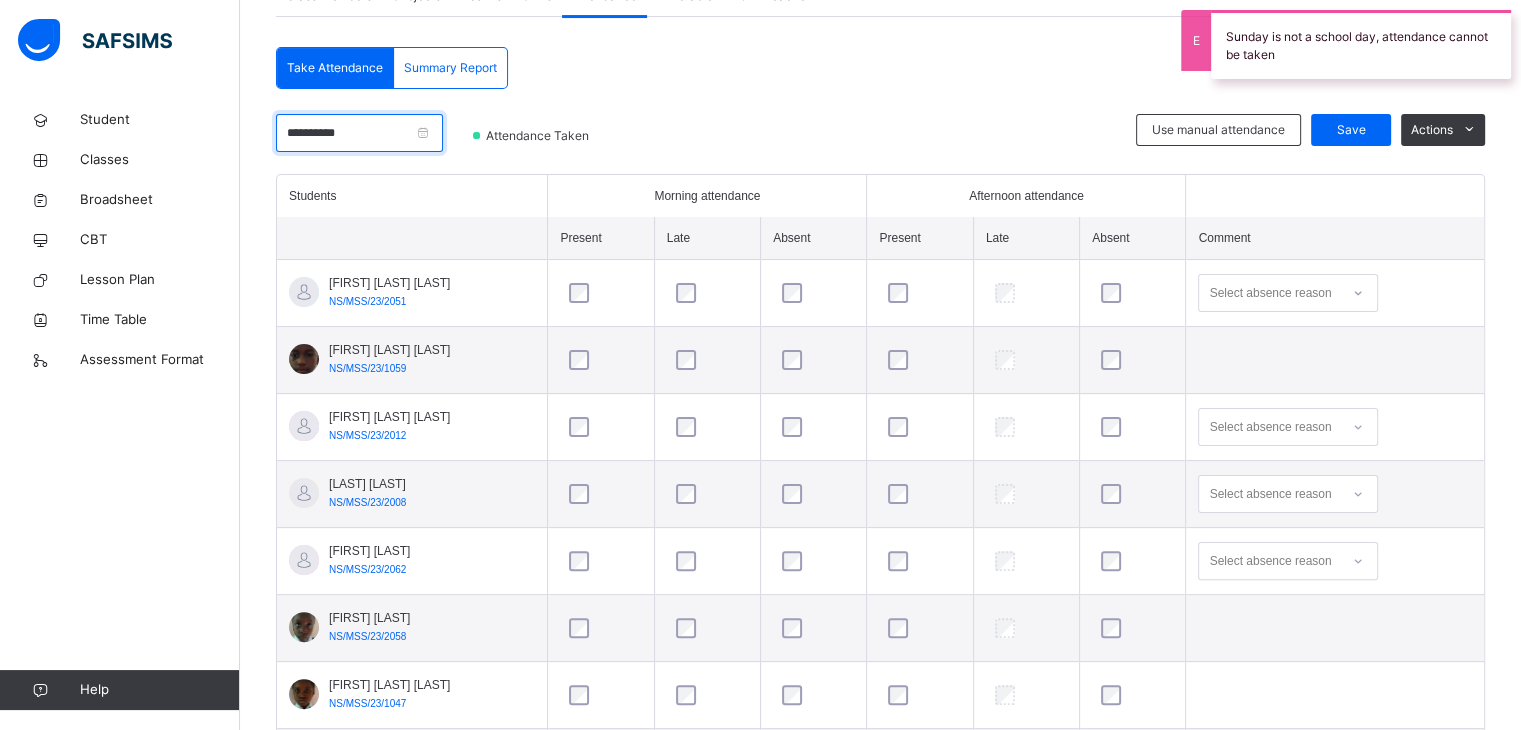 click on "**********" at bounding box center [359, 133] 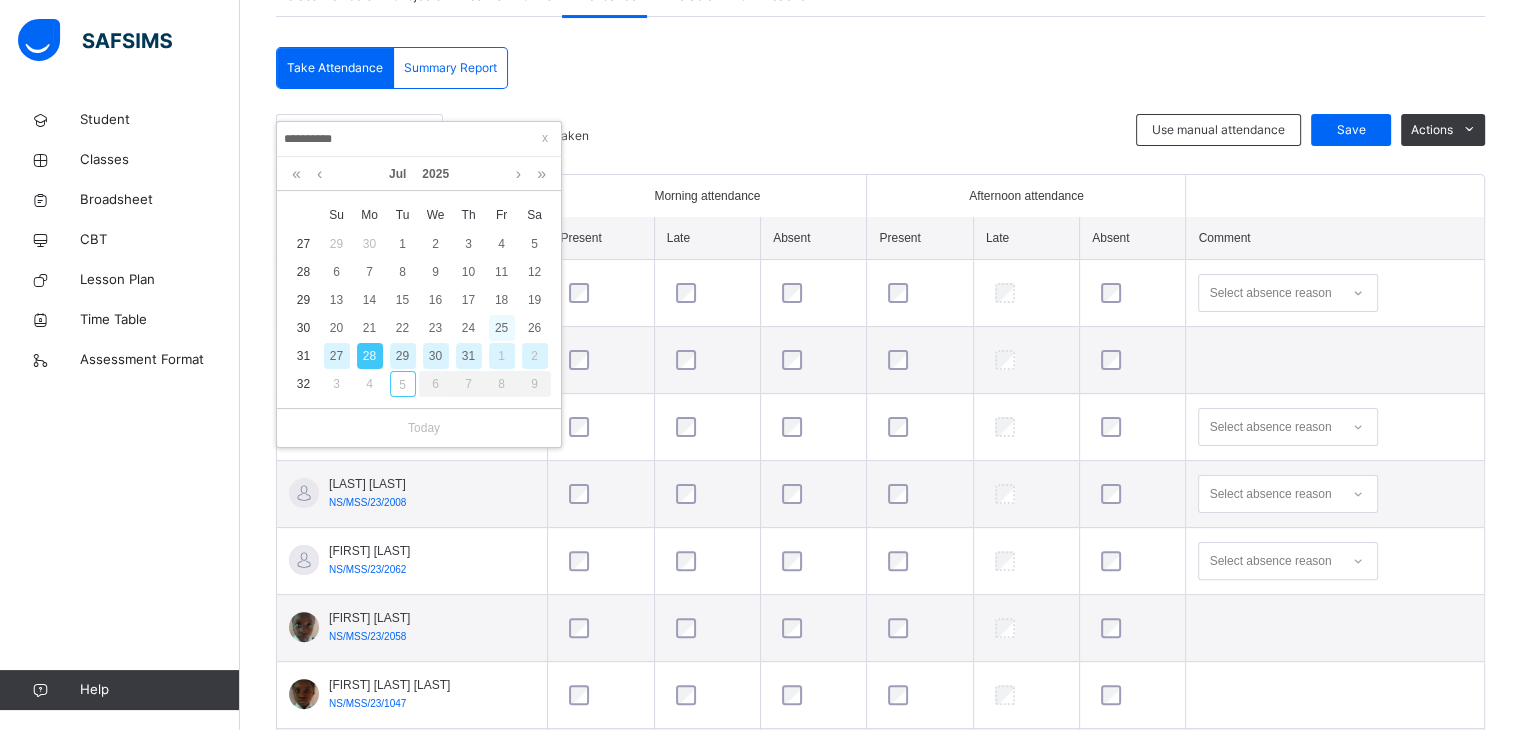 click on "25" at bounding box center [502, 328] 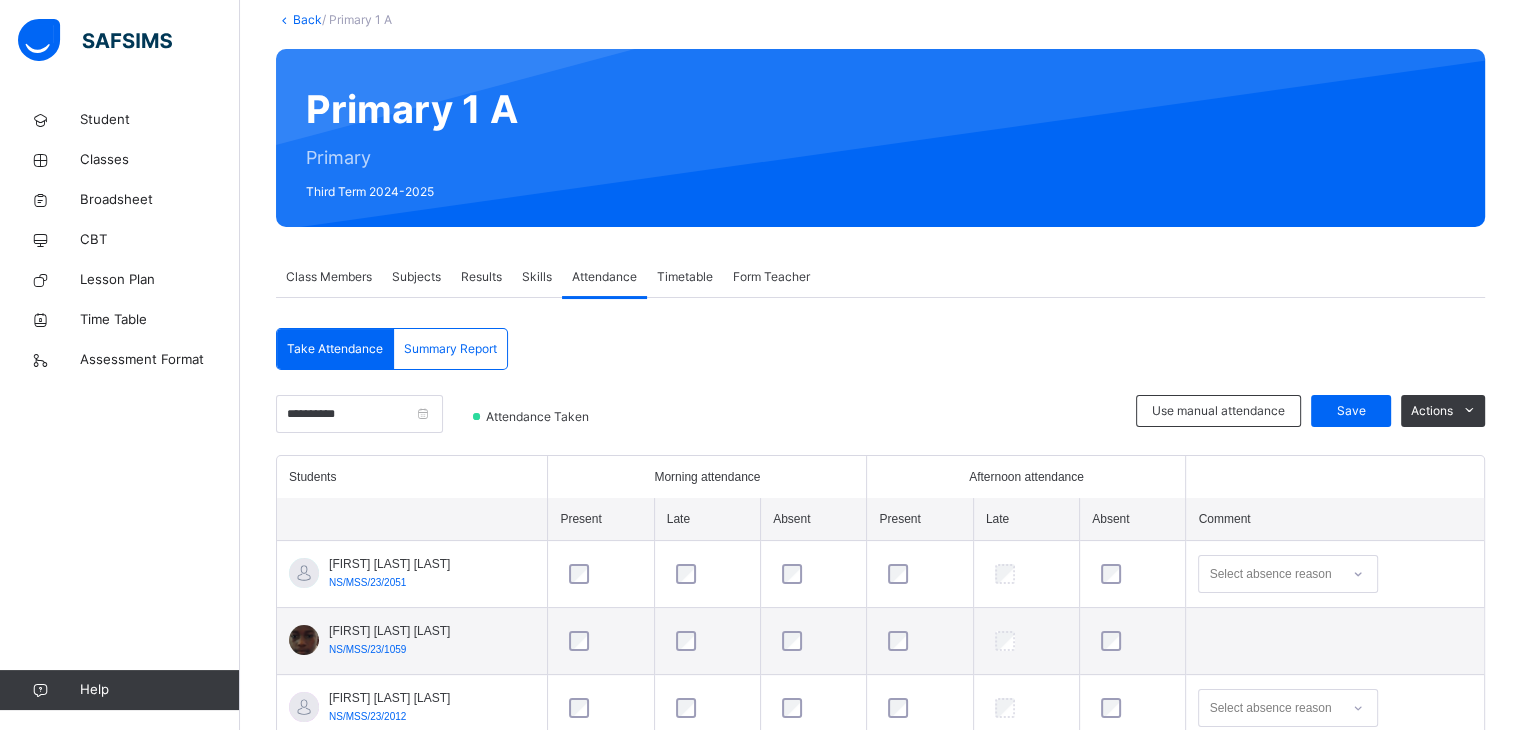 scroll, scrollTop: 400, scrollLeft: 0, axis: vertical 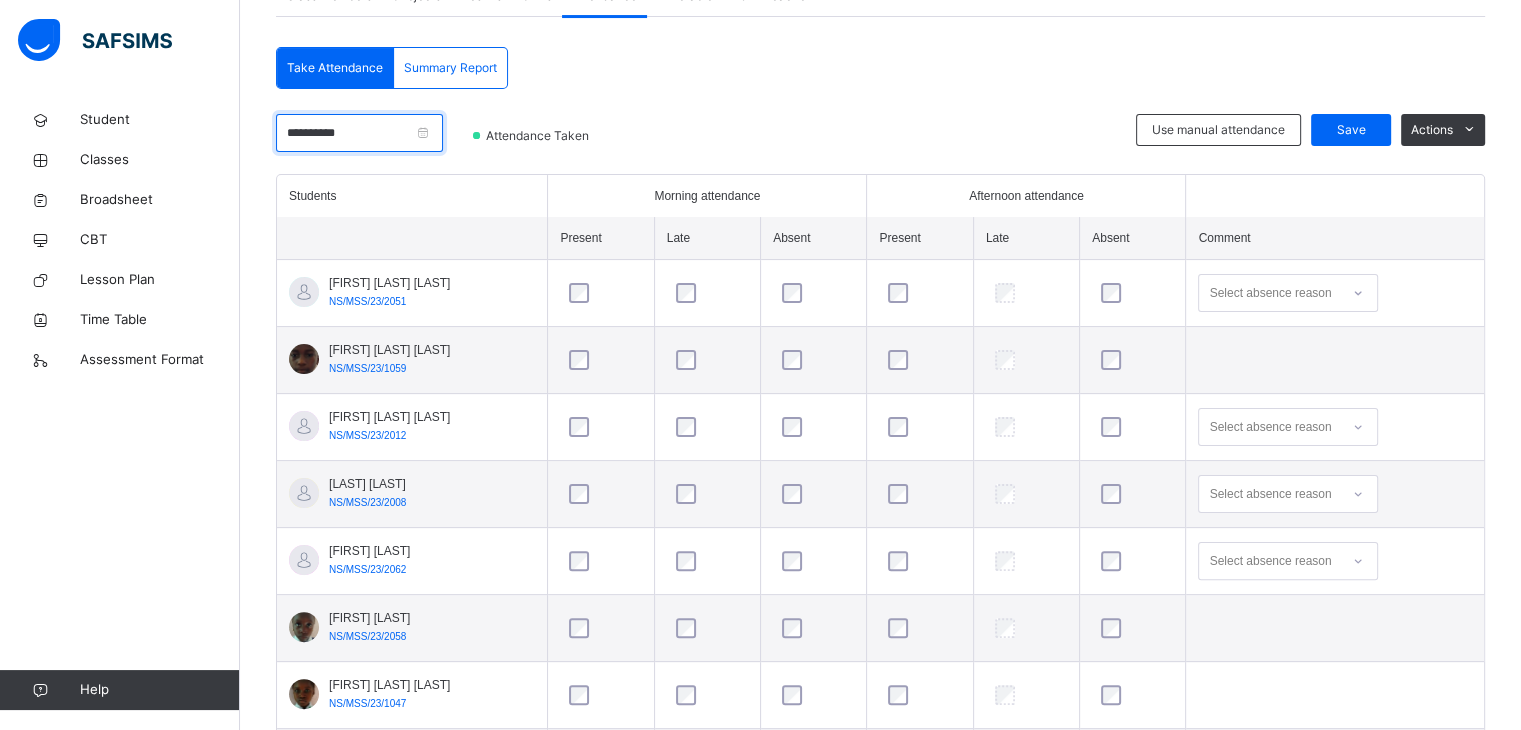 click on "**********" at bounding box center [359, 133] 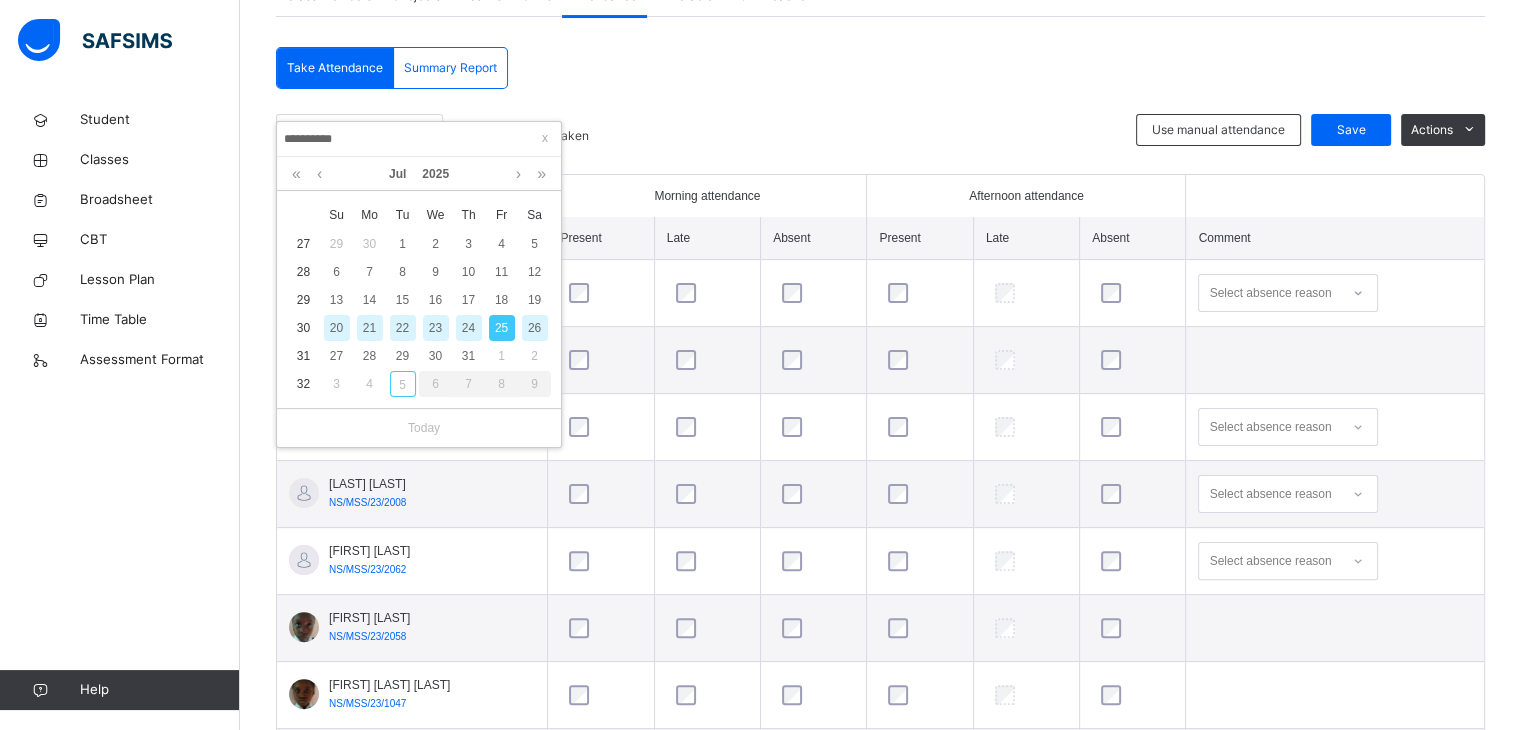 click on "24" at bounding box center [469, 328] 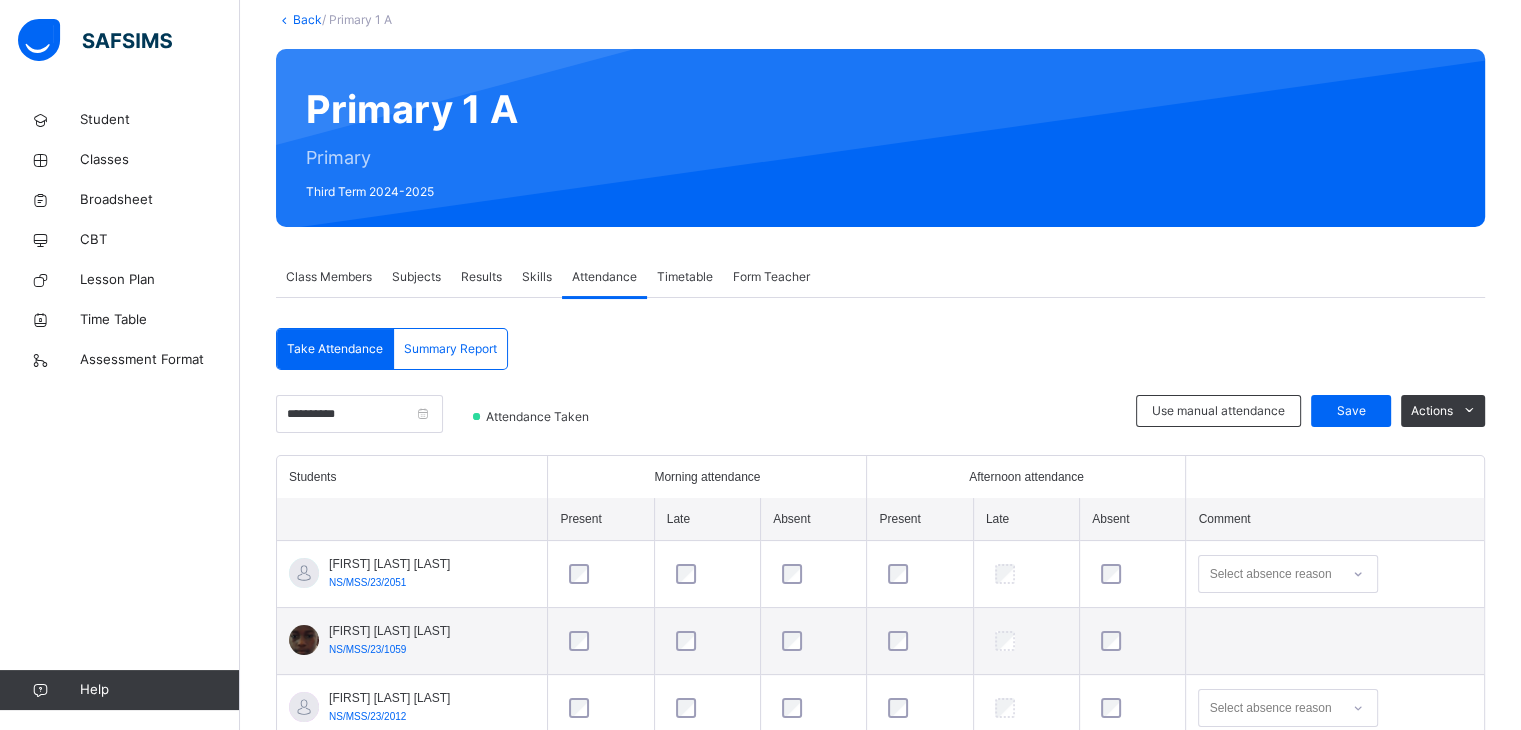 scroll, scrollTop: 400, scrollLeft: 0, axis: vertical 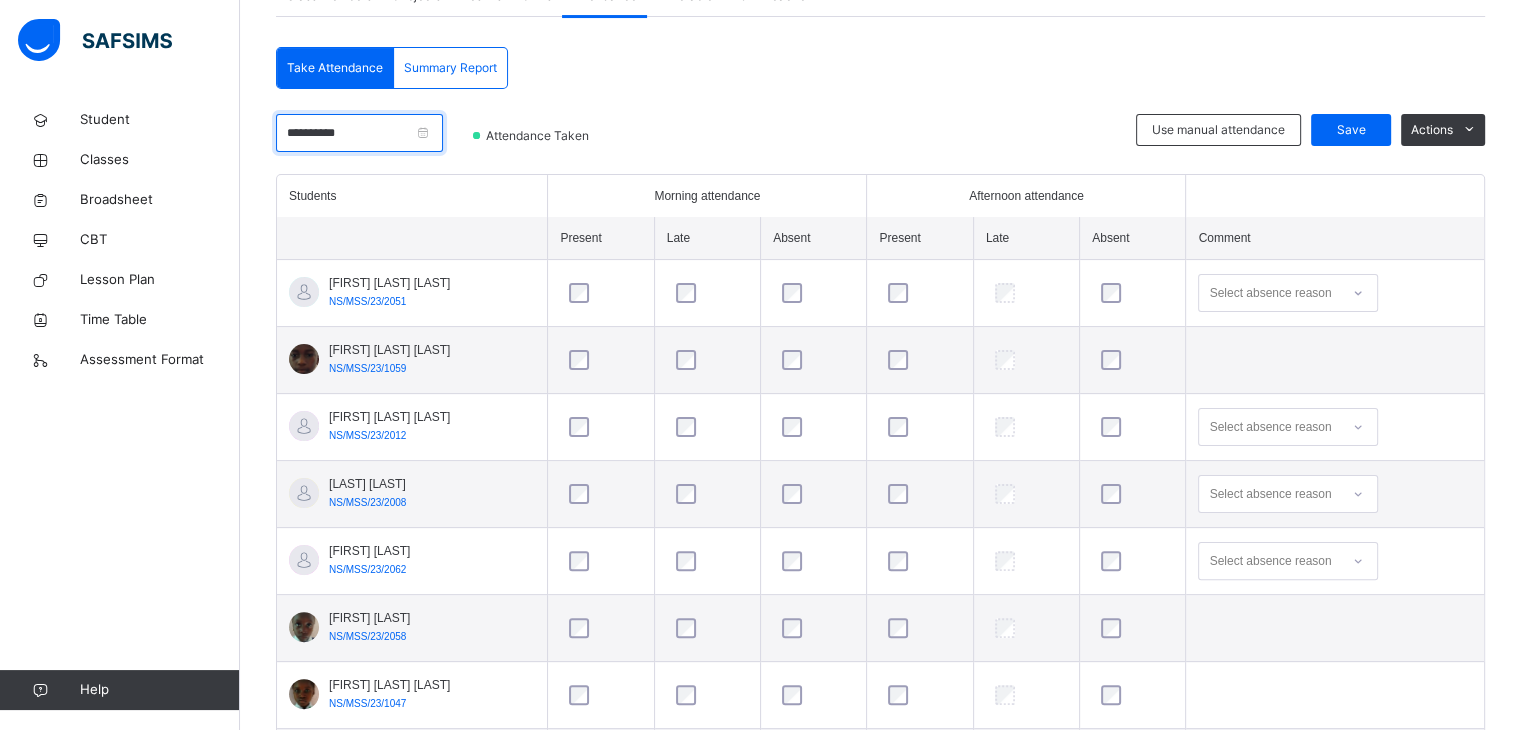 click on "**********" at bounding box center (359, 133) 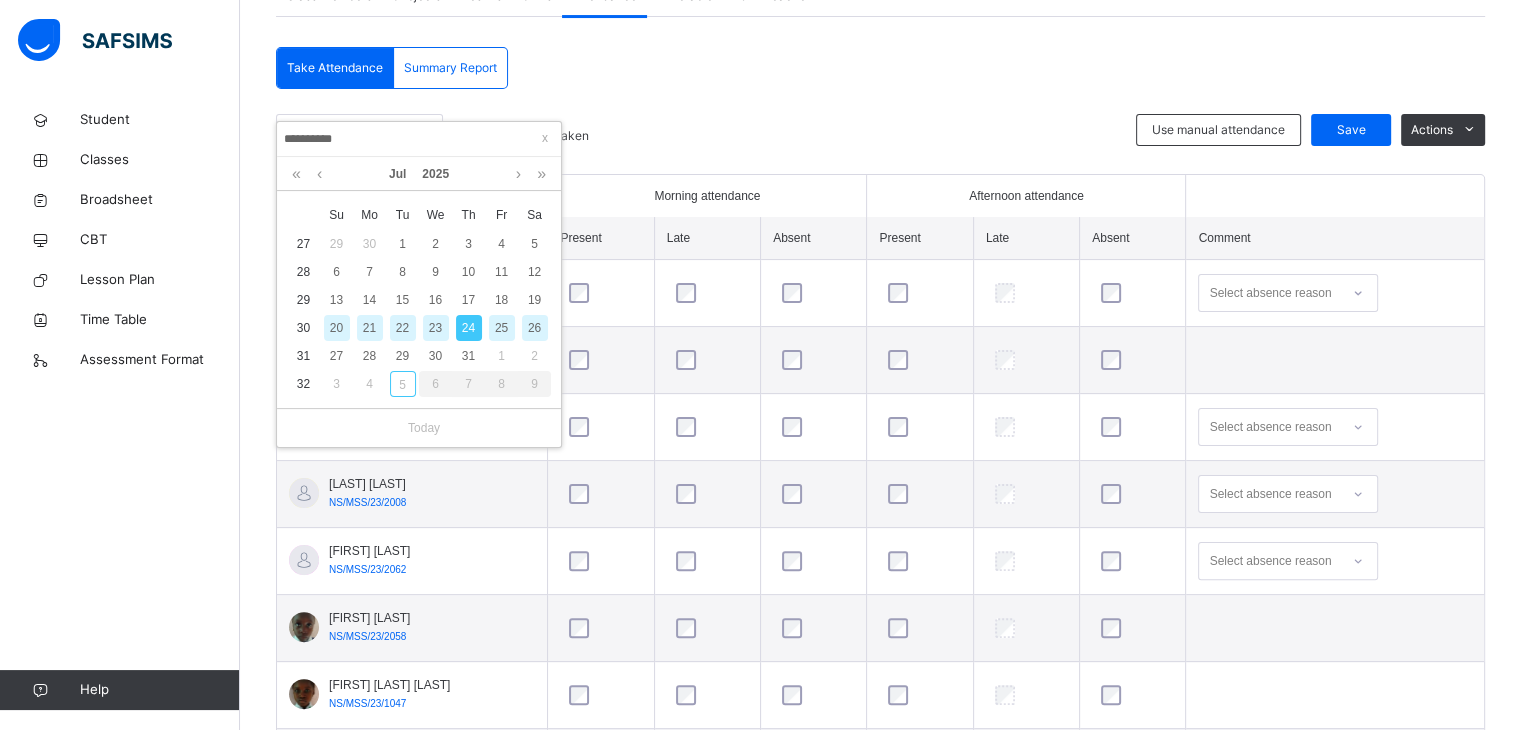 click on "23" at bounding box center (436, 328) 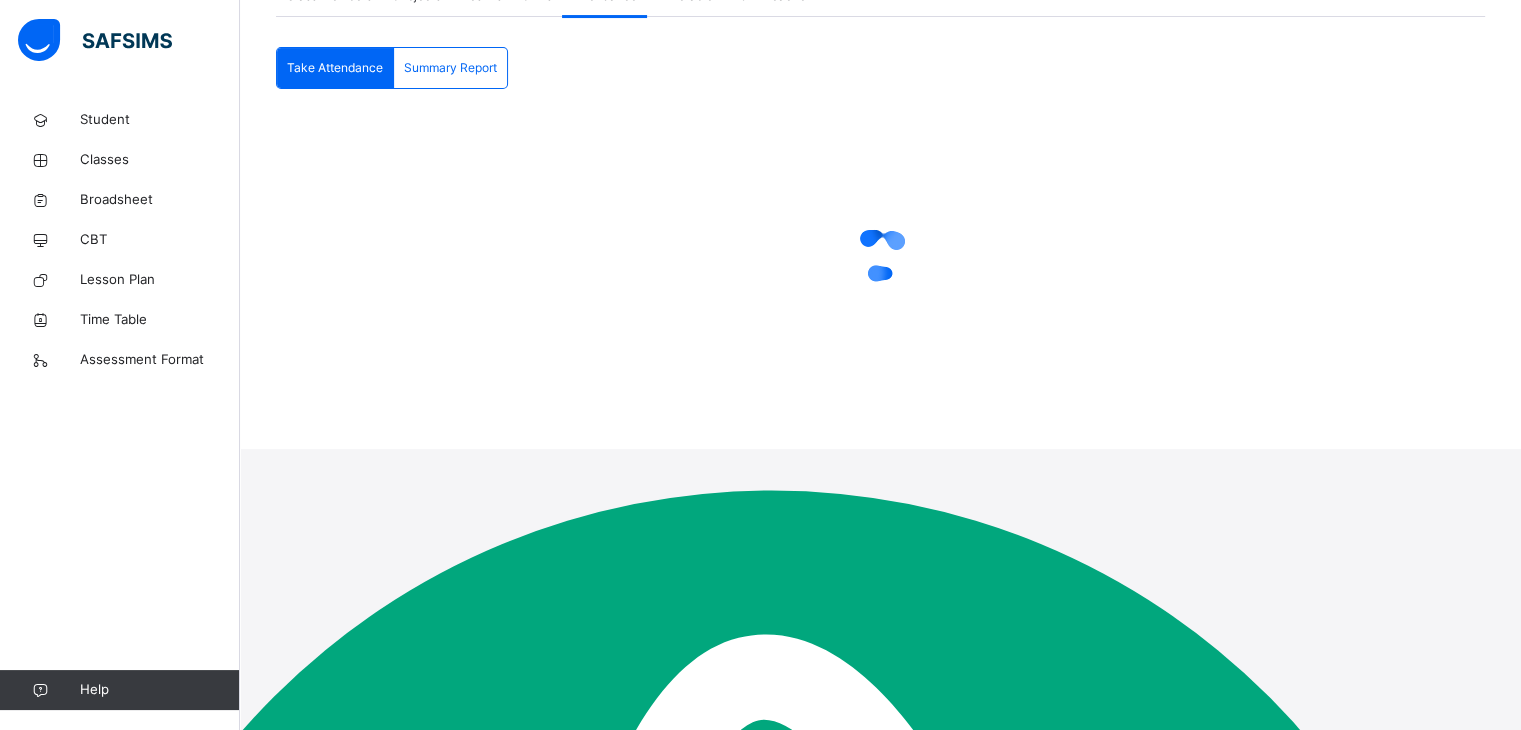 scroll, scrollTop: 119, scrollLeft: 0, axis: vertical 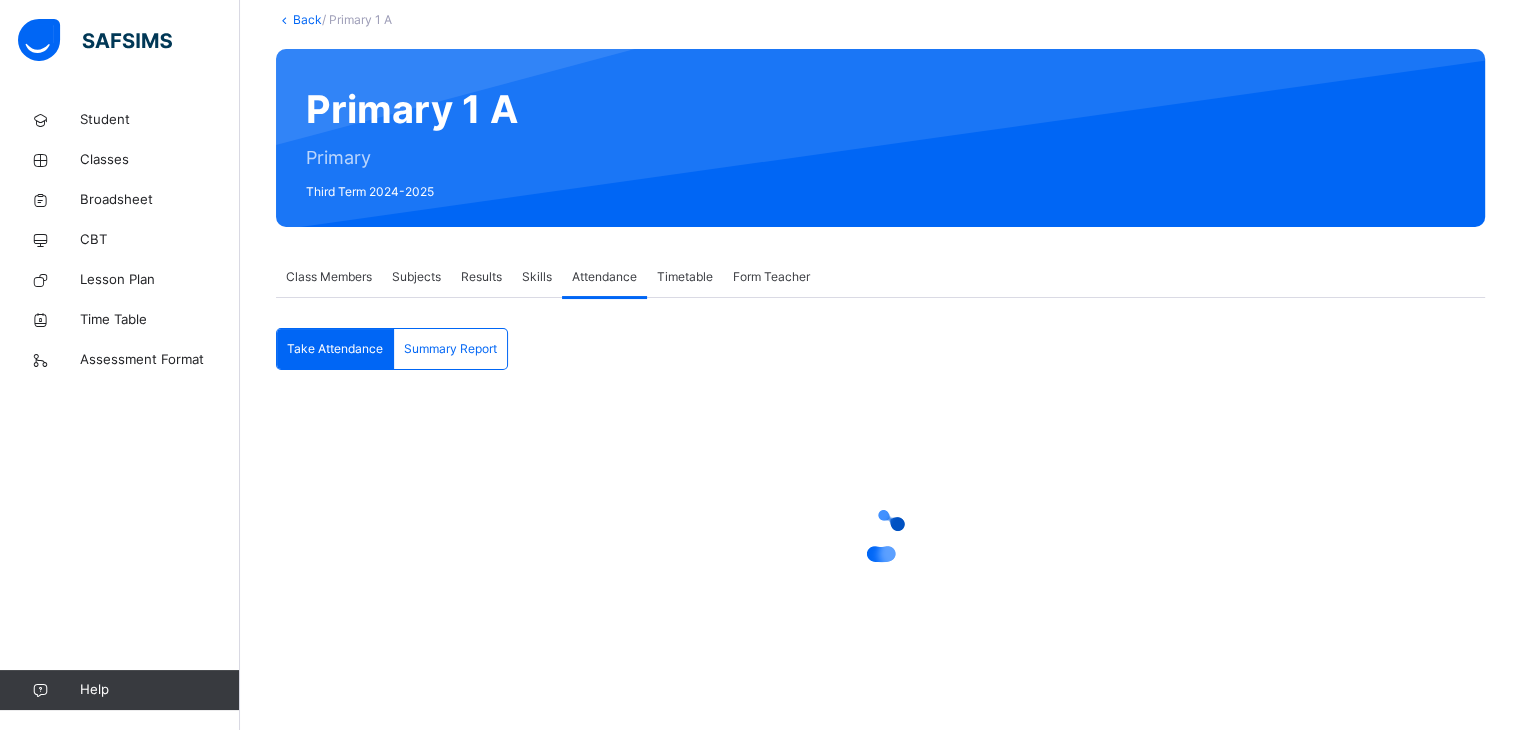 click on "Take Attendance Summary Report Take Attendance Summary Report × Delete Term Attendance Are you sure you want to clear this class term attendance? once done,   this action cannot be reversed. Cancel Delete term attendance **** **** **** **** **** **** **** **** **** **** **** **** **** **** **** **** **** **** **** **** **** **** **** **** **** **** **** **** **** **** **** **** **** **** **** **** **** **** **** **** **** **** **** **** **** **** **** **** **** **** **** **** **** **** **** **** **** **** **** **** **** **** **** **** **** **** **** **** **** **** **** **** **** **** **** **** **** **** **** **** **** **** **** **** **** **** **** **** **** **** **** **** **** **** **** **** **** **** **** **** **** **** **** **** **** **** **** **** **** **** **** **** **** **** **** **** **** **** **** **** **** **** **** **** **** **** **** **** **** **** **** ***** ******* ******** ***** ***** *** **** **** ****** ********* ******* ******** ******** *** * * * * * * * * * ** ** ** ** ** ** ** ** ** ** **" at bounding box center (880, 489) 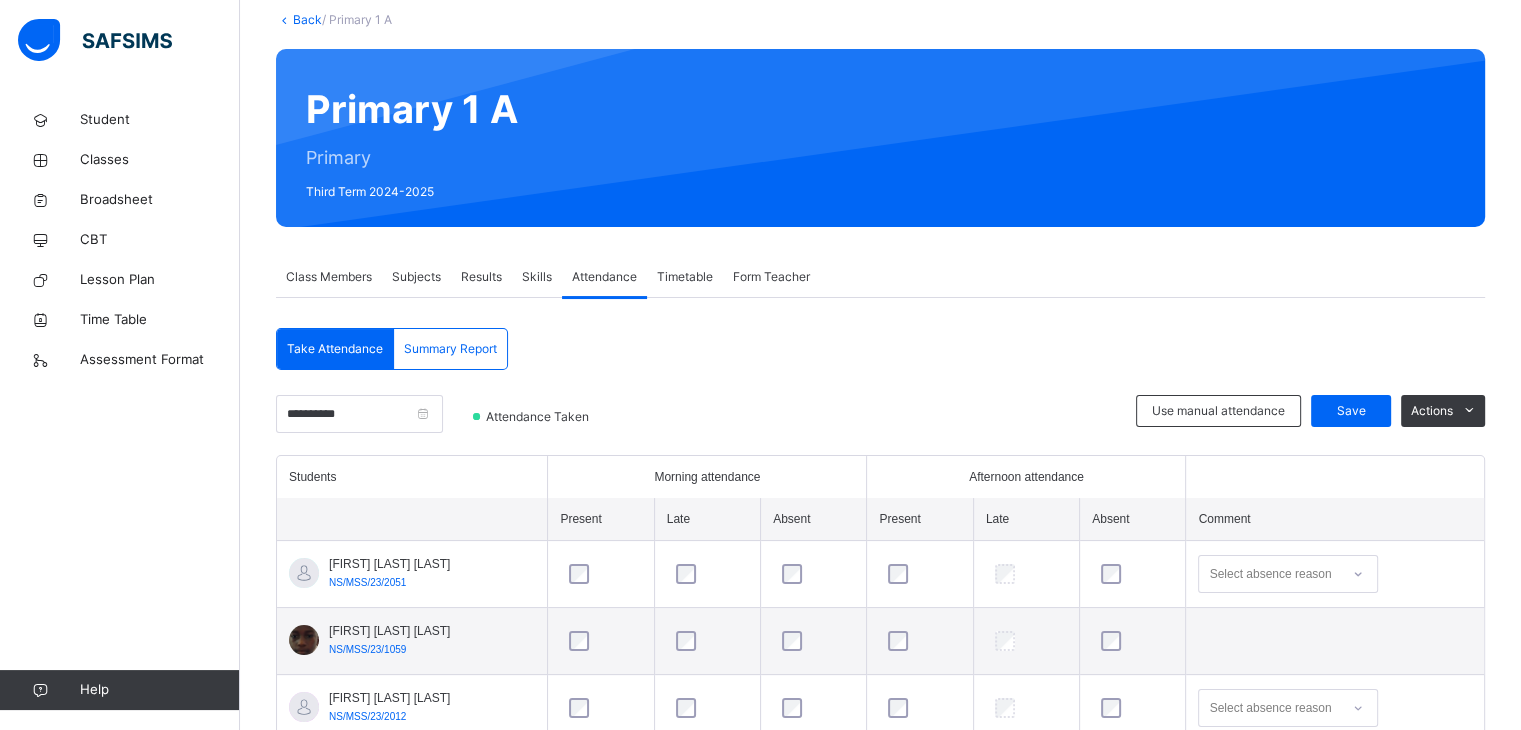 scroll, scrollTop: 400, scrollLeft: 0, axis: vertical 